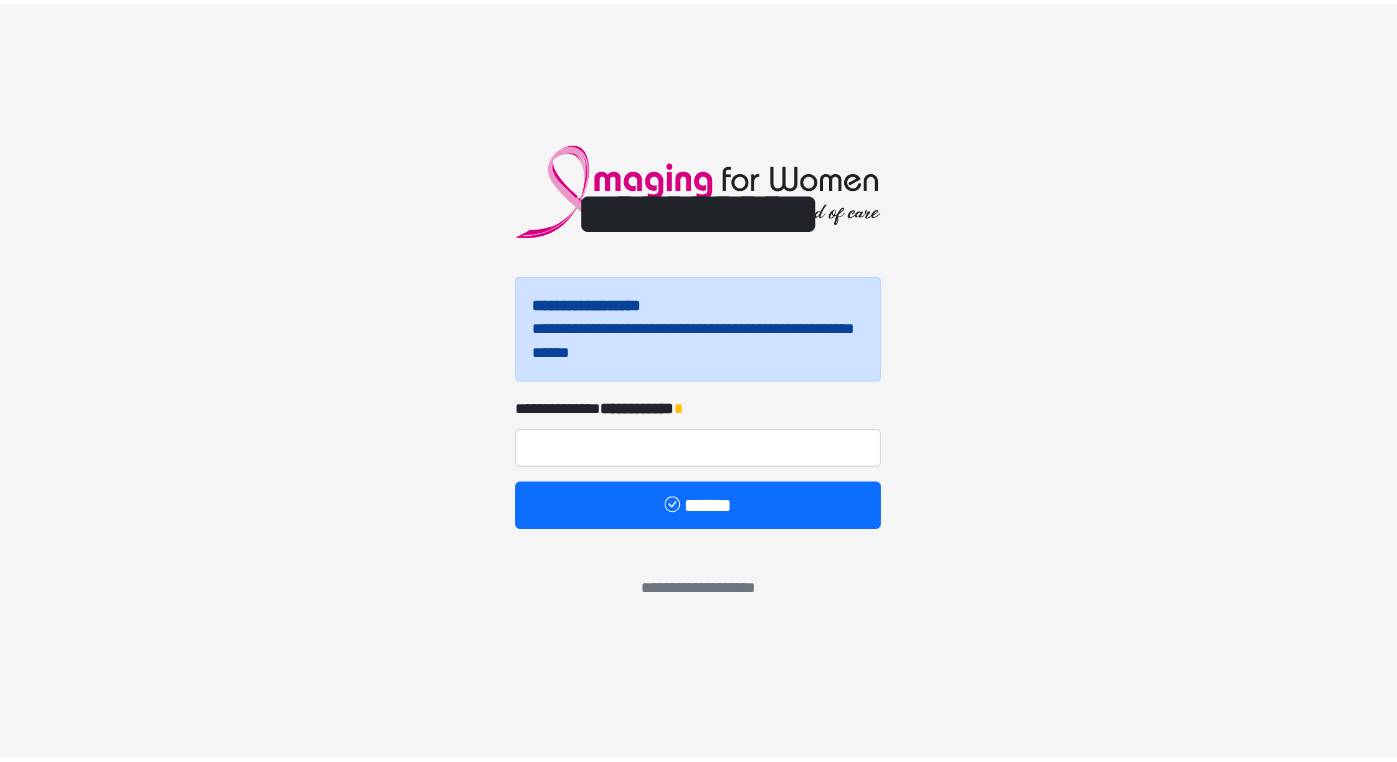 scroll, scrollTop: 0, scrollLeft: 0, axis: both 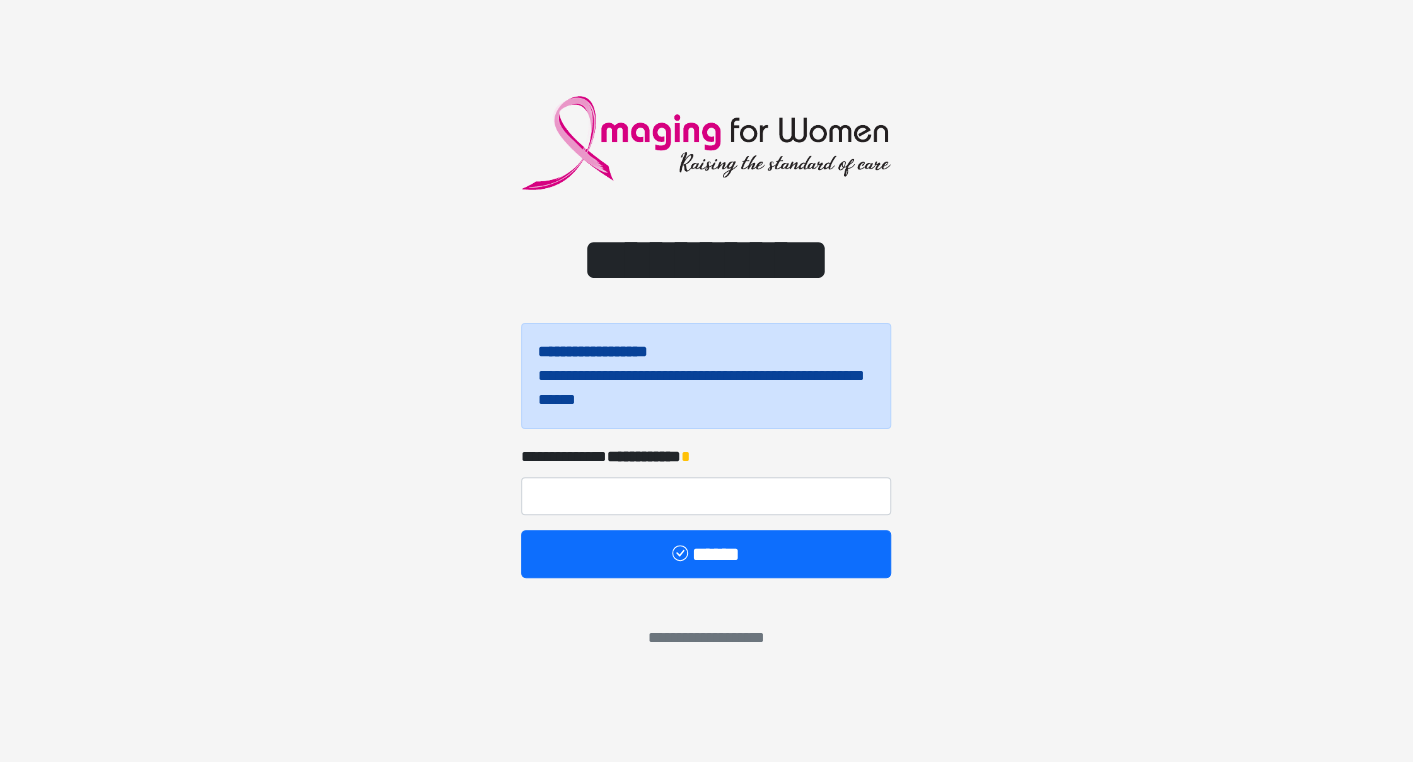 click on "**********" at bounding box center [644, 456] 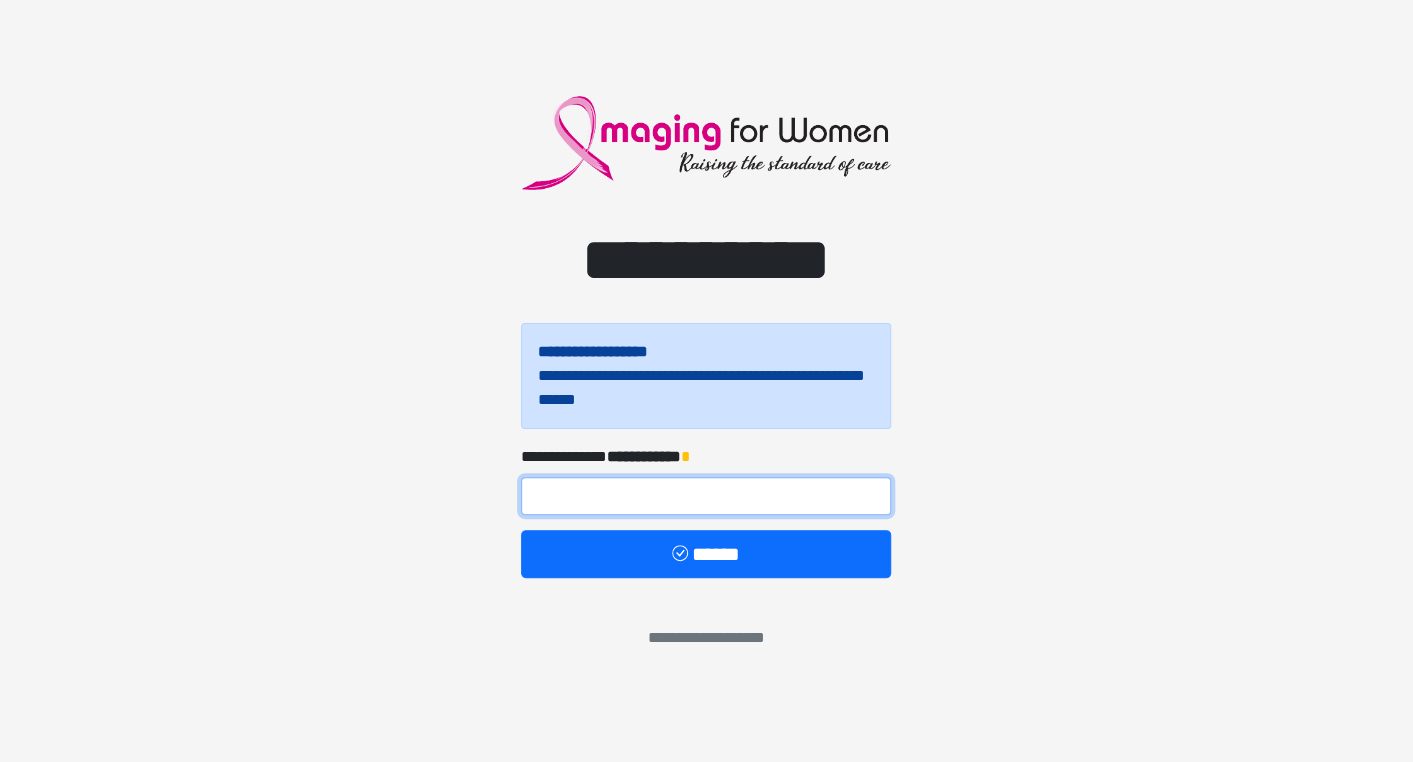 click at bounding box center (706, 496) 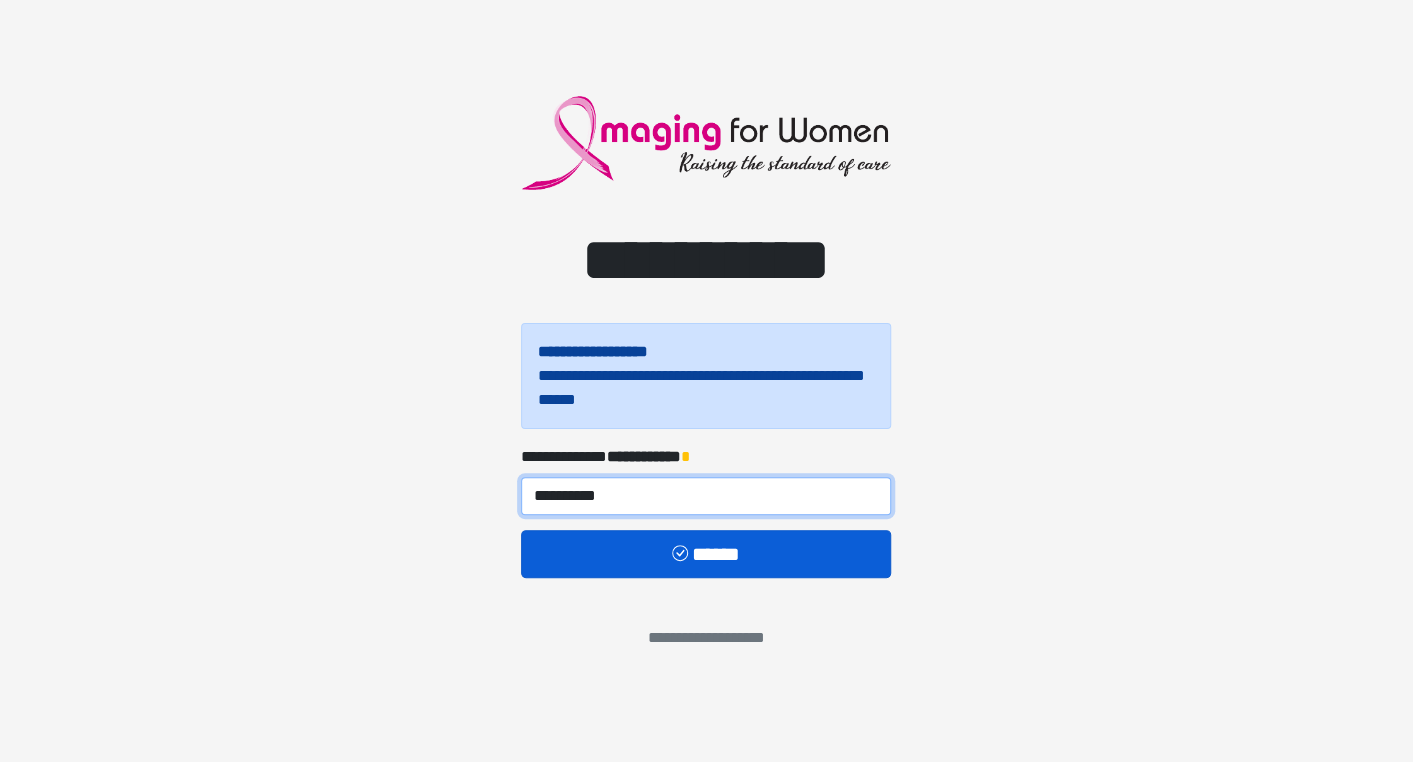 type on "**********" 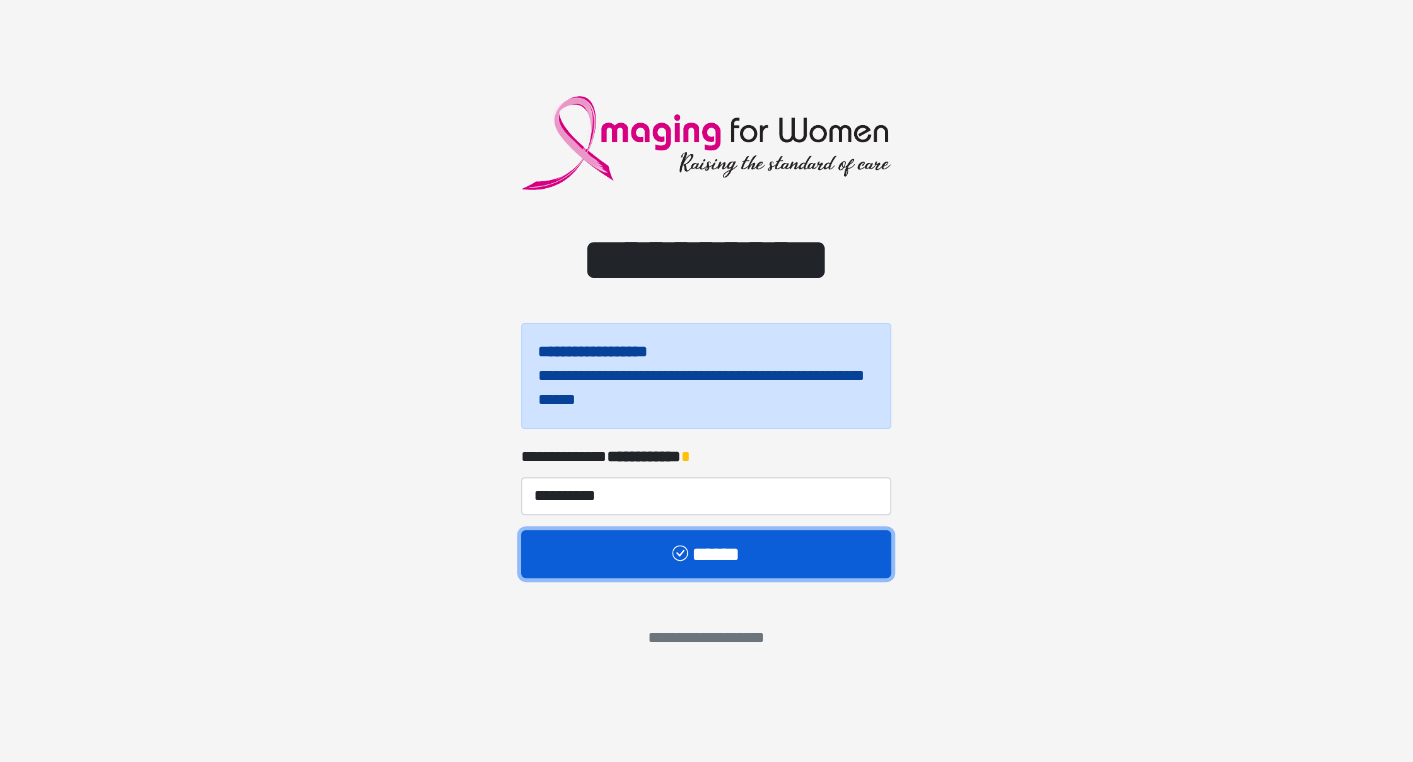 click on "******" at bounding box center [706, 554] 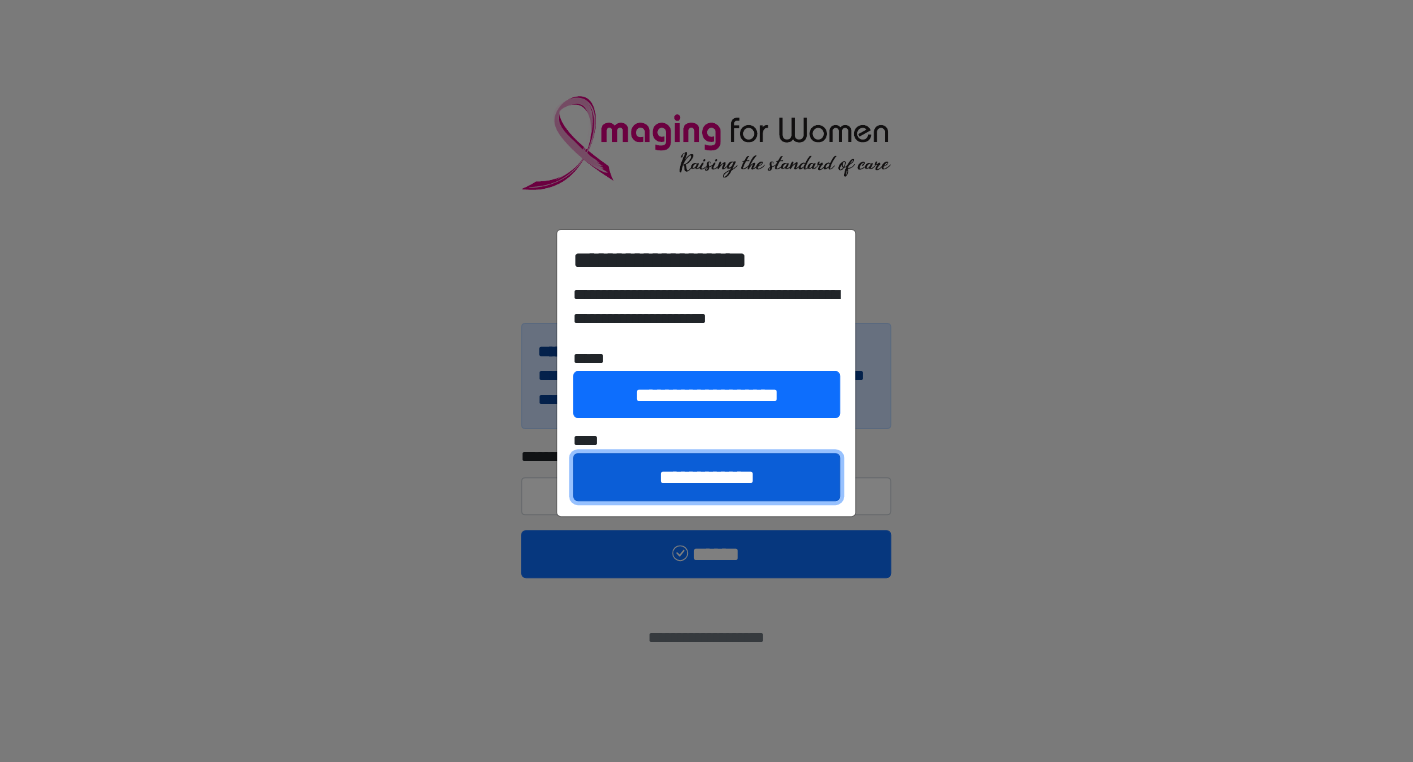 click on "**********" at bounding box center [706, 477] 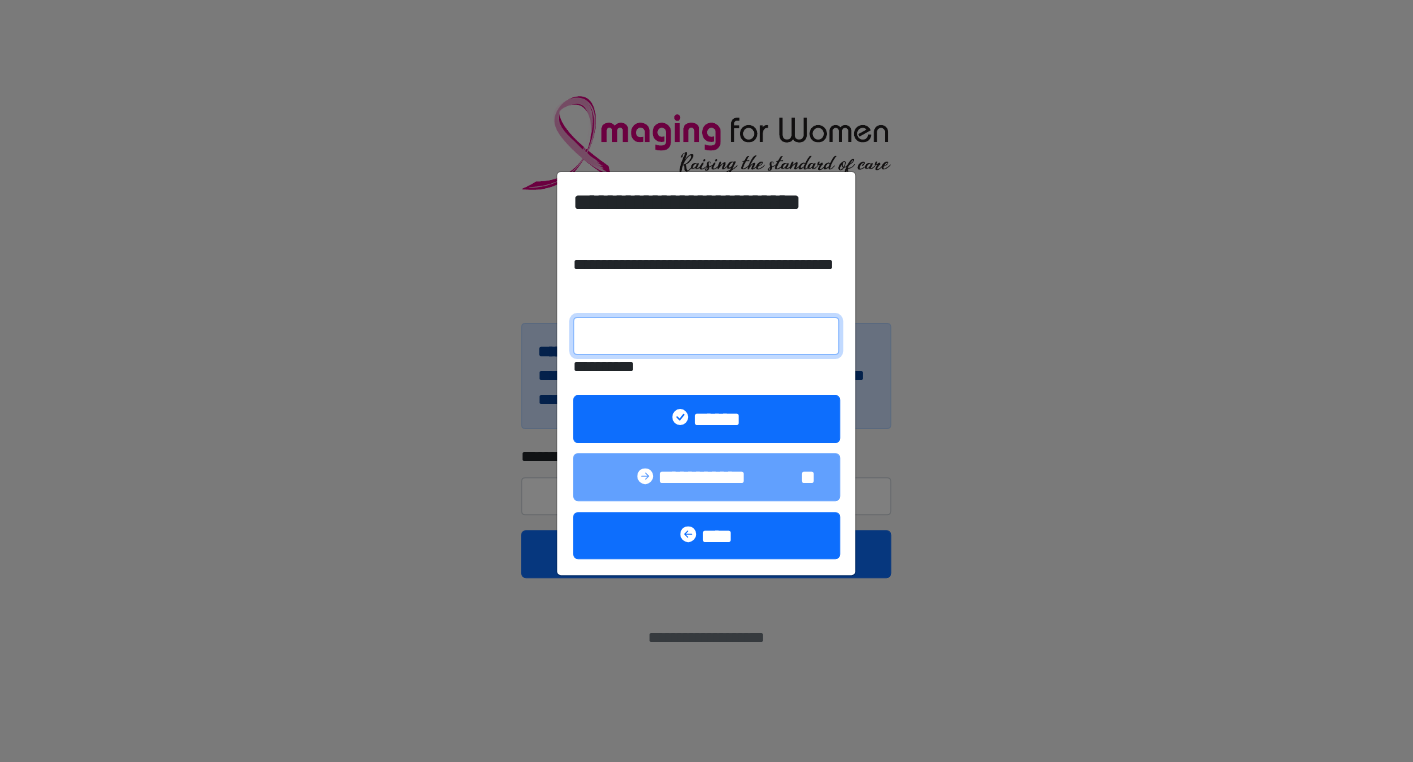 click on "**********" at bounding box center [706, 336] 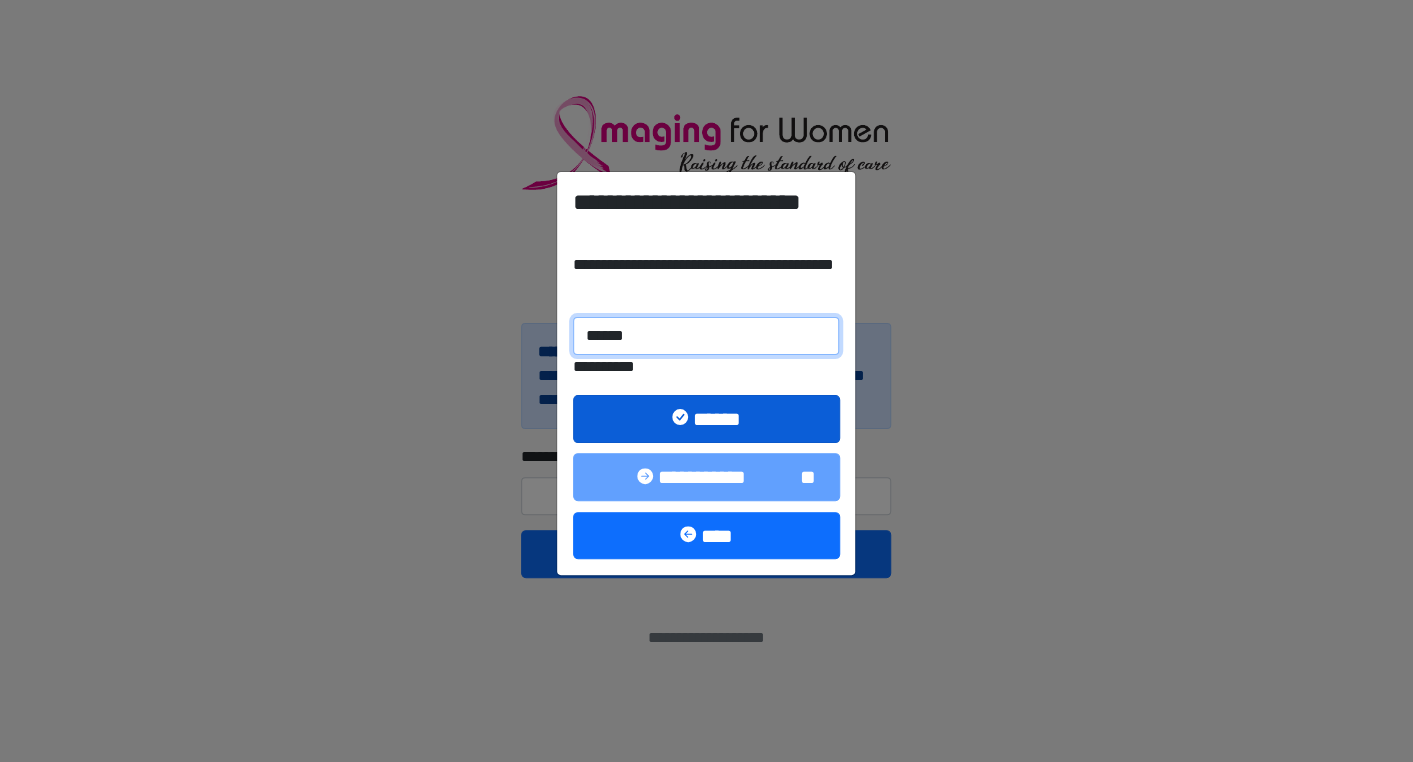 type on "******" 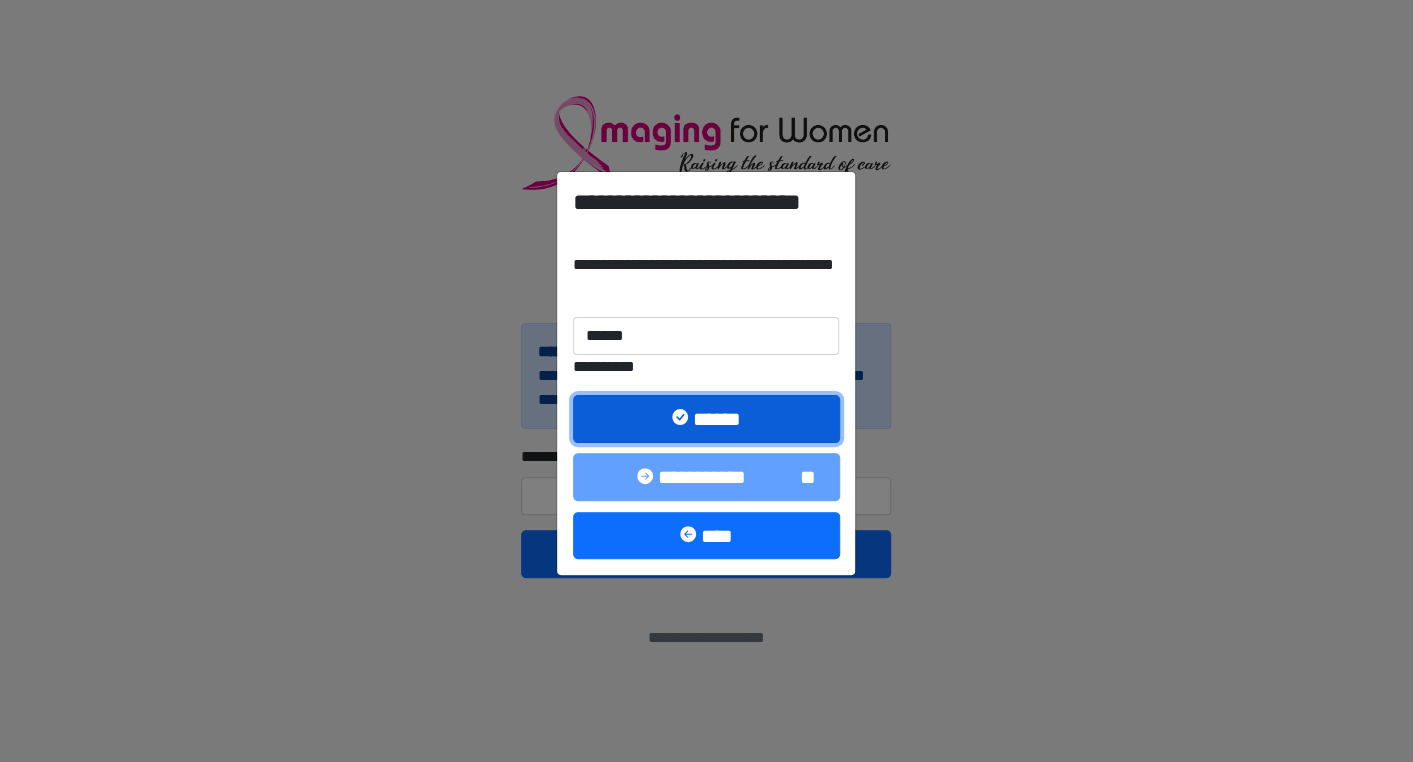 click on "******" at bounding box center [706, 419] 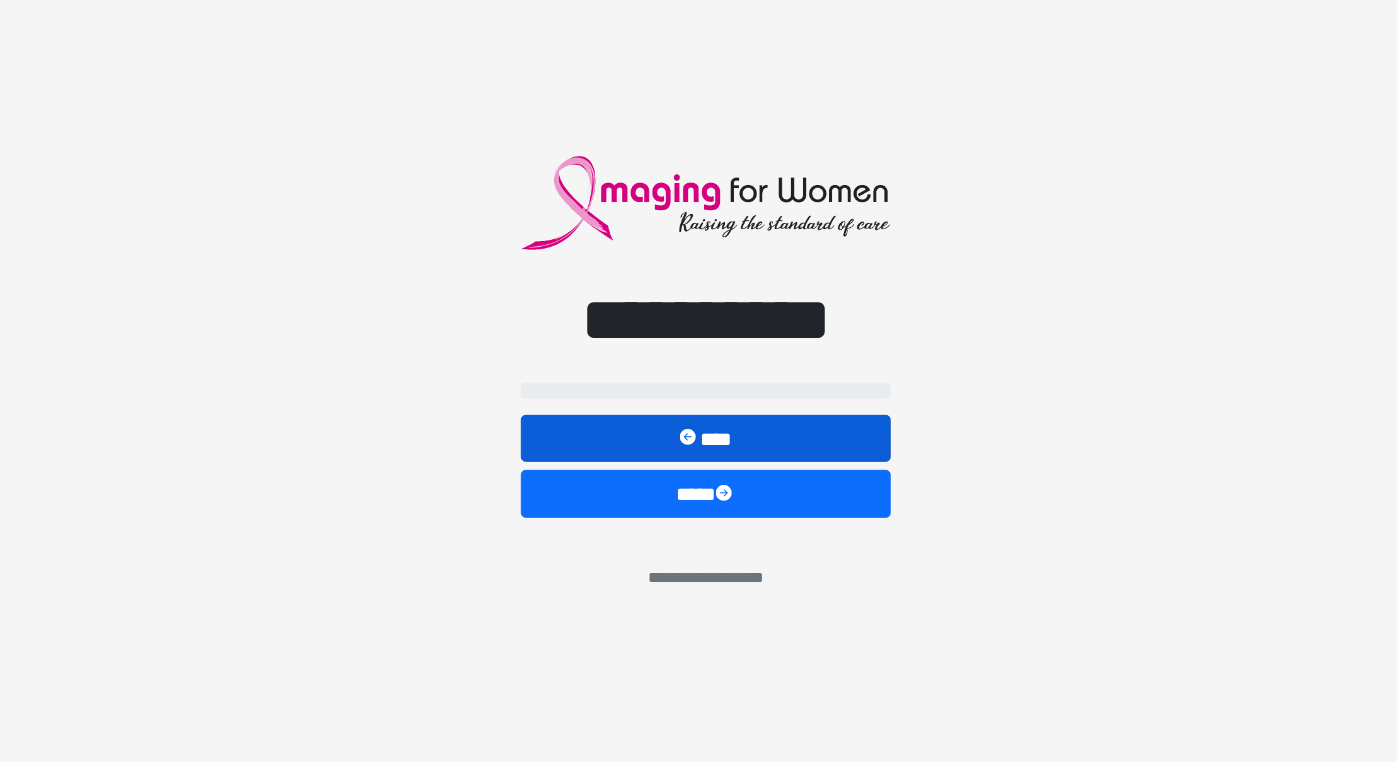 select on "**" 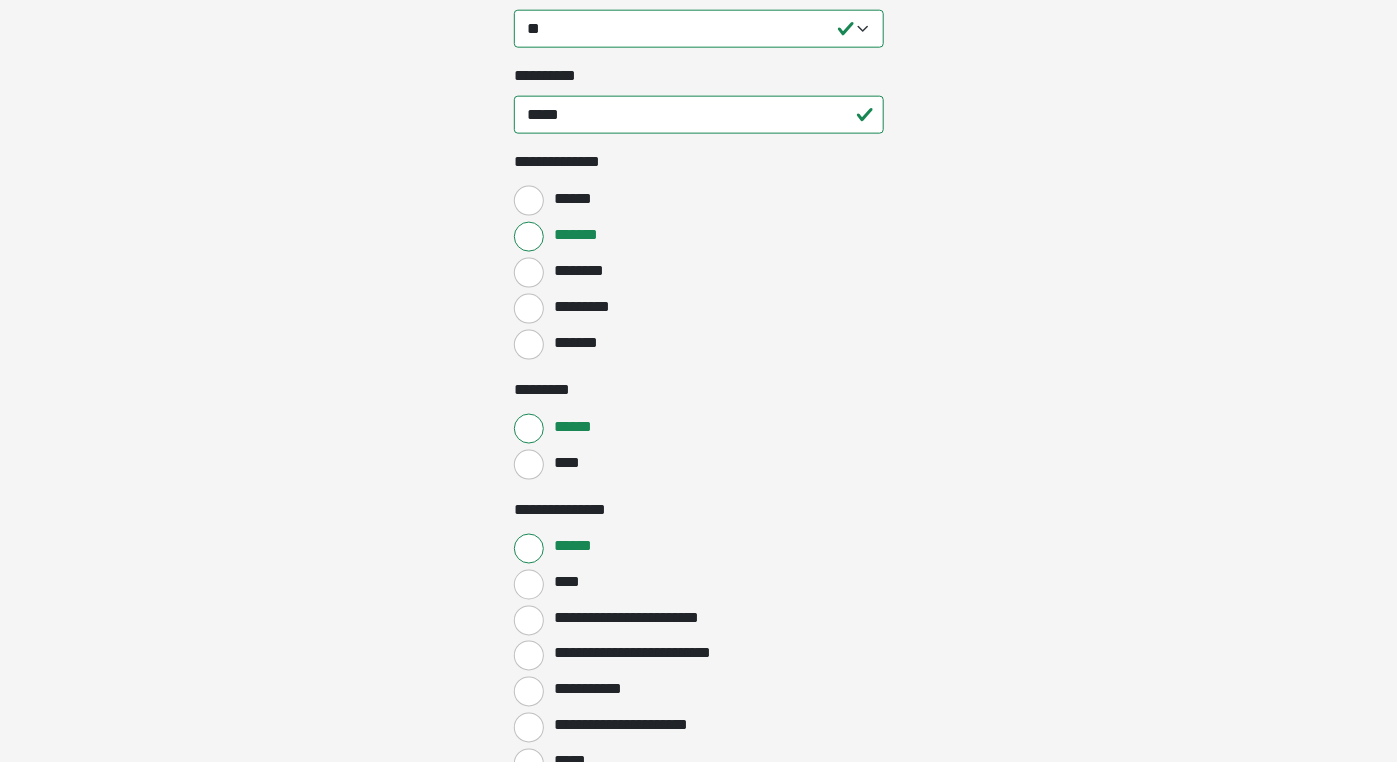 scroll, scrollTop: 960, scrollLeft: 0, axis: vertical 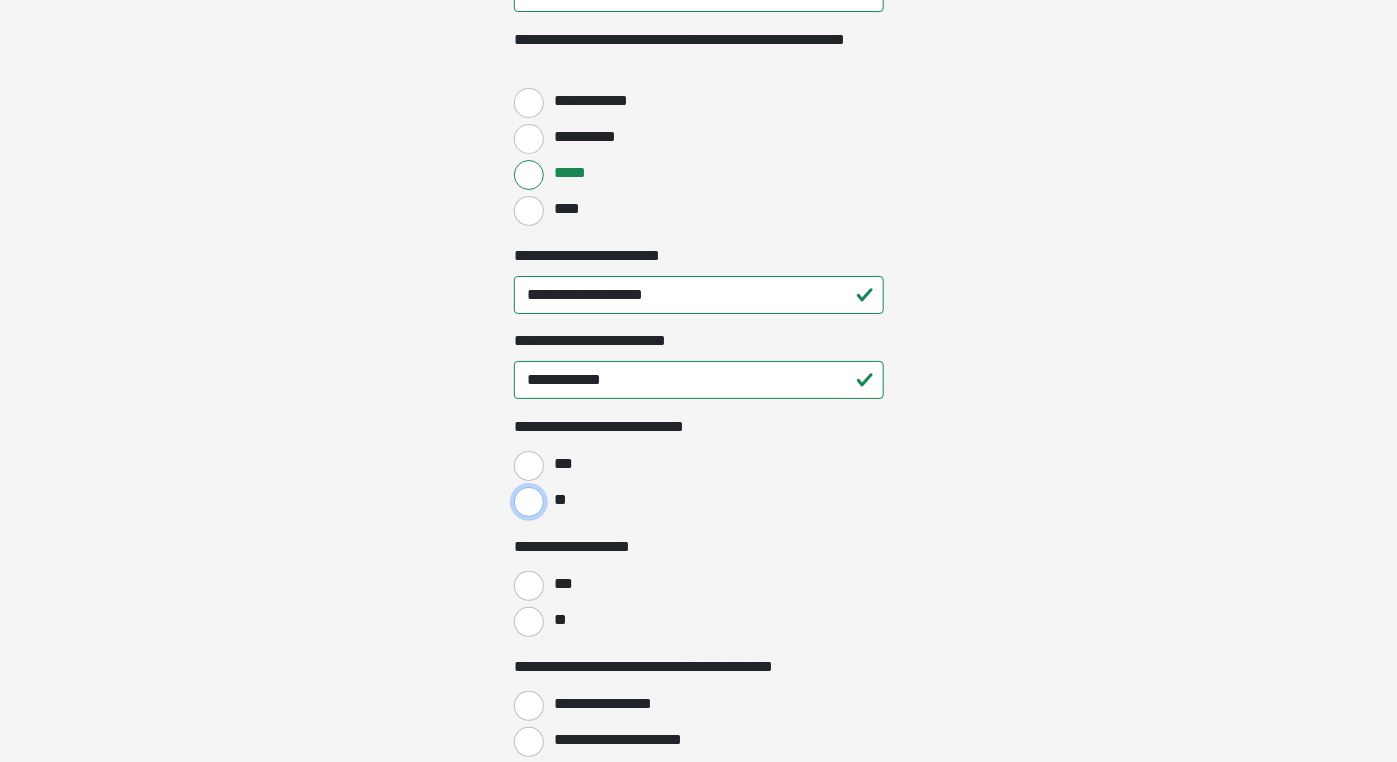 click on "**" at bounding box center (529, 502) 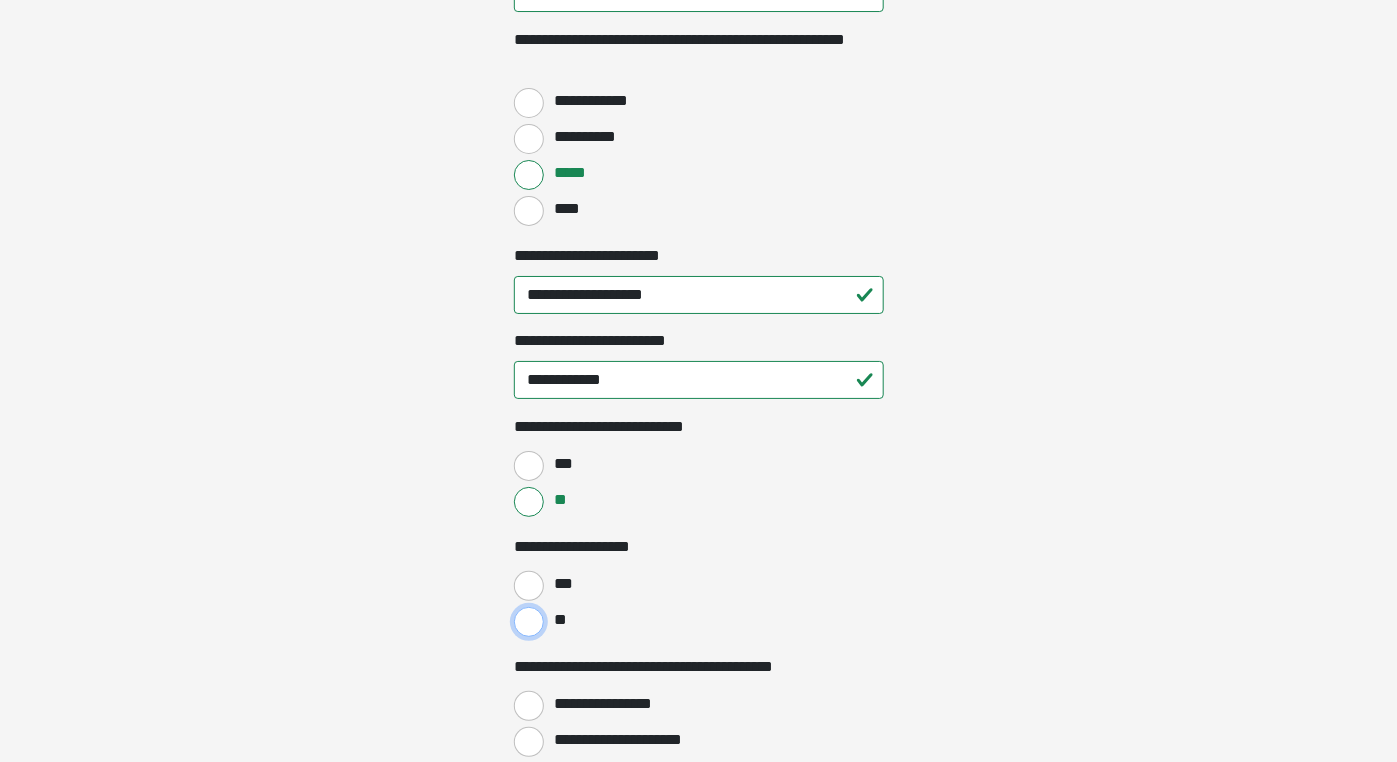 click on "**" at bounding box center [529, 622] 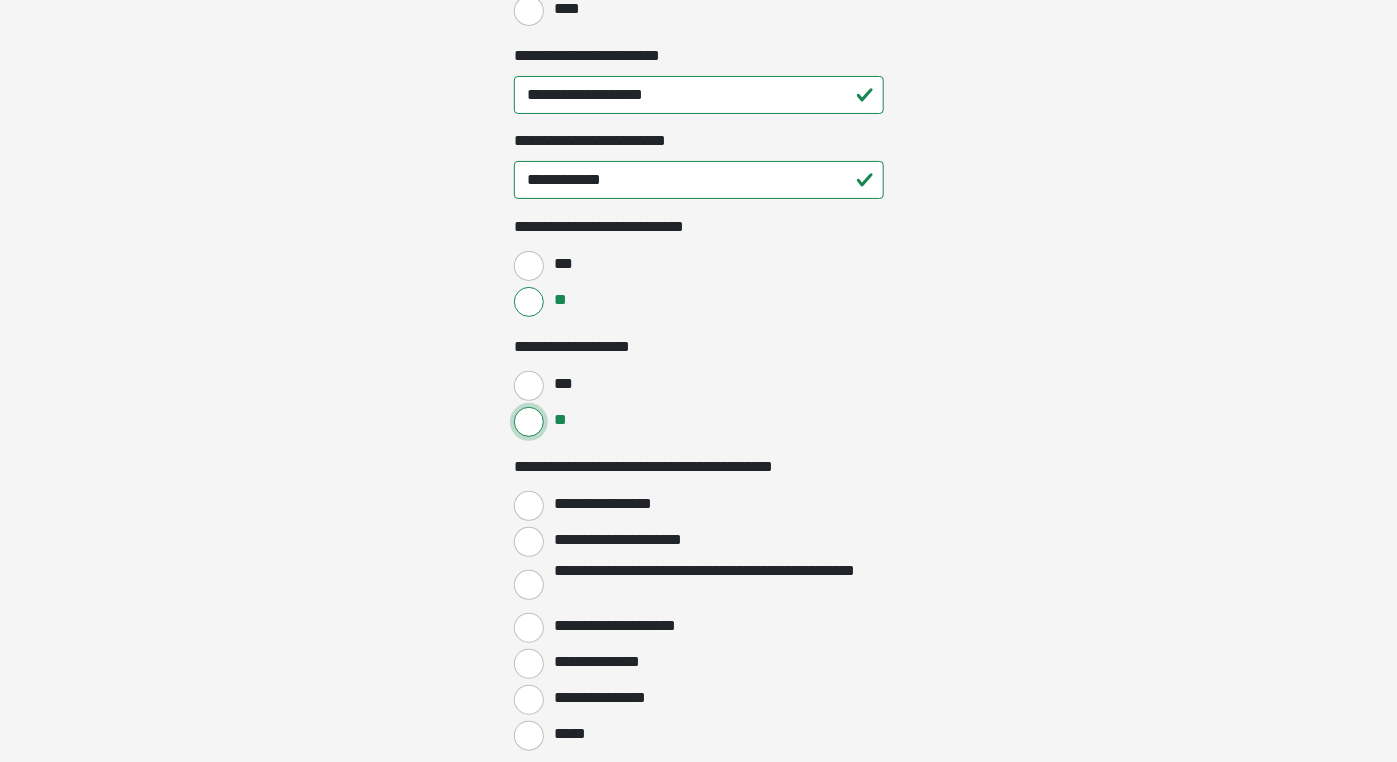 scroll, scrollTop: 3163, scrollLeft: 0, axis: vertical 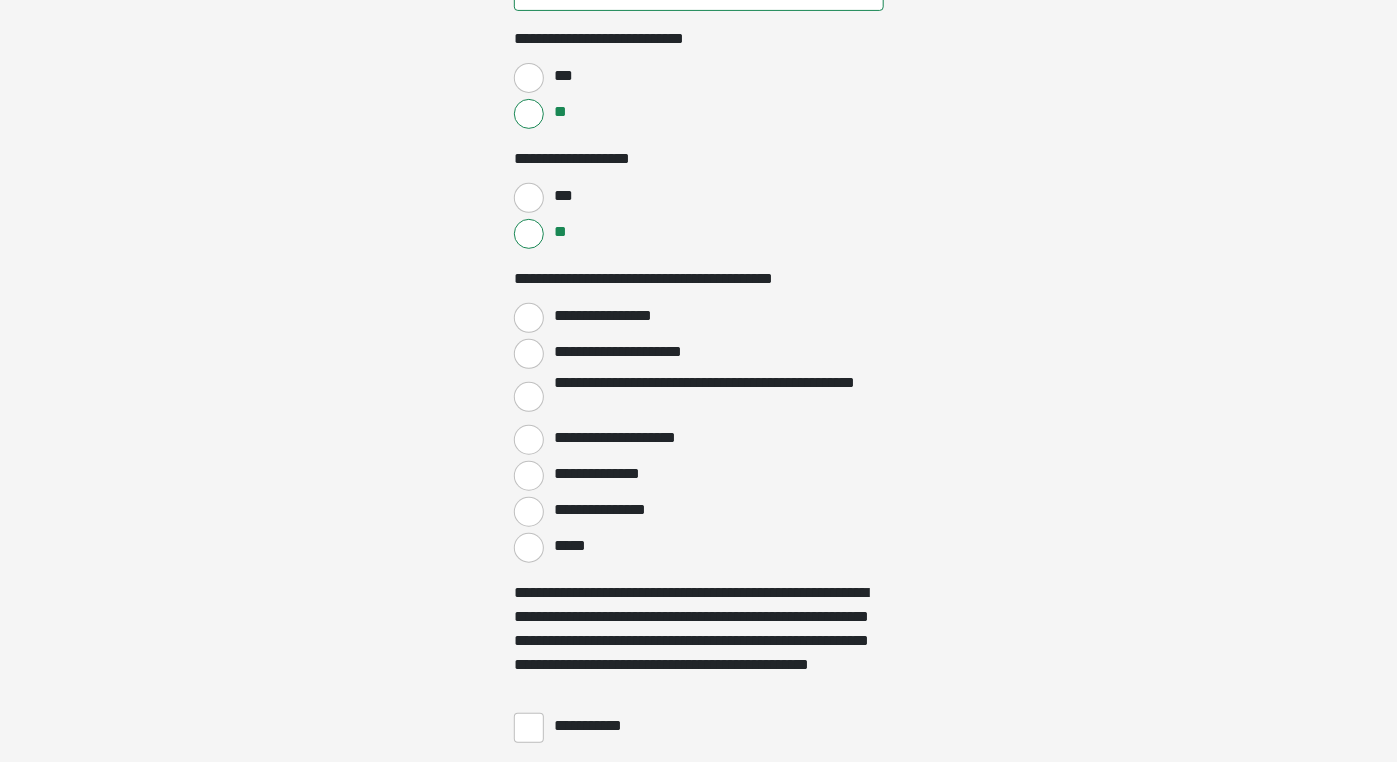 click on "**********" at bounding box center [699, -892] 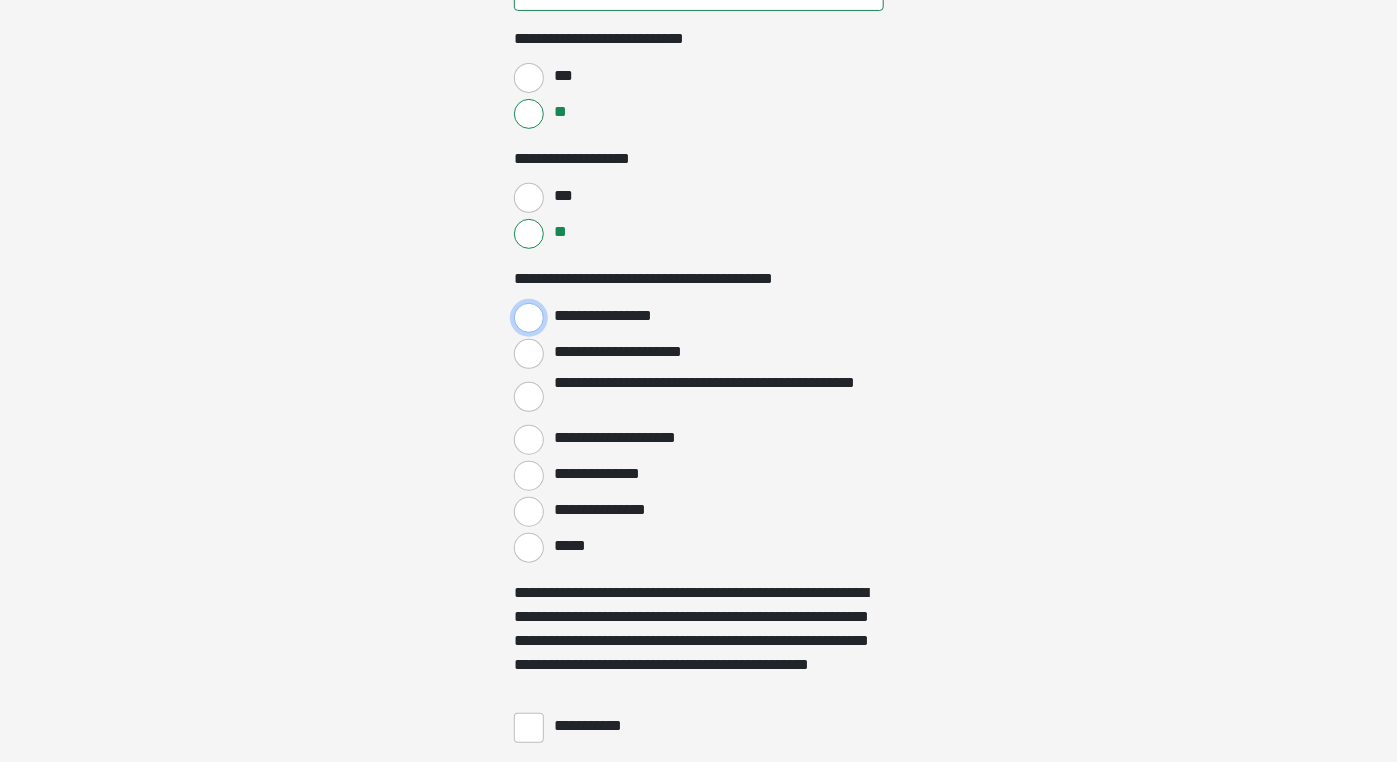 click on "**********" at bounding box center (529, 318) 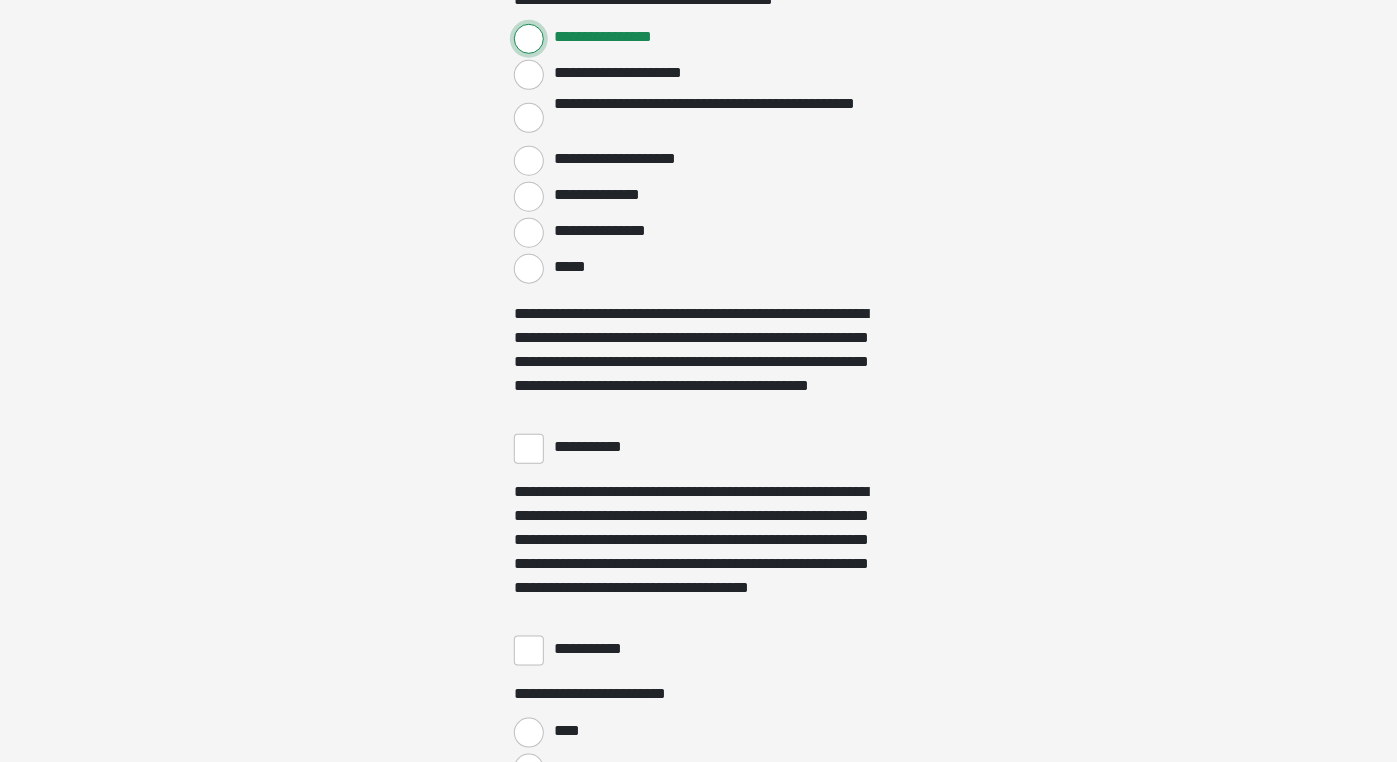 scroll, scrollTop: 3510, scrollLeft: 0, axis: vertical 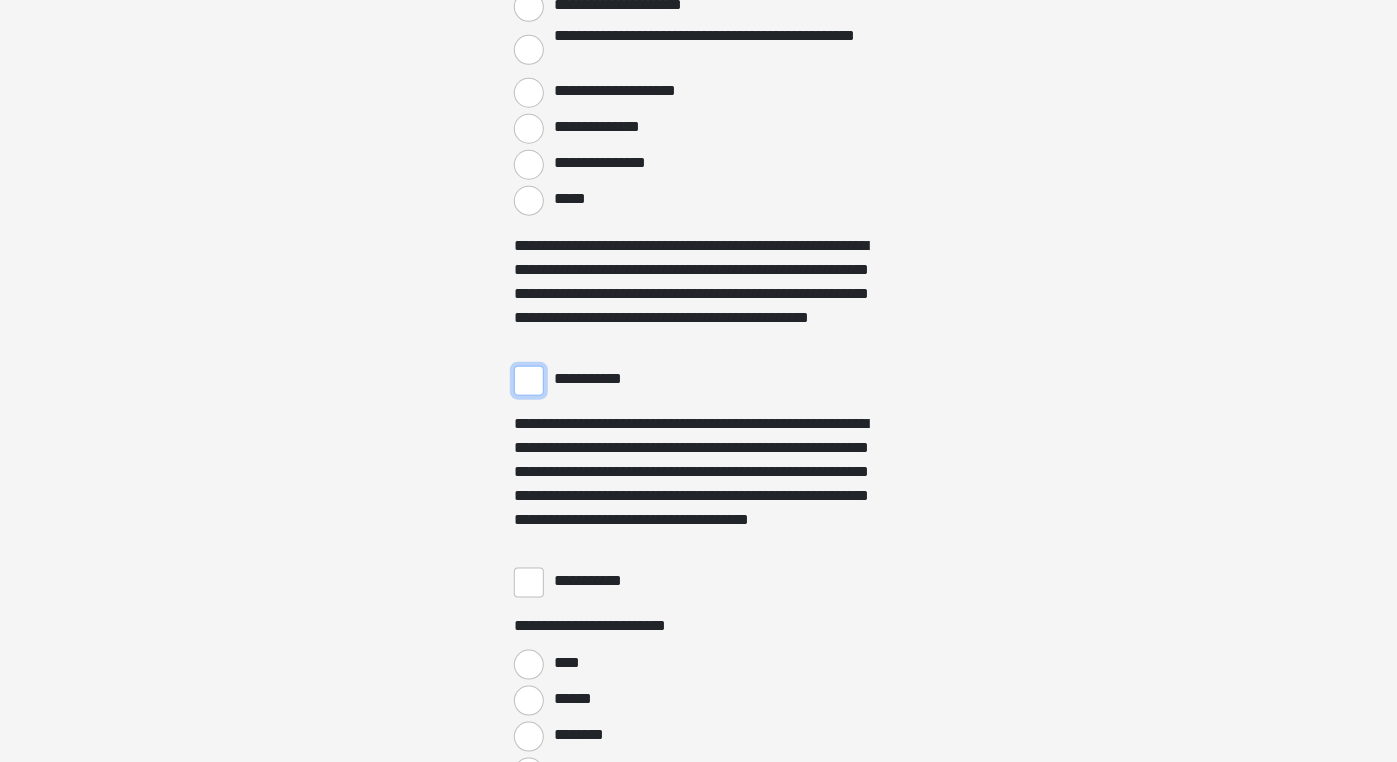 click on "**********" at bounding box center [529, 381] 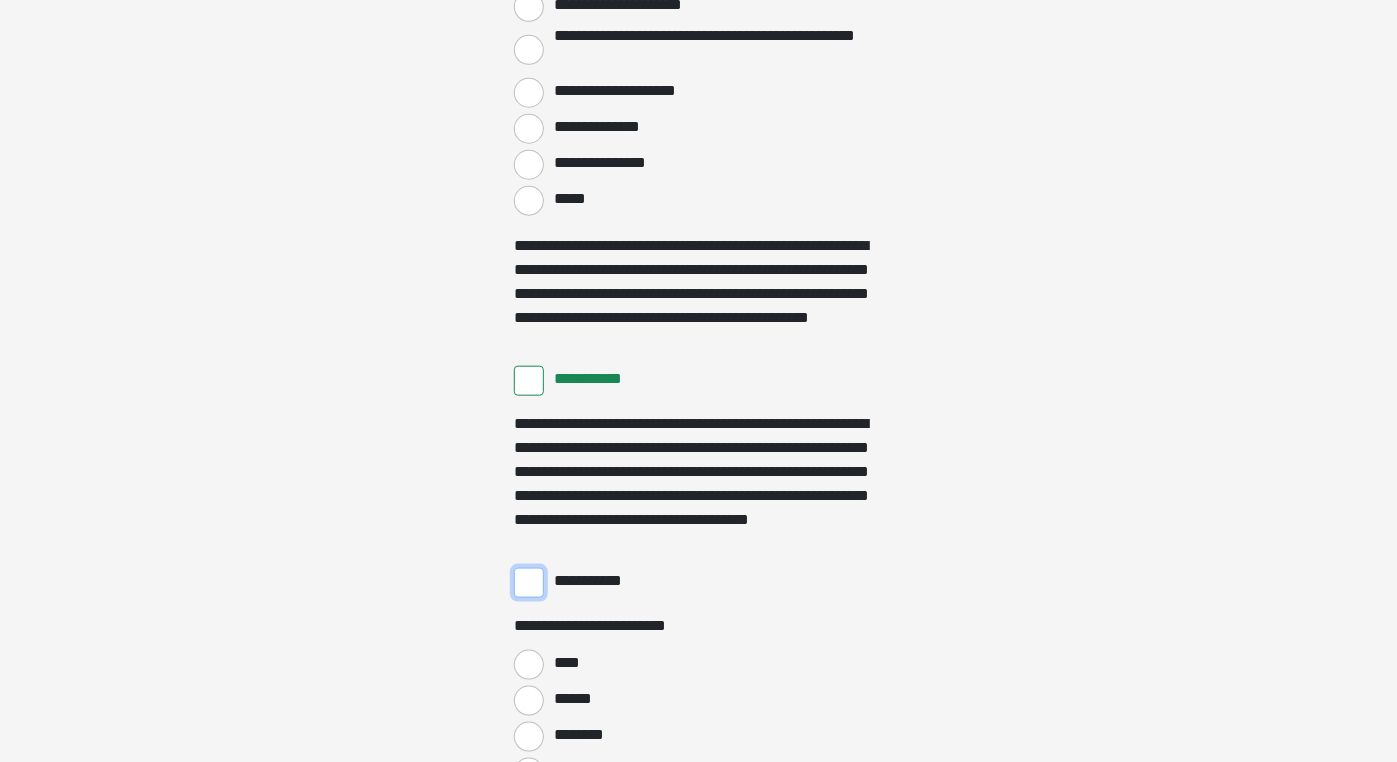 click on "**********" at bounding box center [529, 583] 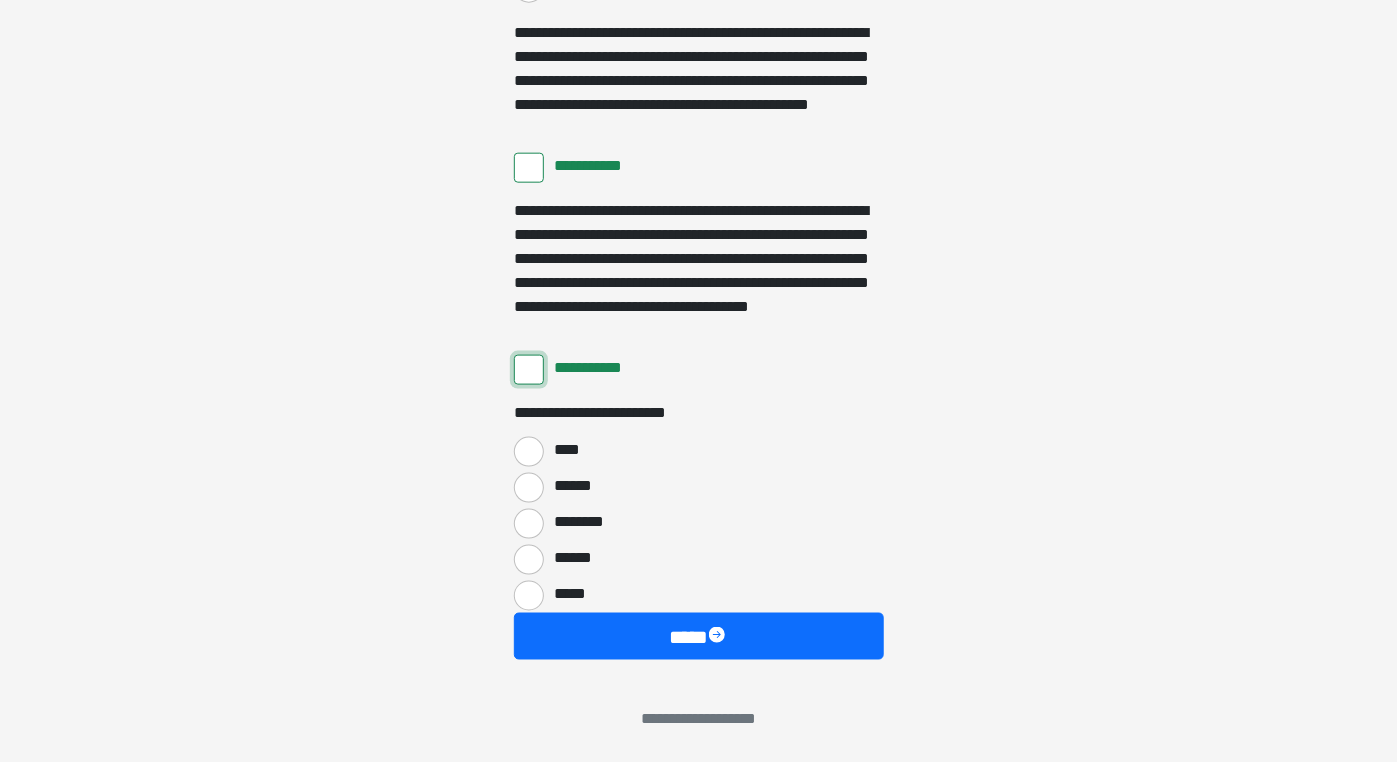 scroll, scrollTop: 3740, scrollLeft: 0, axis: vertical 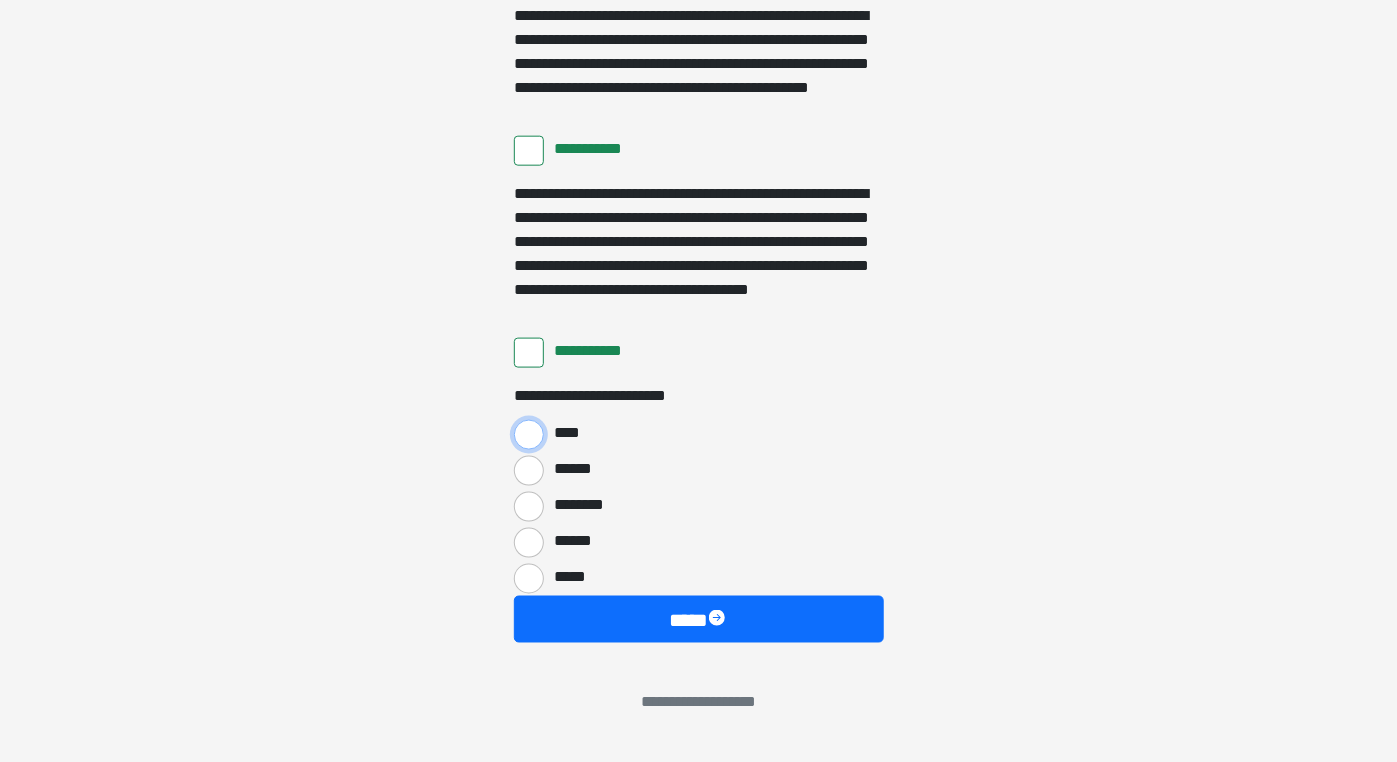 click on "****" at bounding box center (529, 435) 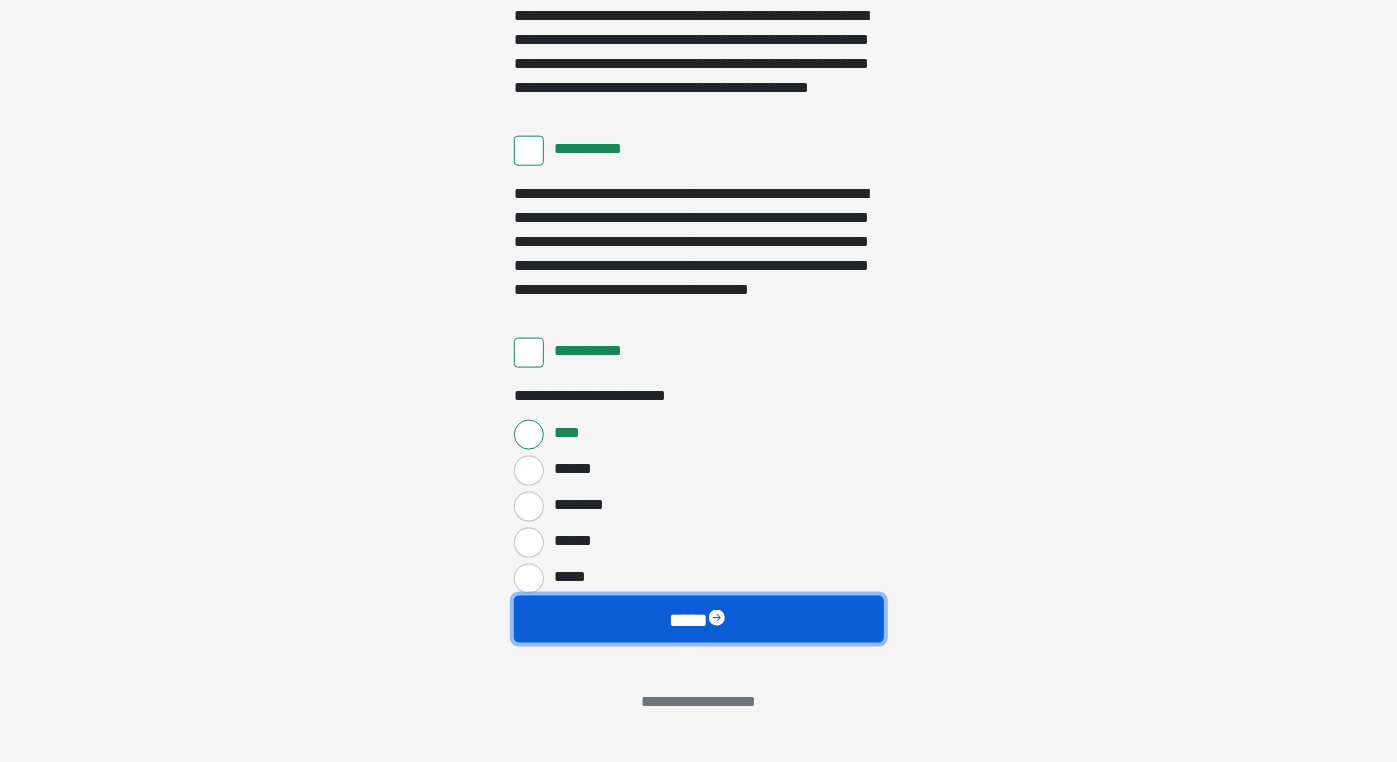 click on "****" at bounding box center [699, 620] 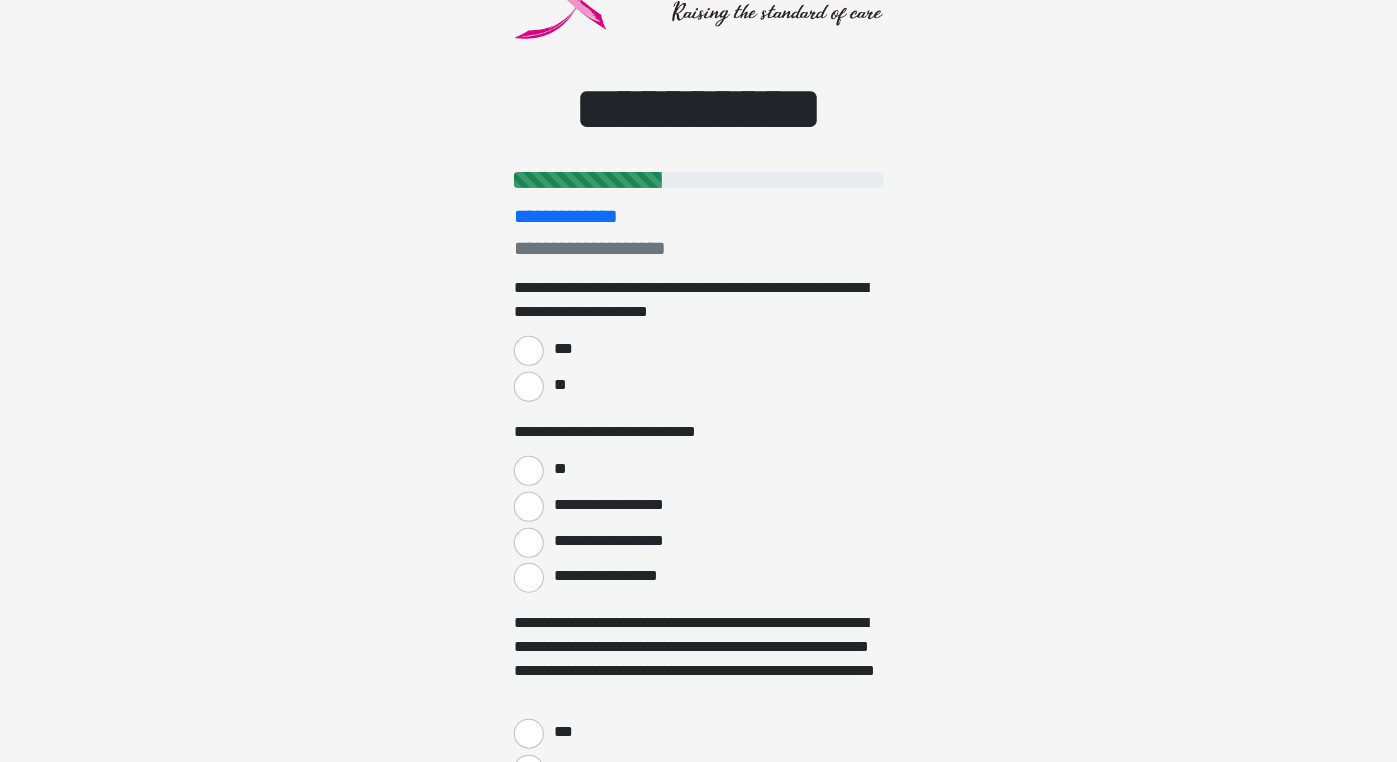 scroll, scrollTop: 0, scrollLeft: 0, axis: both 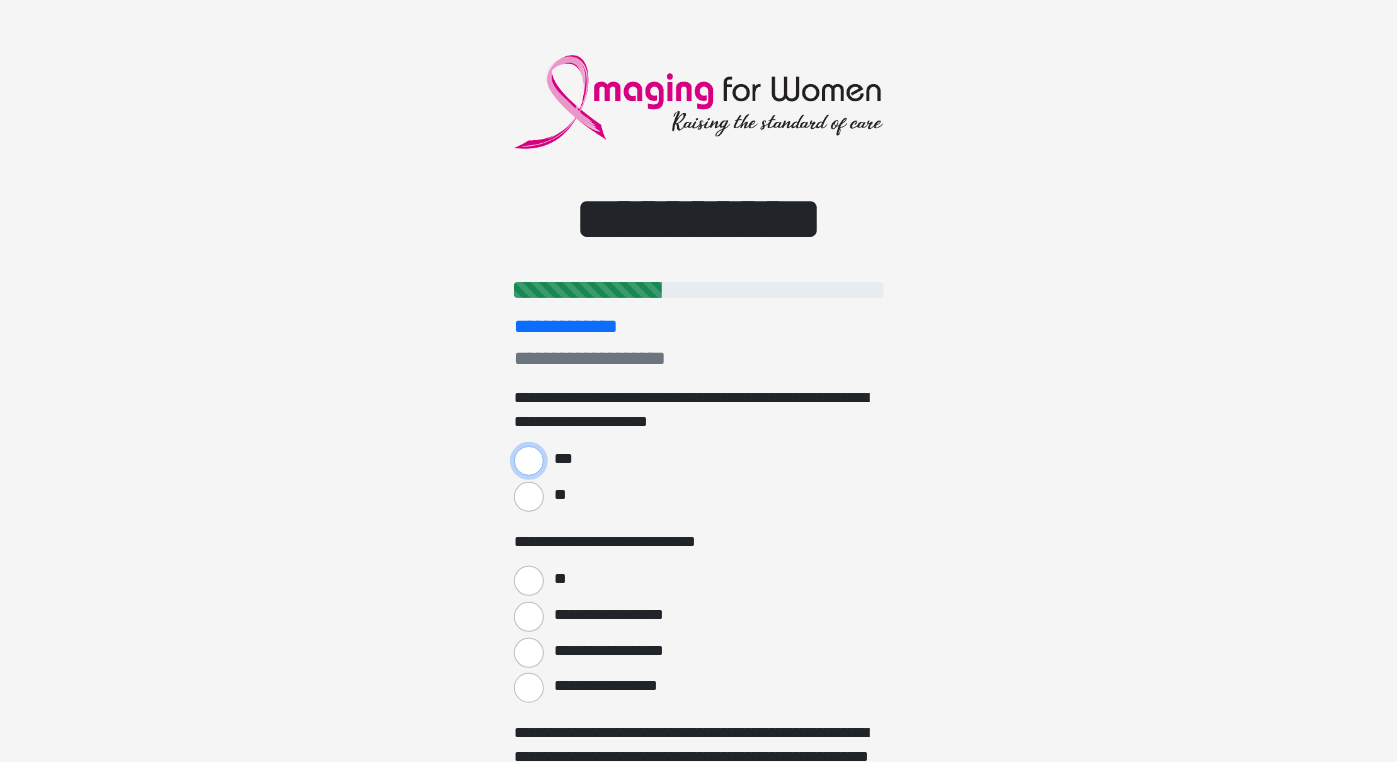click on "***" at bounding box center (529, 461) 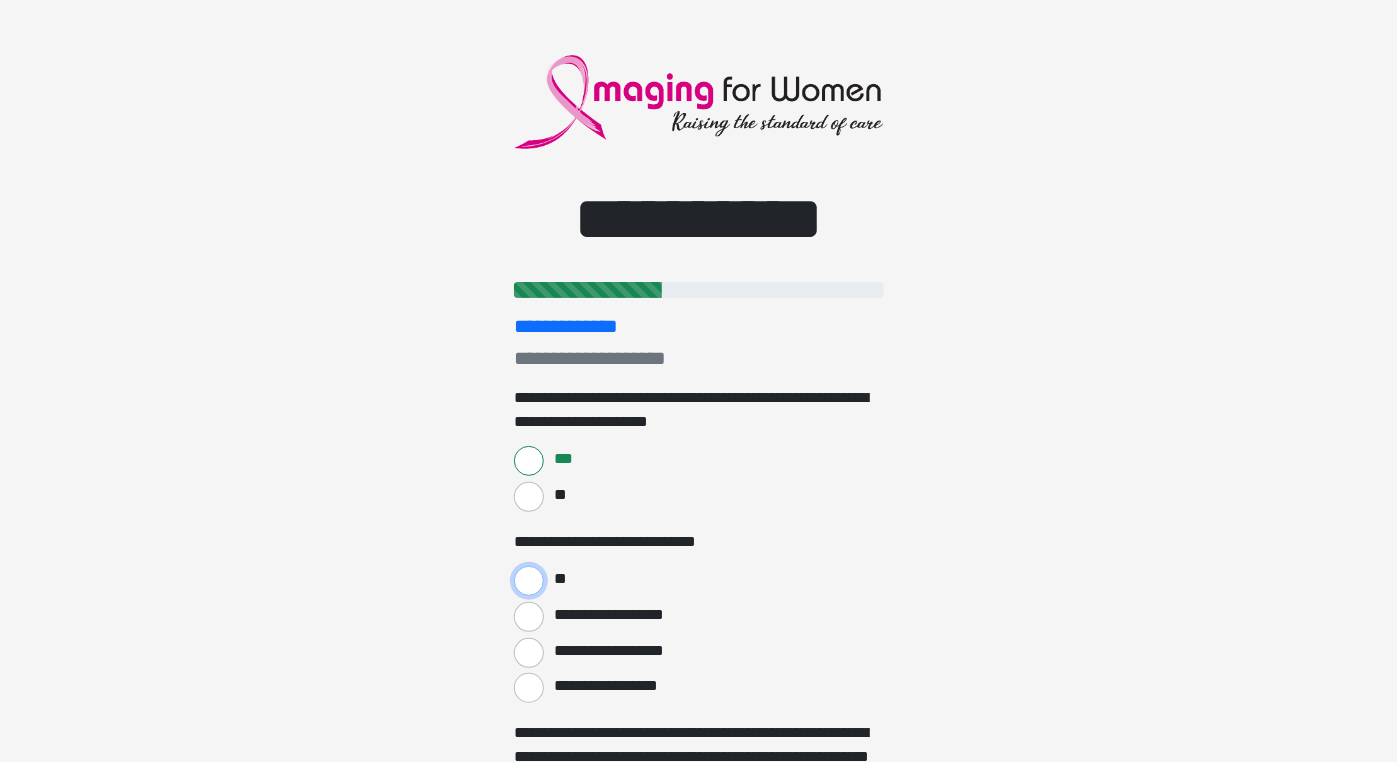 click on "**" at bounding box center [529, 581] 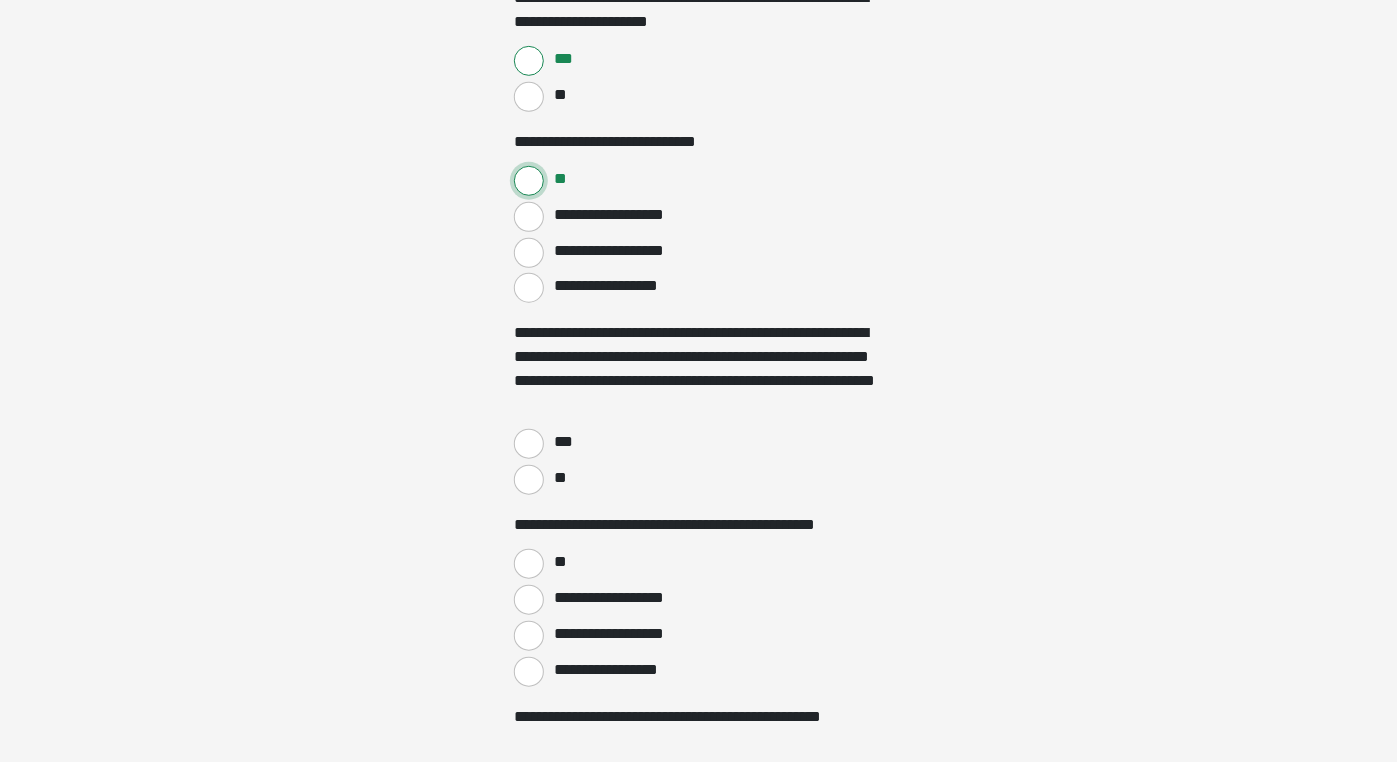 scroll, scrollTop: 480, scrollLeft: 0, axis: vertical 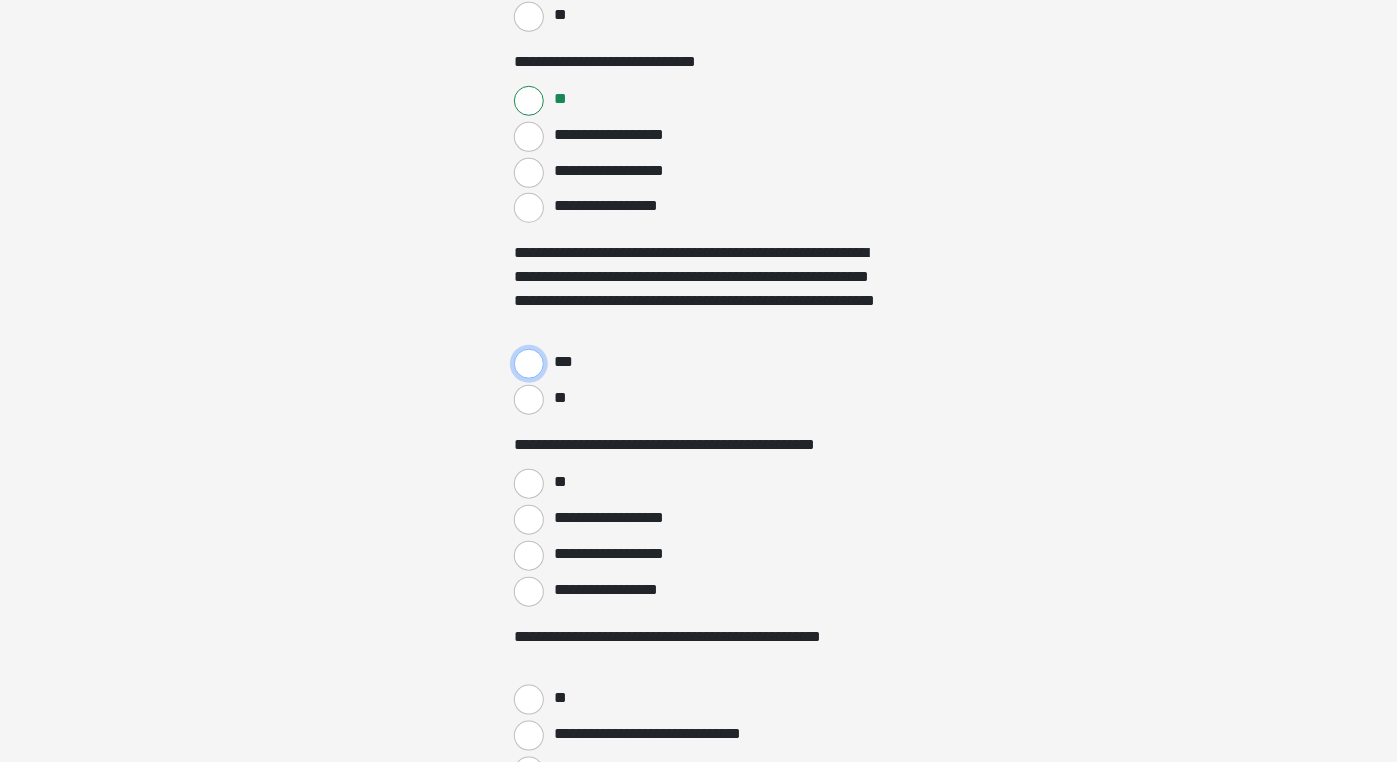 click on "***" at bounding box center [529, 364] 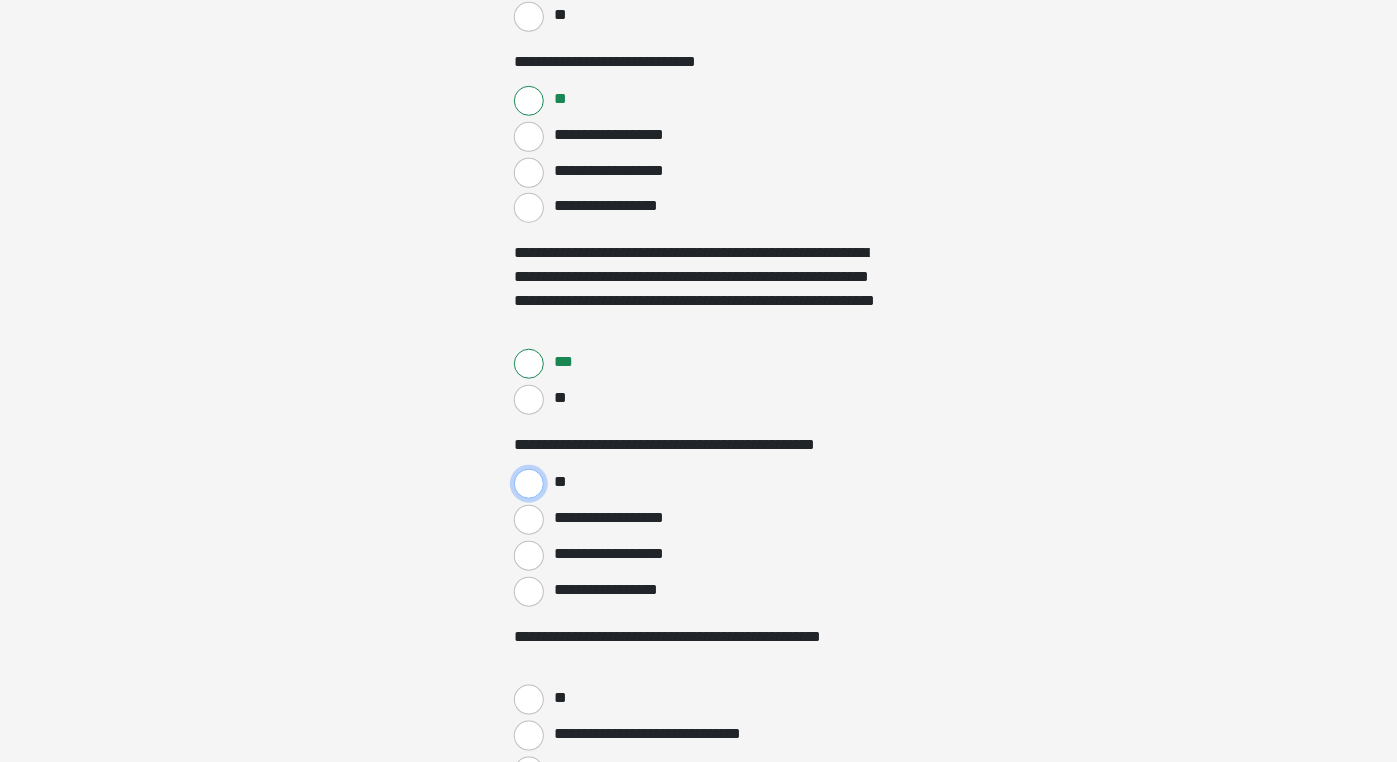 click on "**" at bounding box center [529, 484] 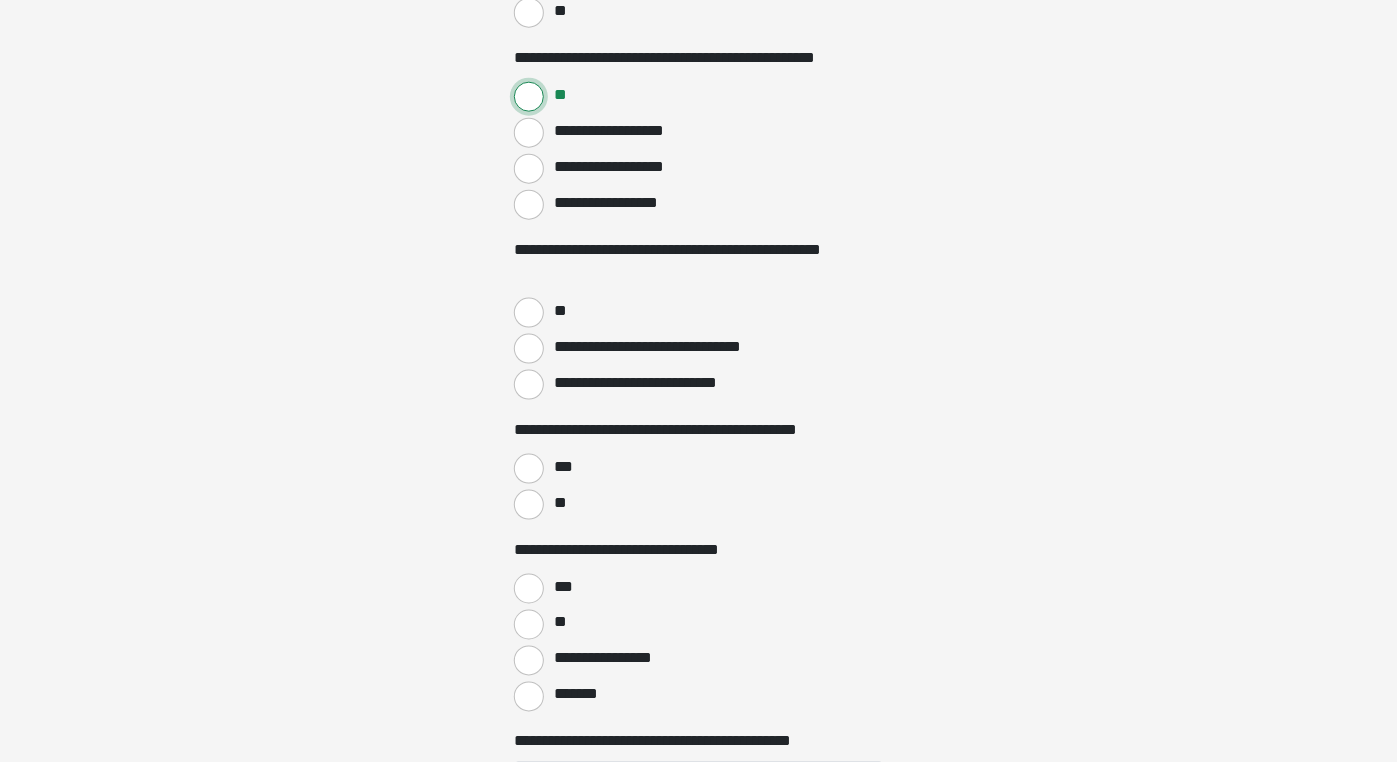 scroll, scrollTop: 1027, scrollLeft: 0, axis: vertical 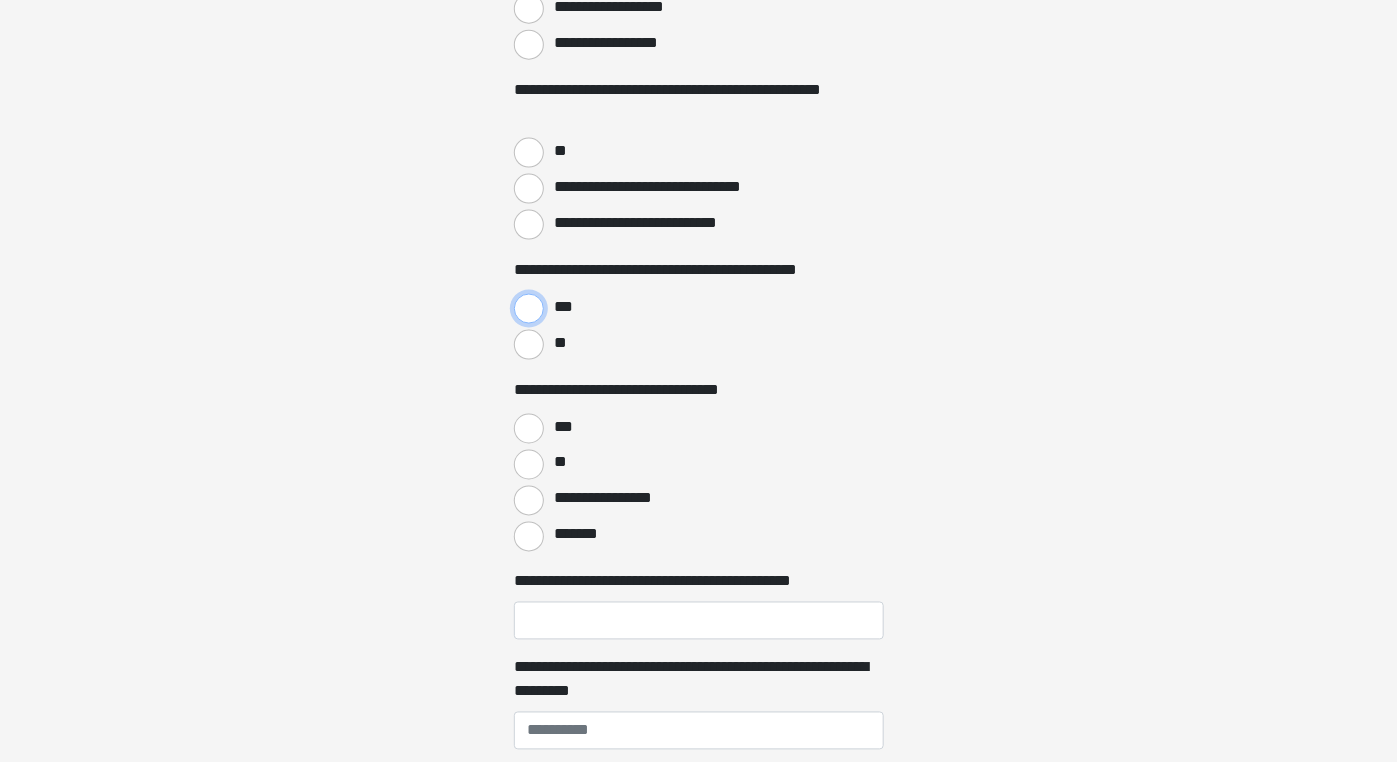 click on "***" at bounding box center (529, 309) 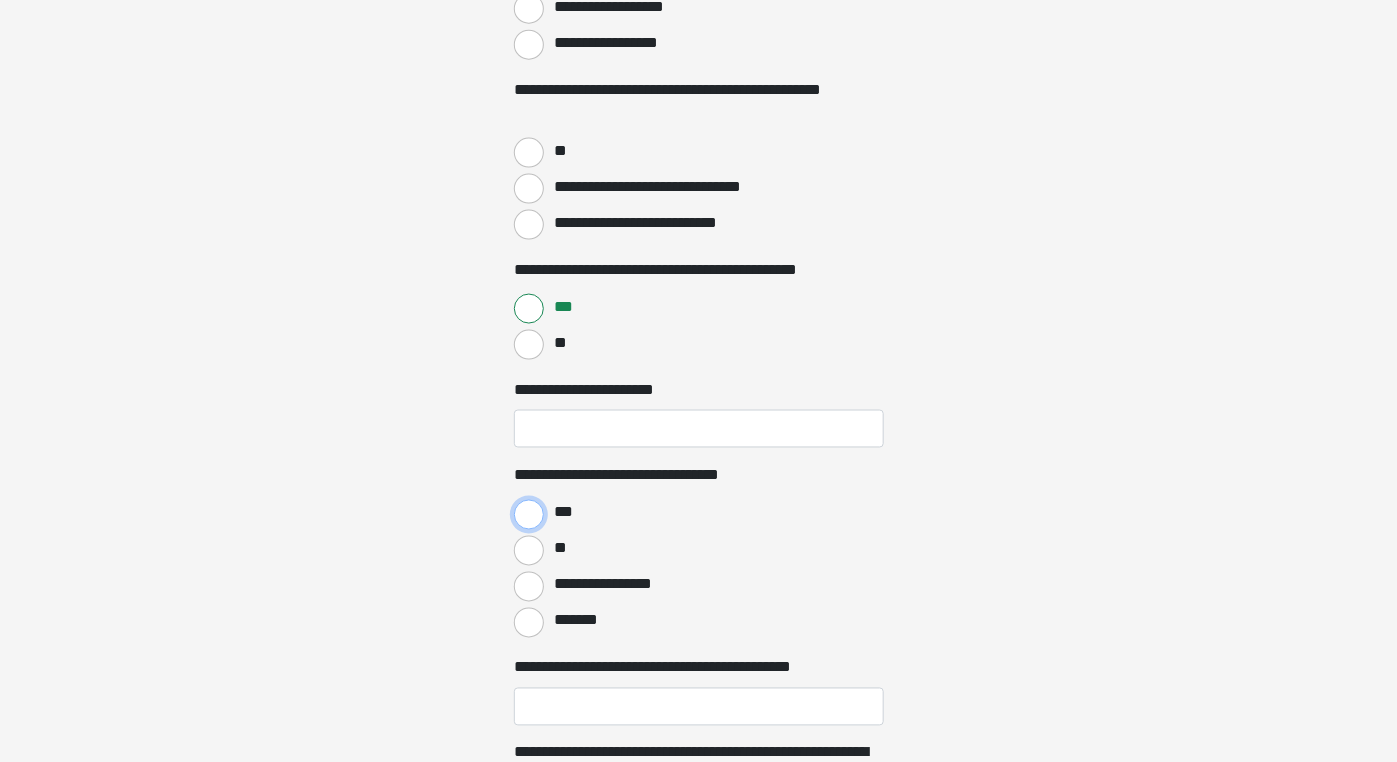 click on "***" at bounding box center [529, 515] 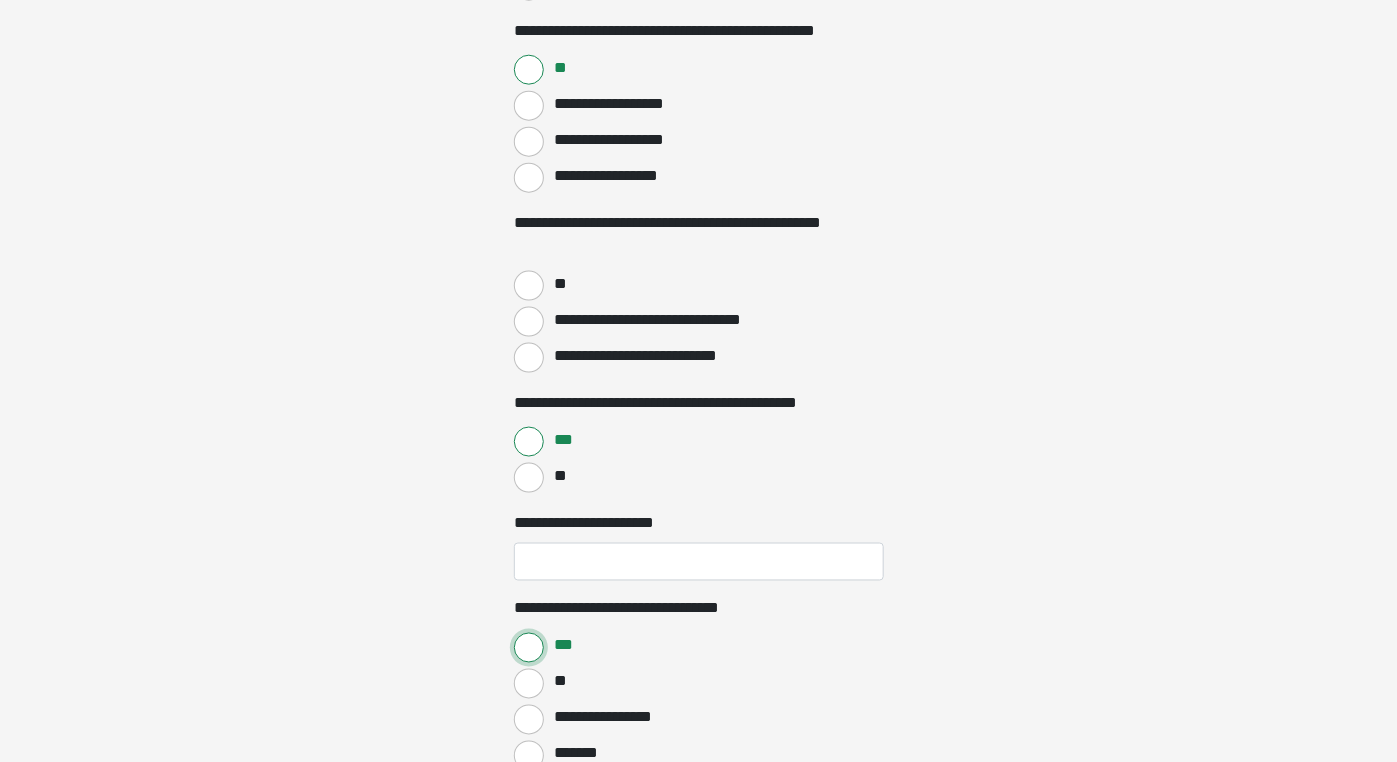 scroll, scrollTop: 841, scrollLeft: 0, axis: vertical 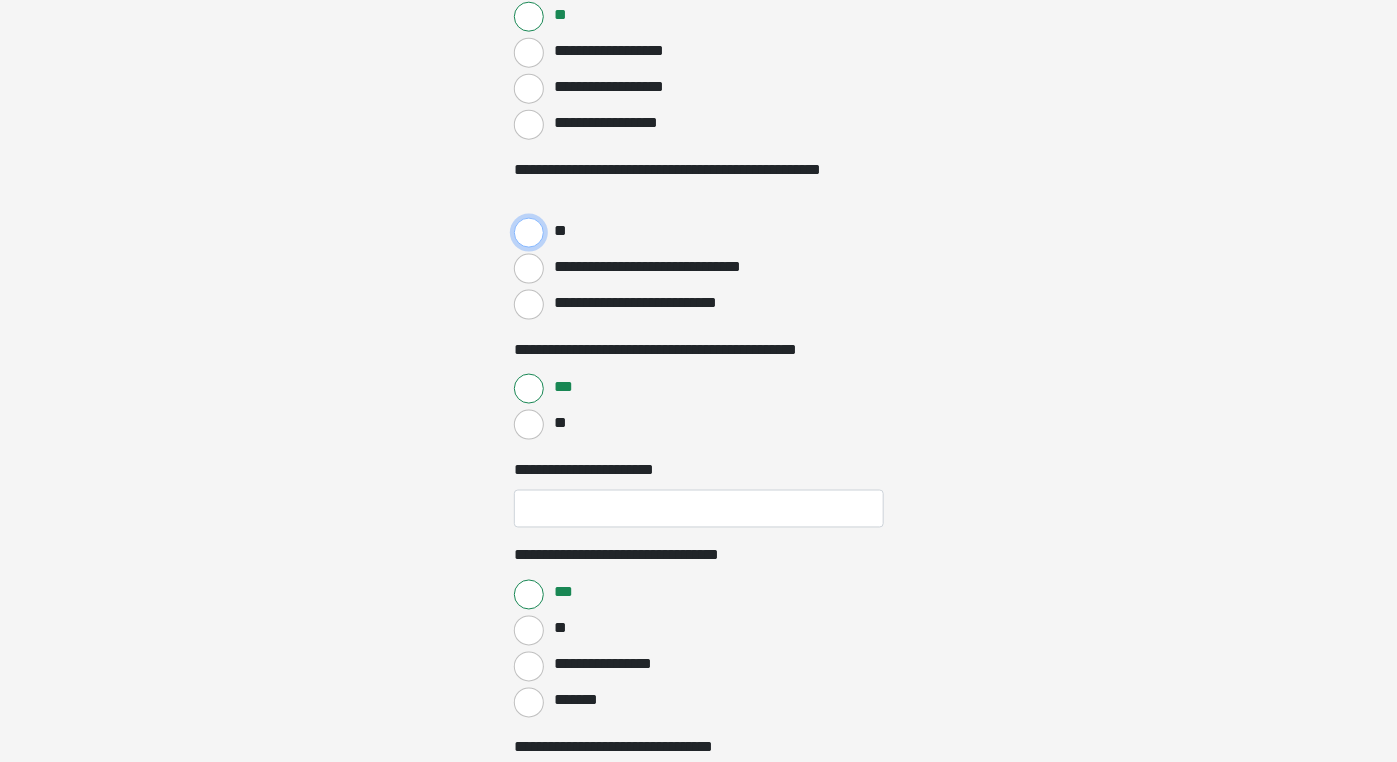 click on "**" at bounding box center (529, 233) 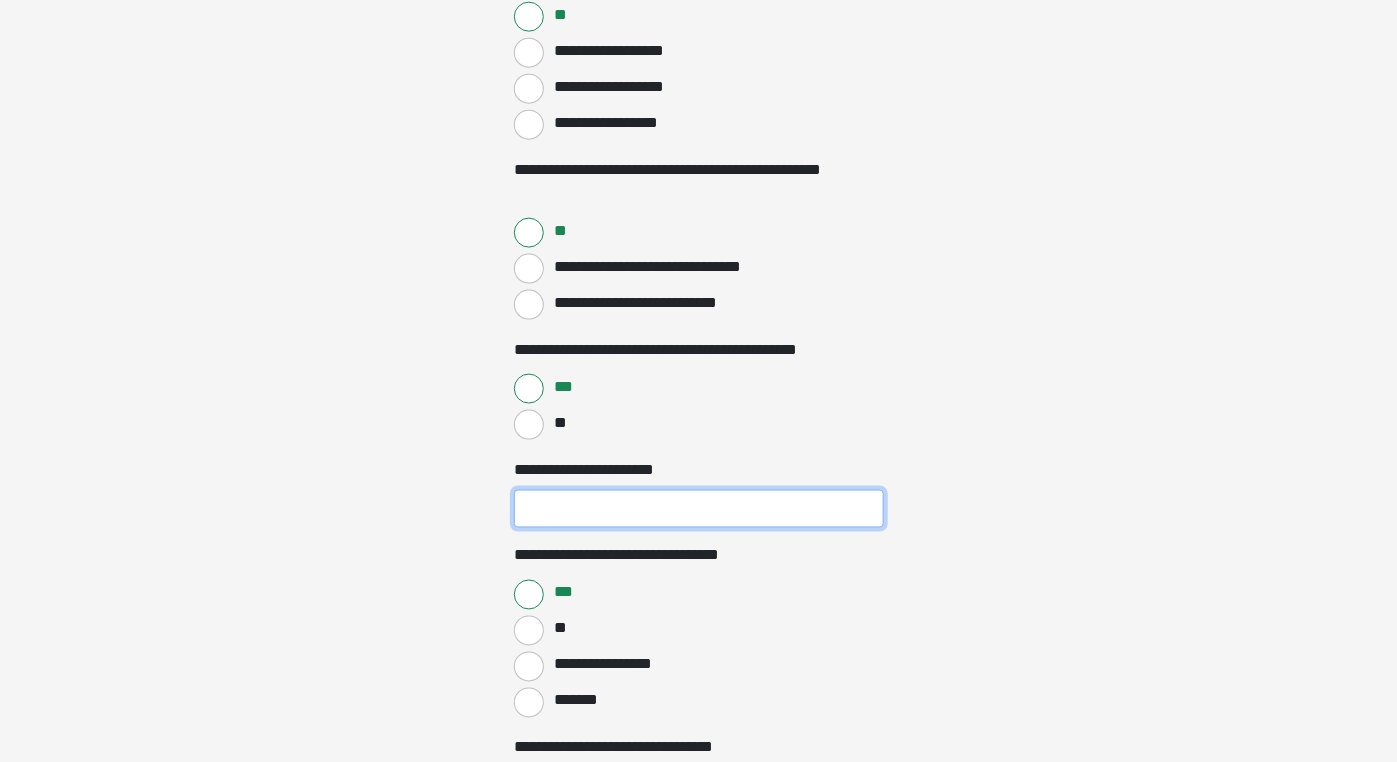 click on "**********" at bounding box center (699, 509) 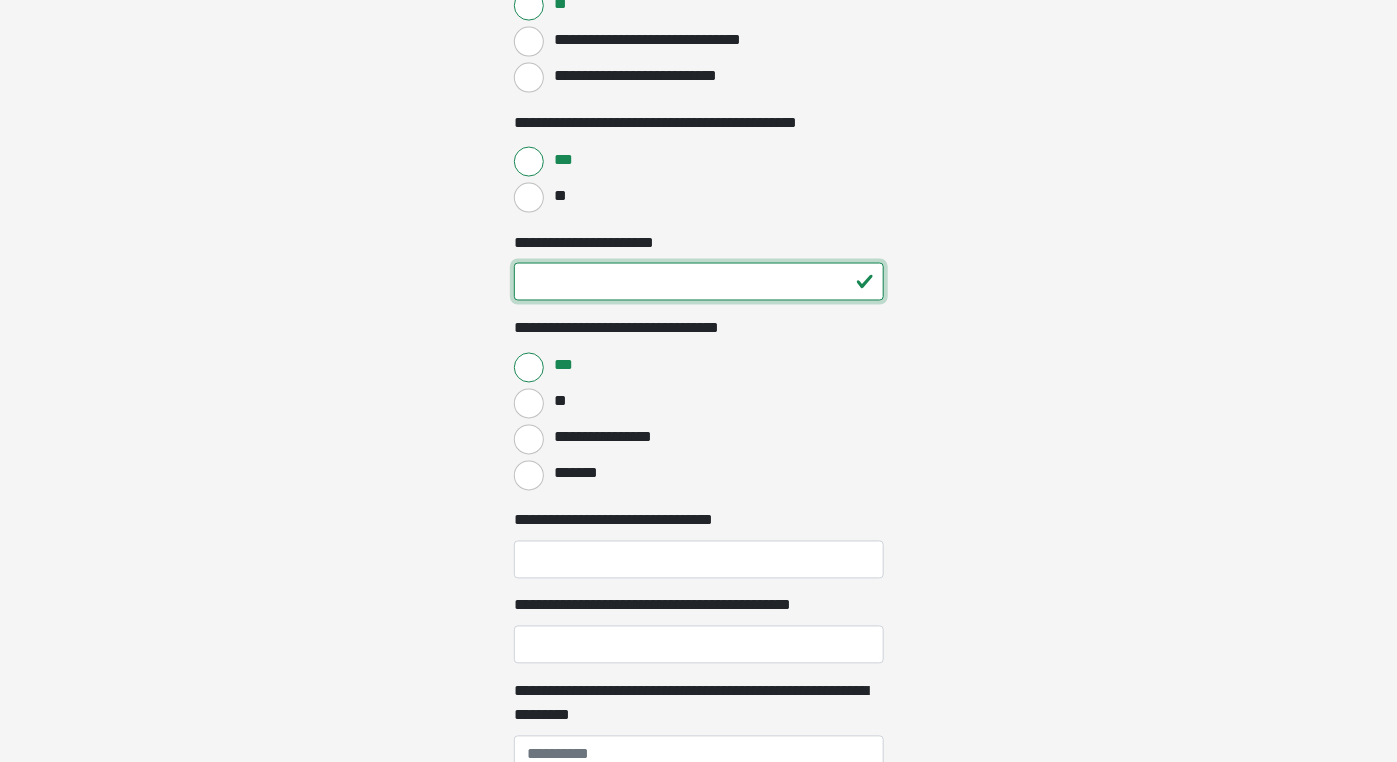 scroll, scrollTop: 1241, scrollLeft: 0, axis: vertical 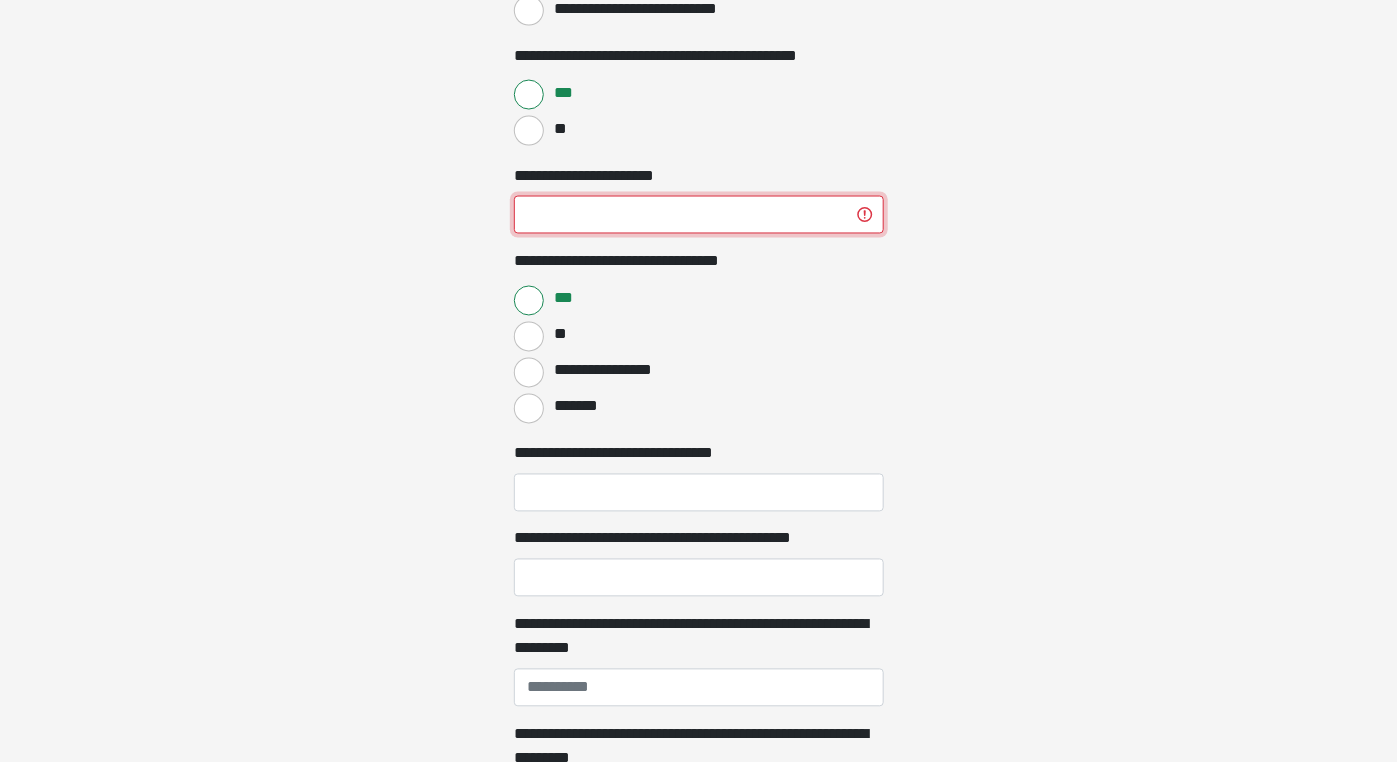 type on "****" 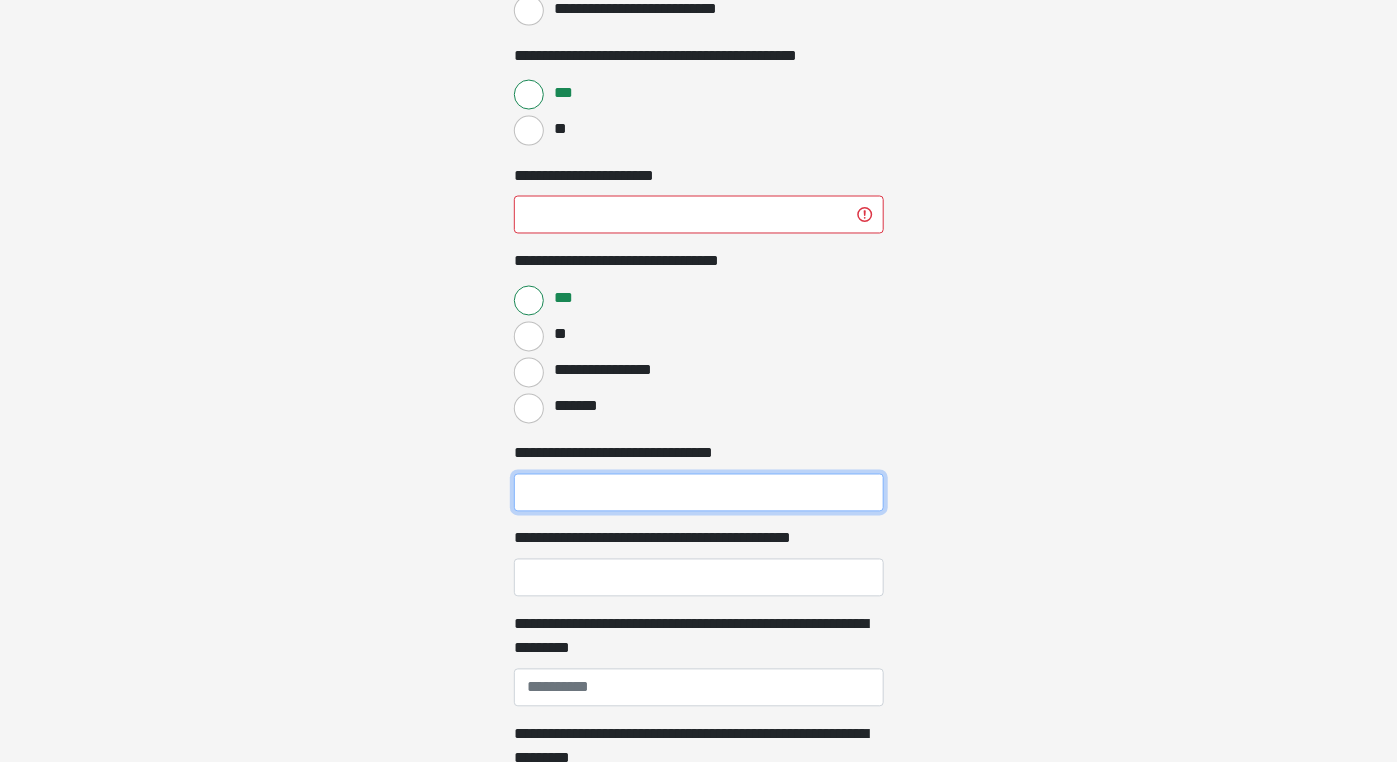 click on "**********" at bounding box center (699, 493) 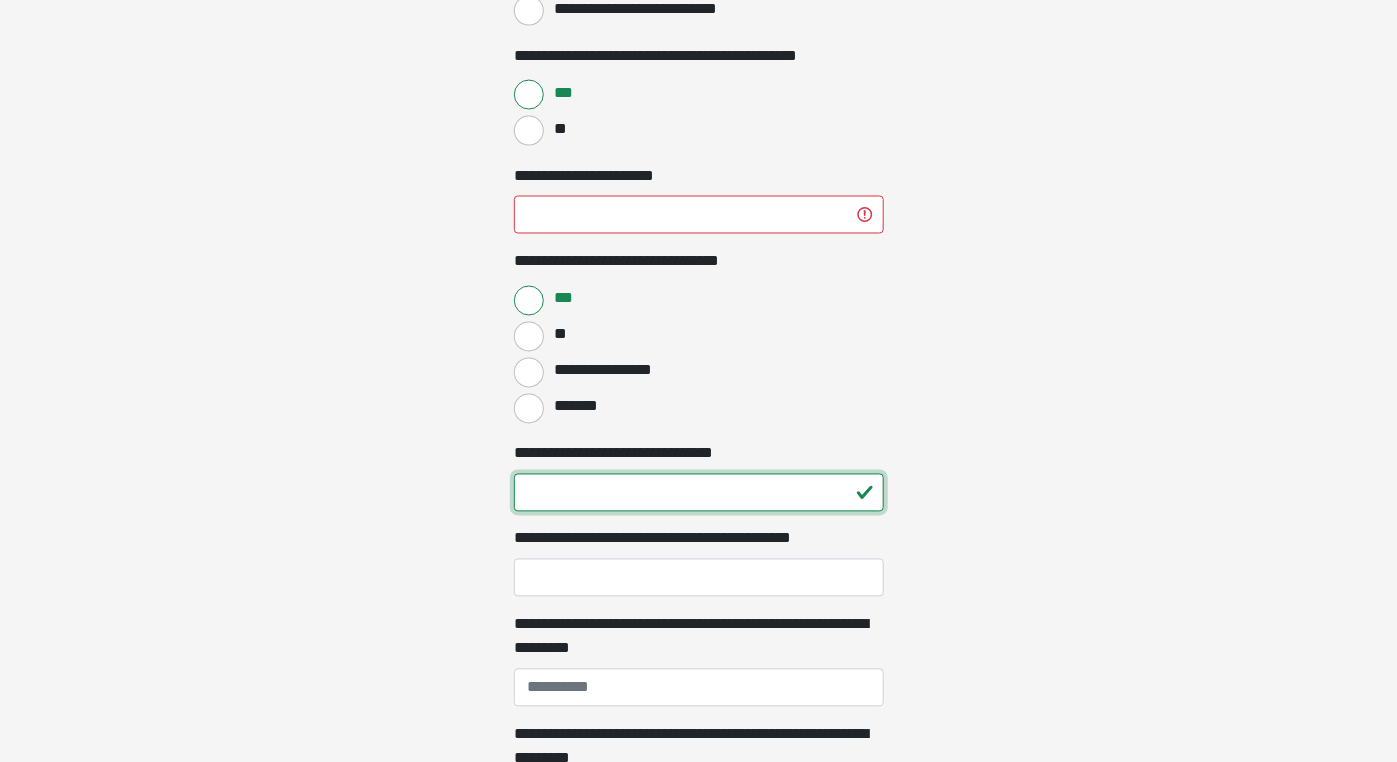 type on "**" 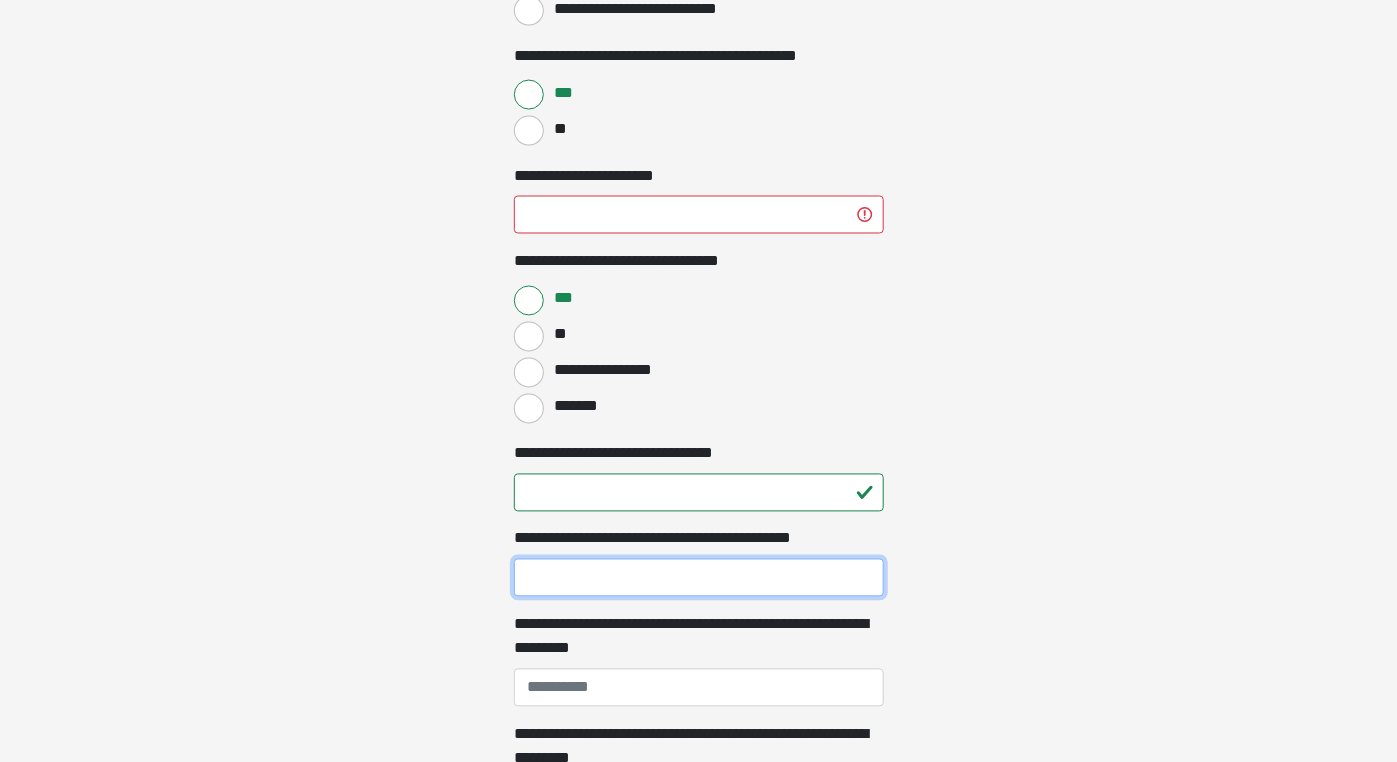 click on "**********" at bounding box center (699, 578) 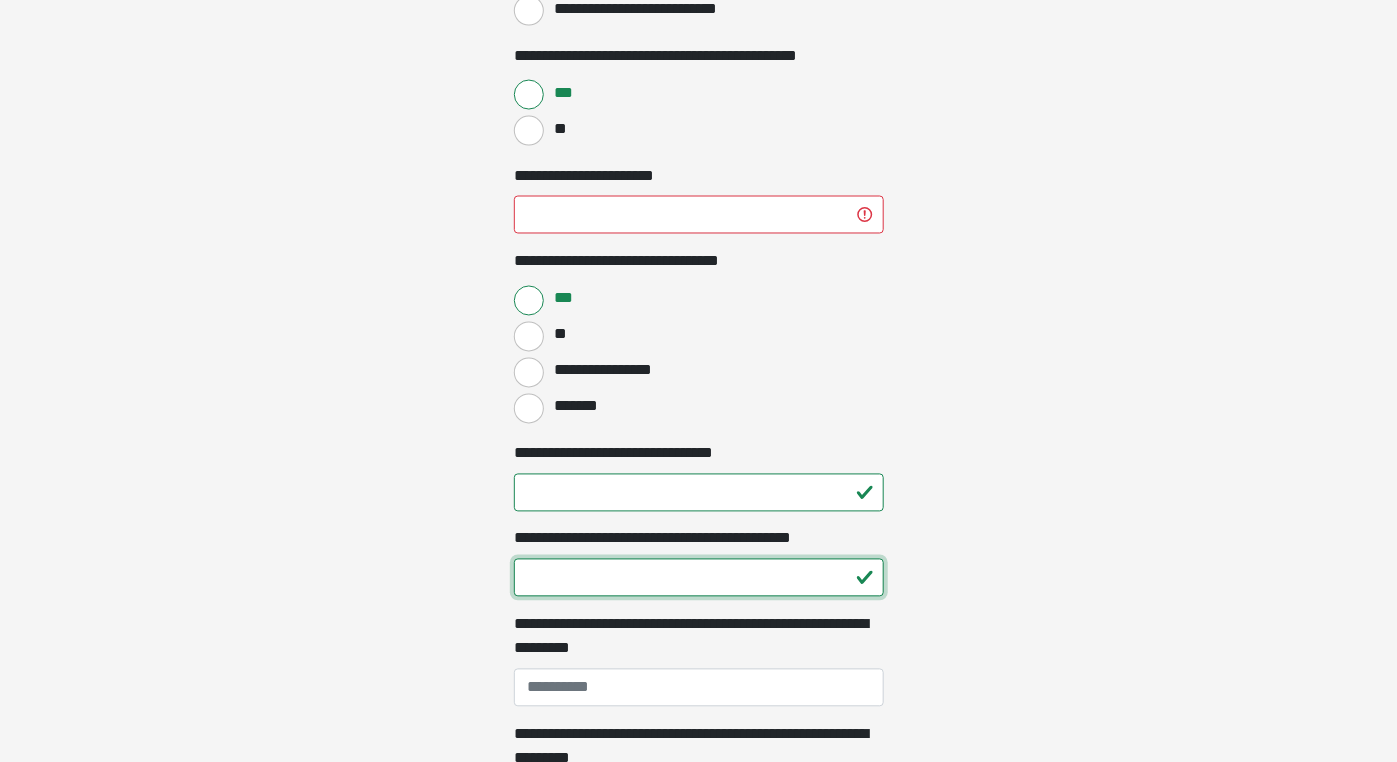type on "**" 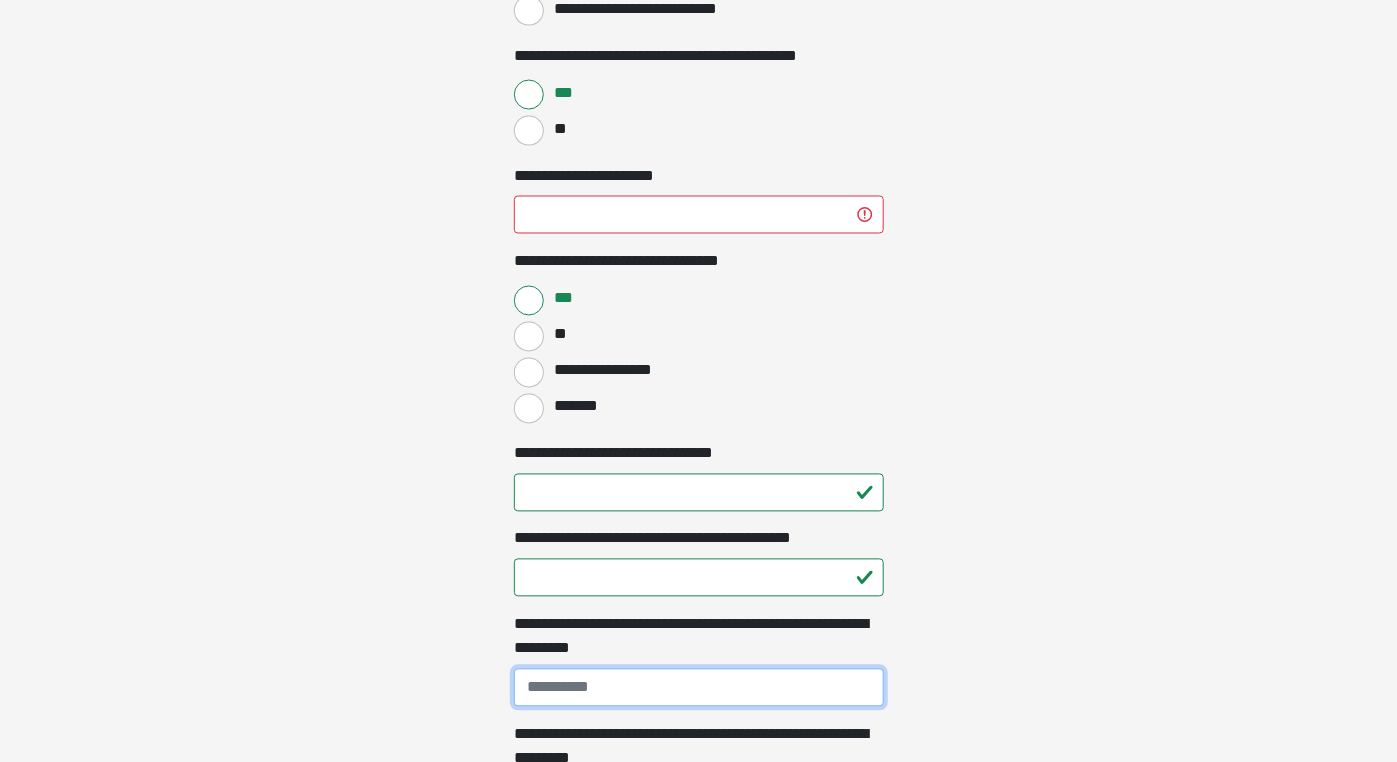 click on "**********" at bounding box center (699, 688) 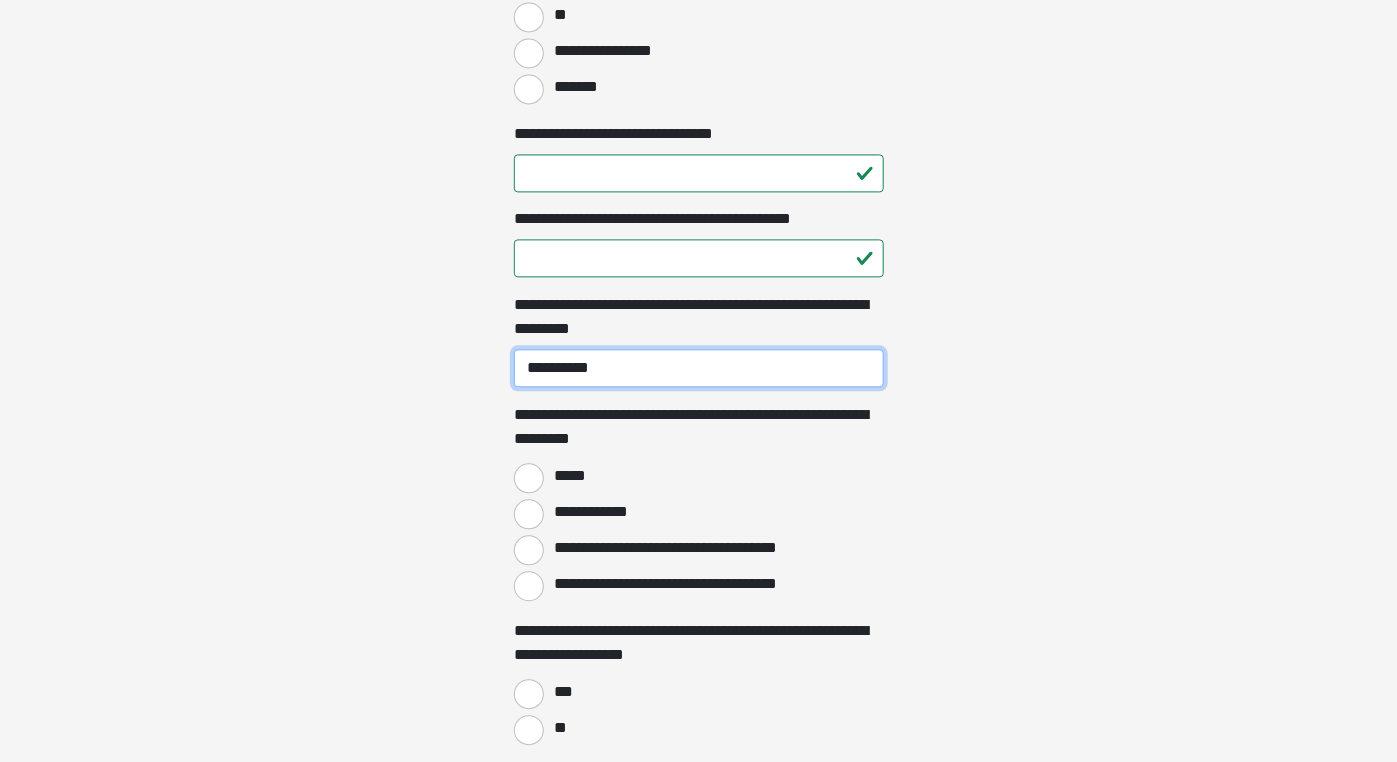 scroll, scrollTop: 1628, scrollLeft: 0, axis: vertical 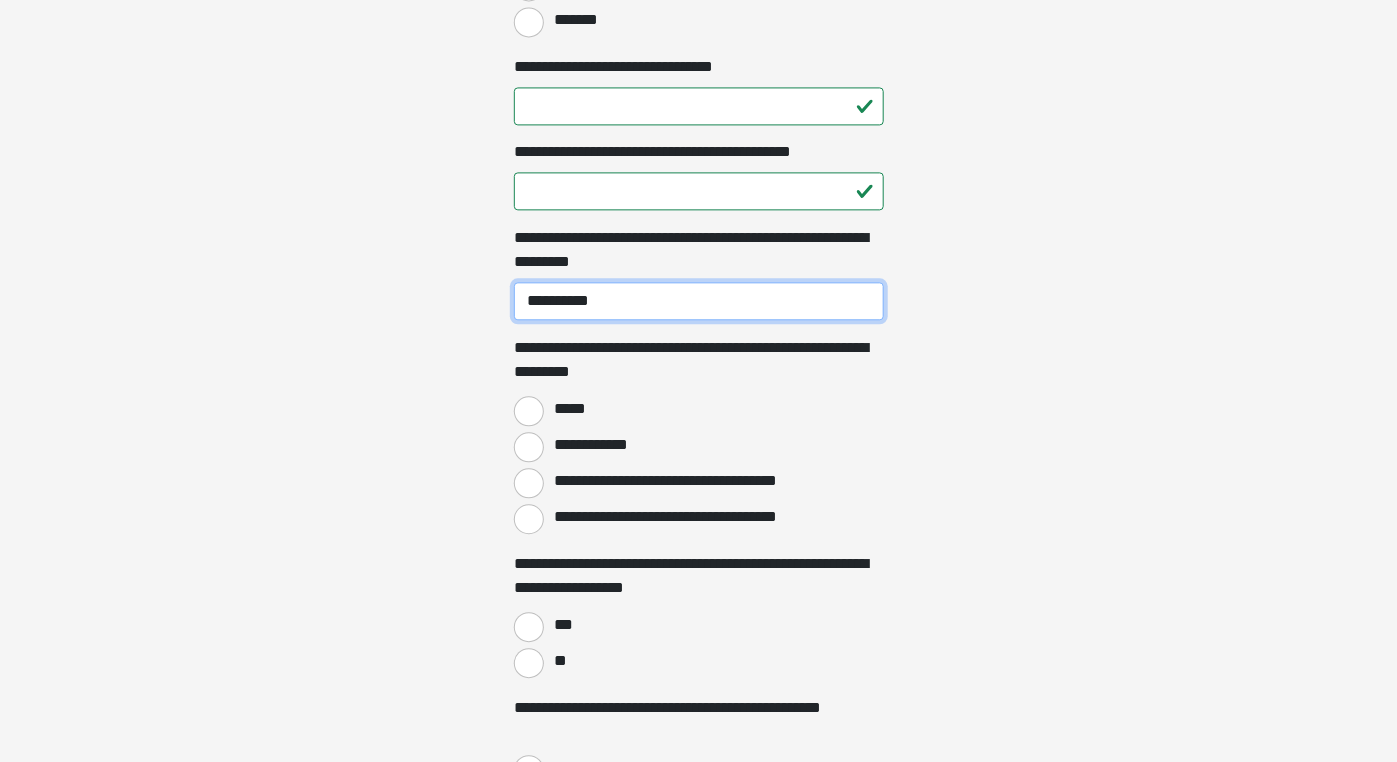type on "**********" 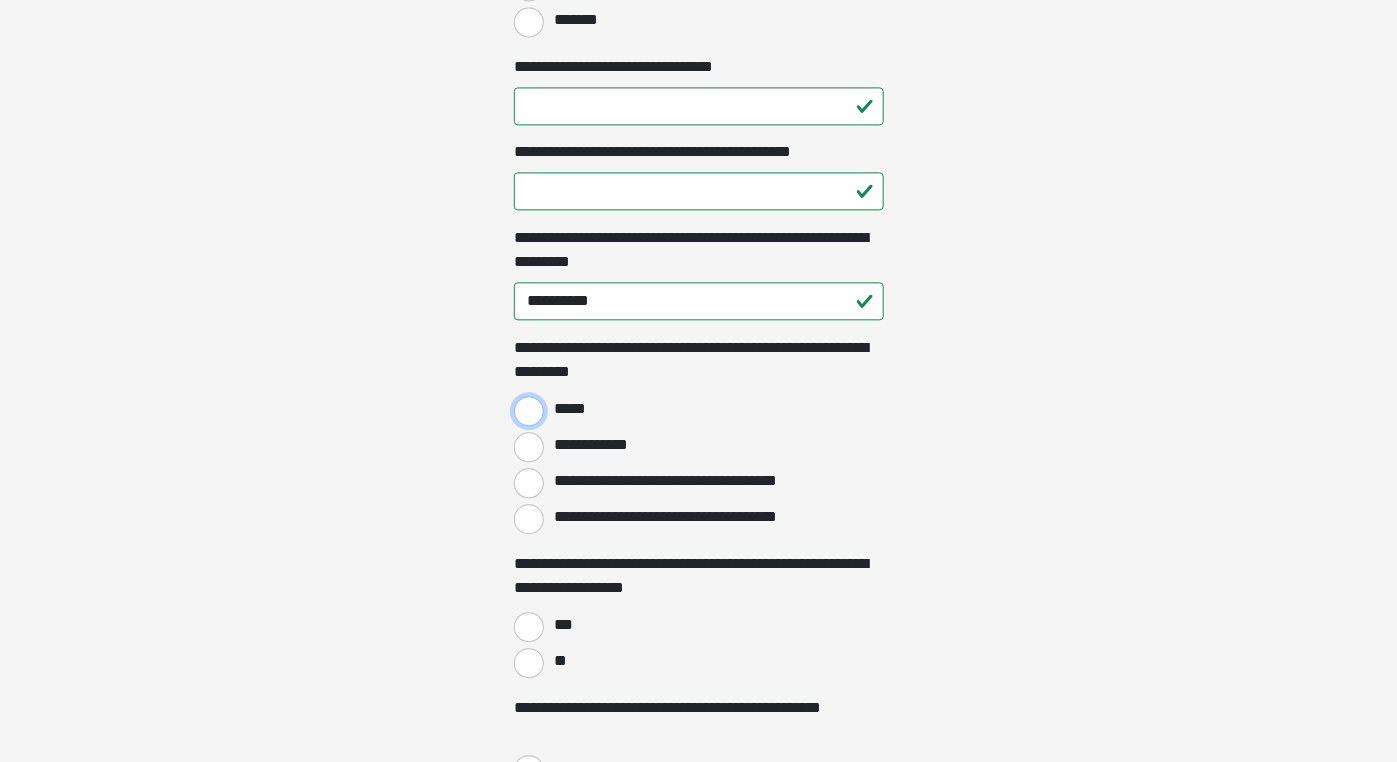 click on "*****" at bounding box center [529, 411] 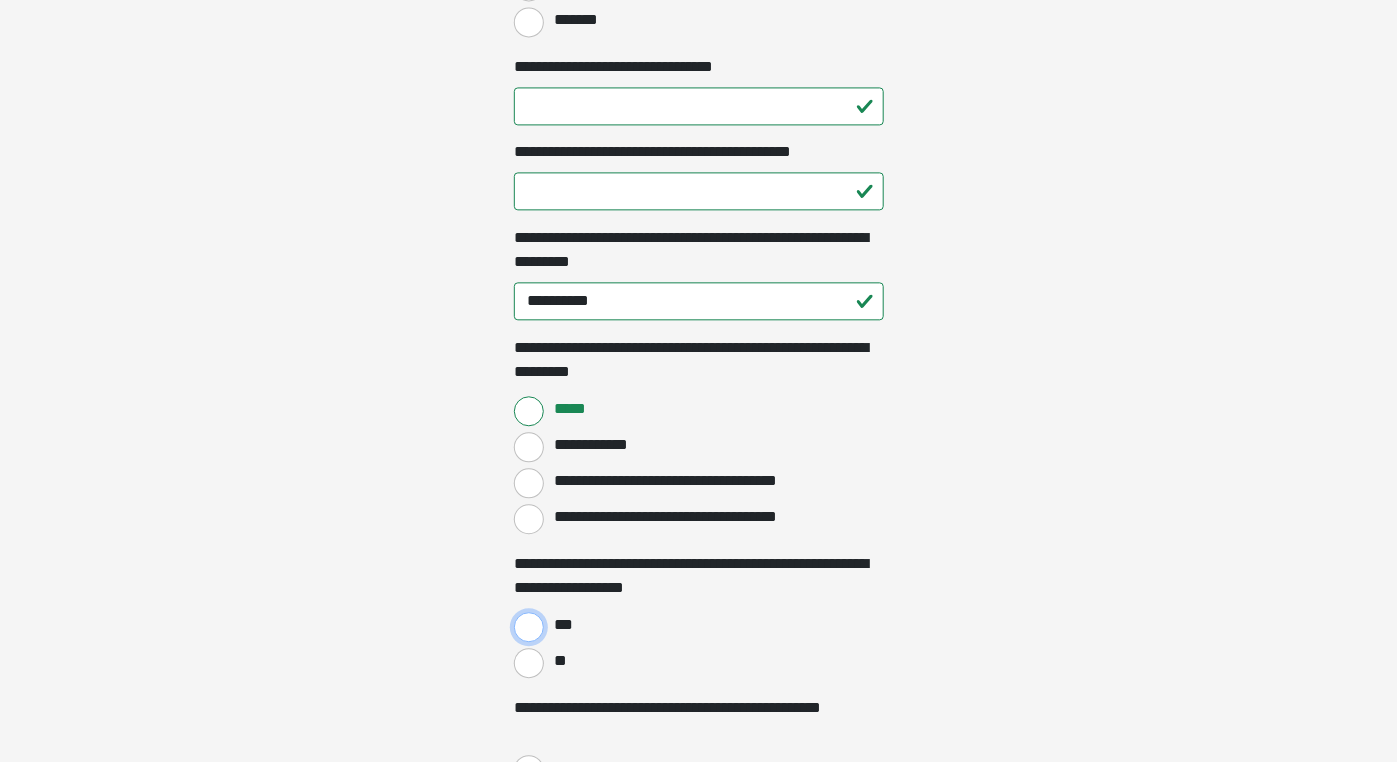 click on "***" at bounding box center (529, 627) 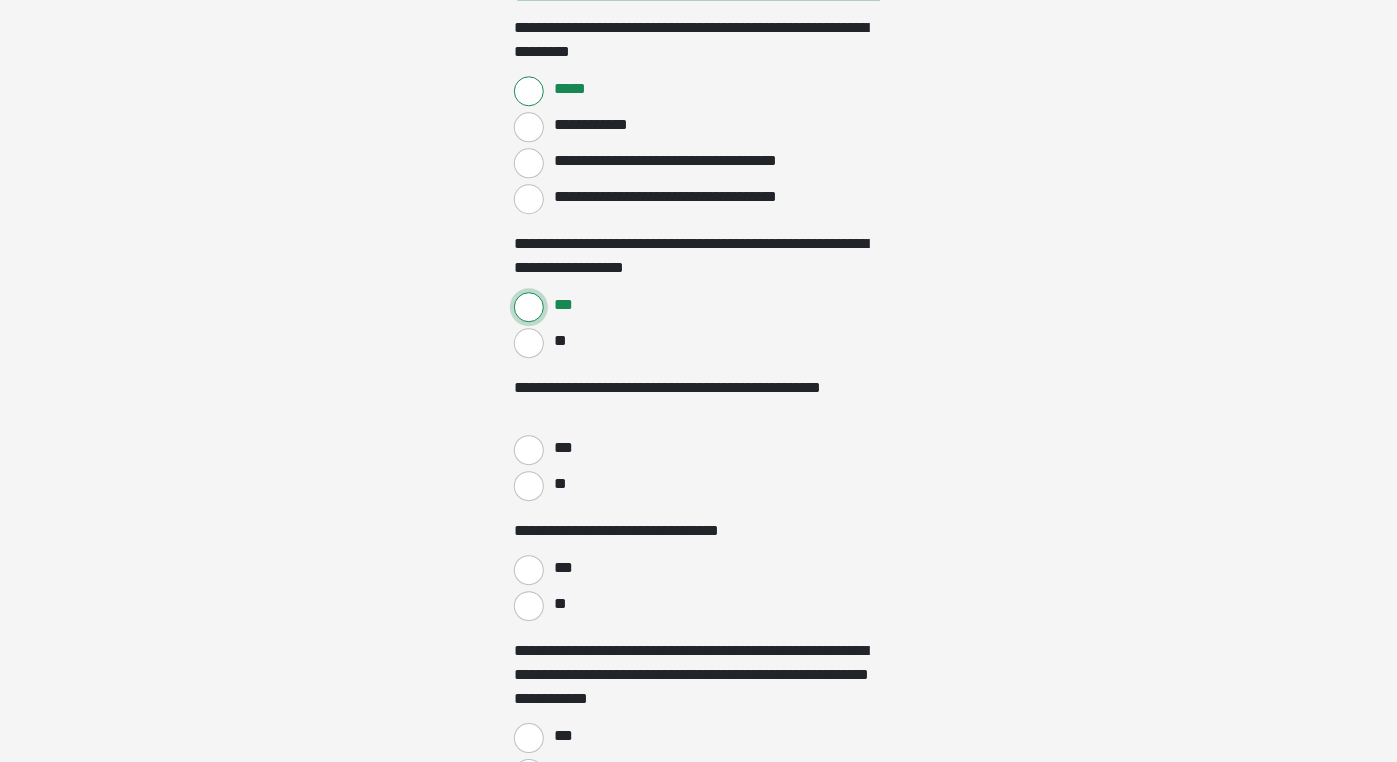 scroll, scrollTop: 1962, scrollLeft: 0, axis: vertical 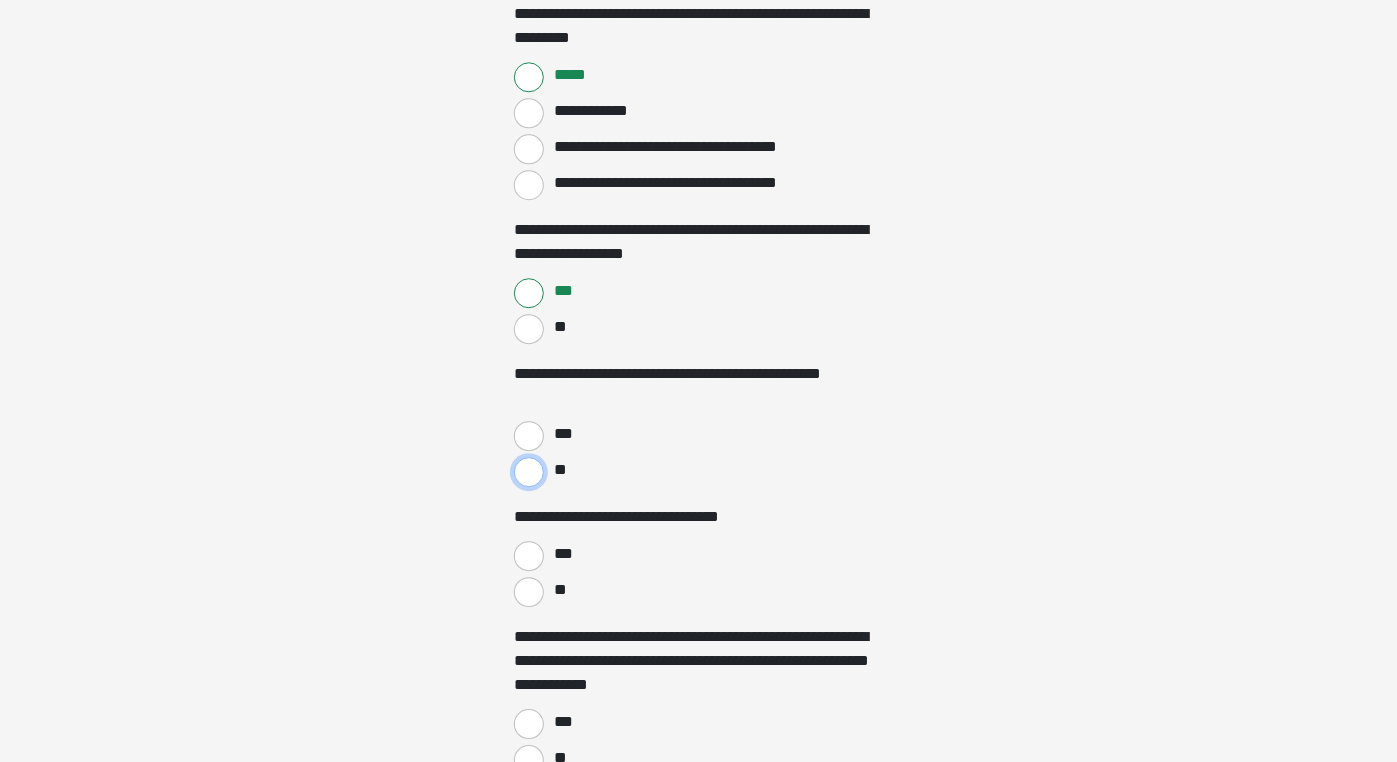 click on "**" at bounding box center [529, 472] 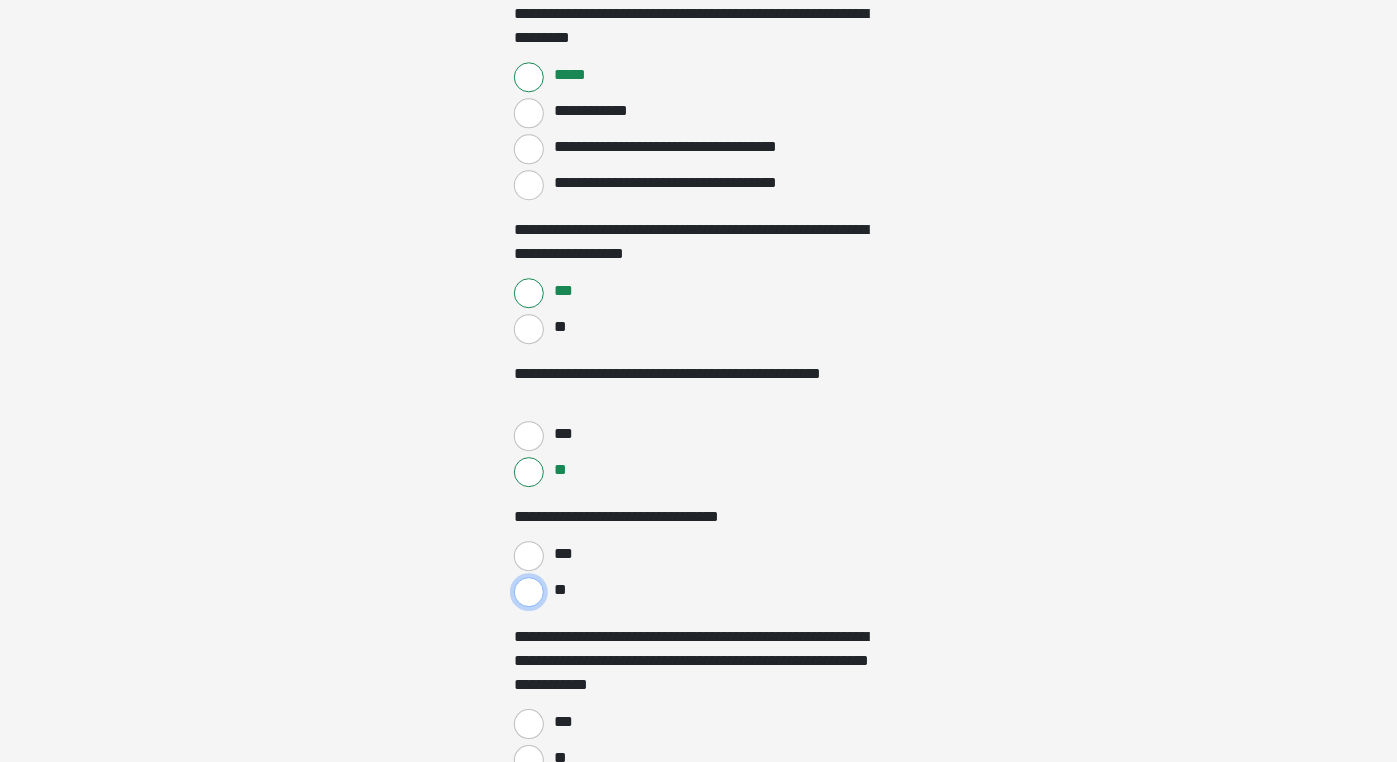 click on "**" at bounding box center [529, 592] 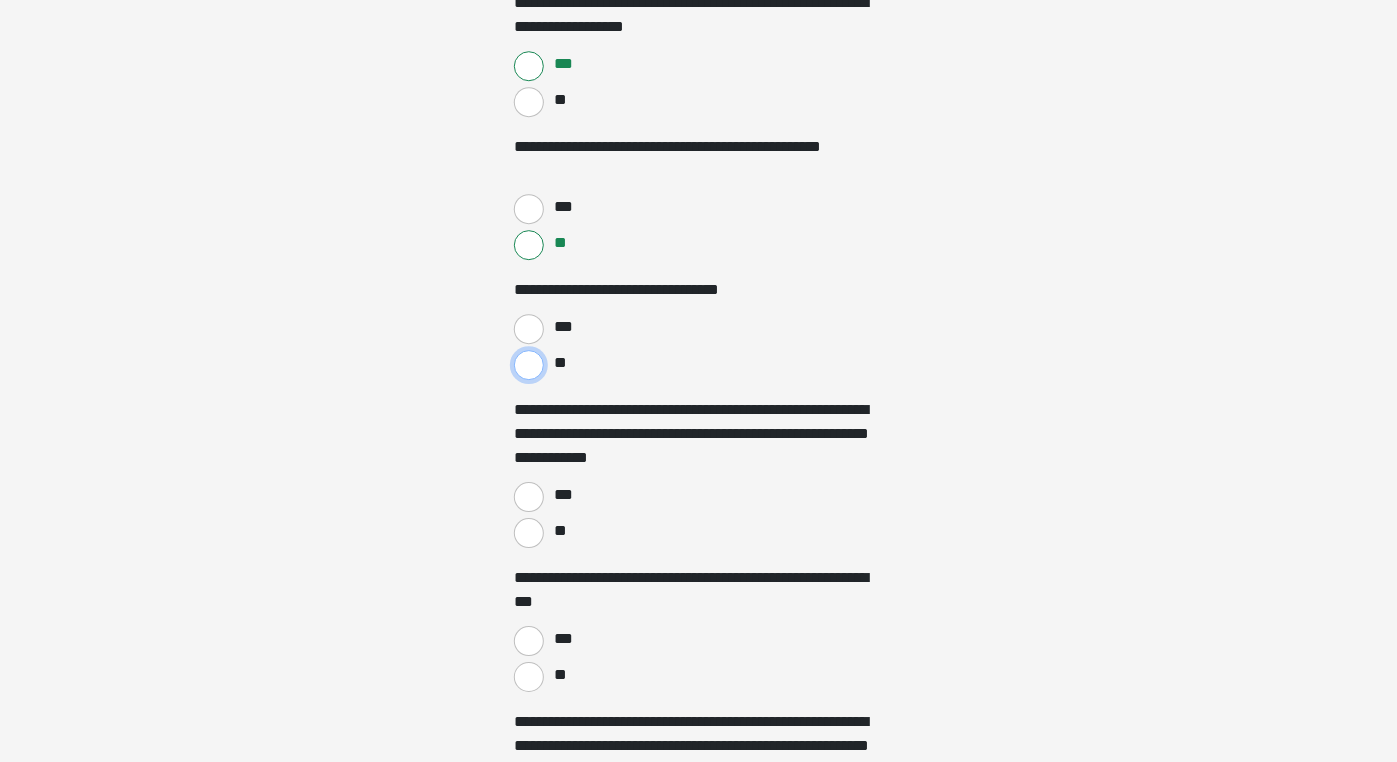 scroll, scrollTop: 2215, scrollLeft: 0, axis: vertical 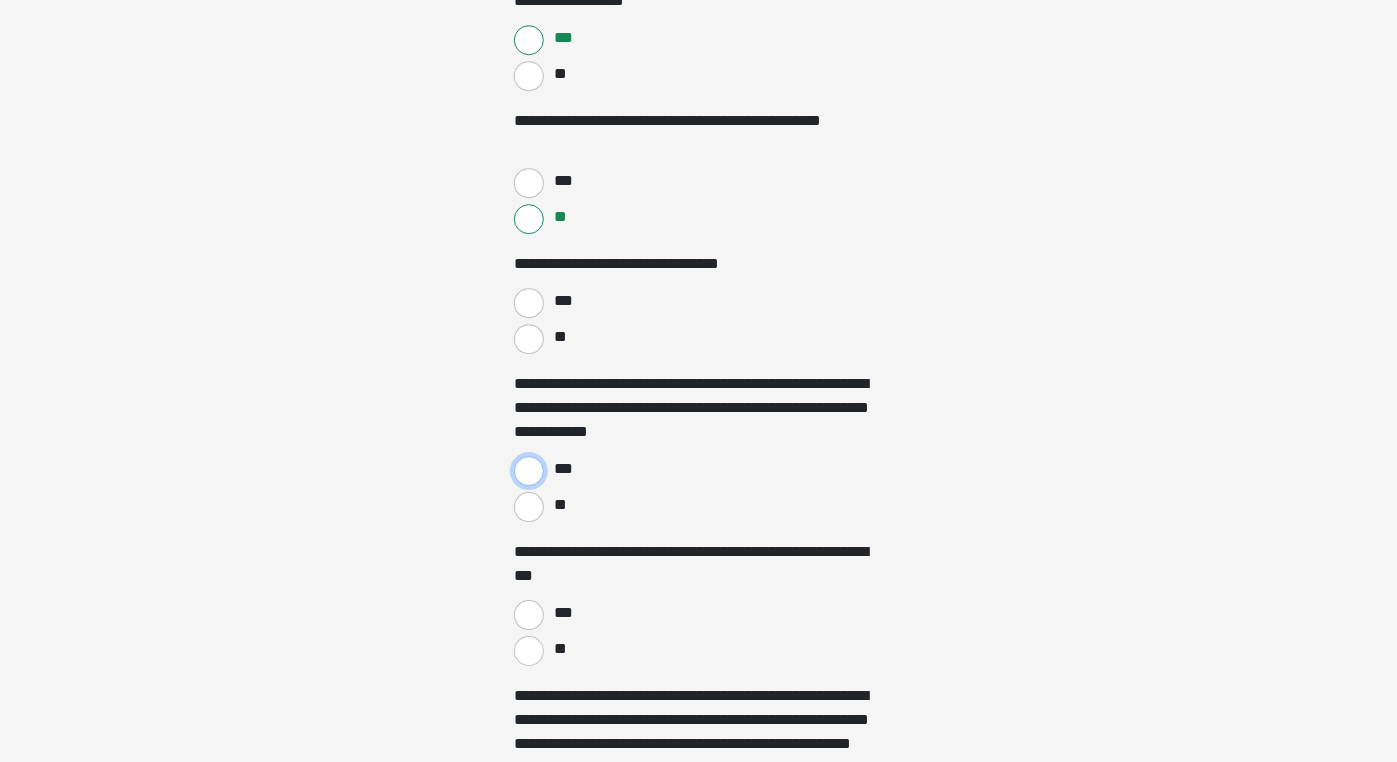 click on "***" at bounding box center [529, 471] 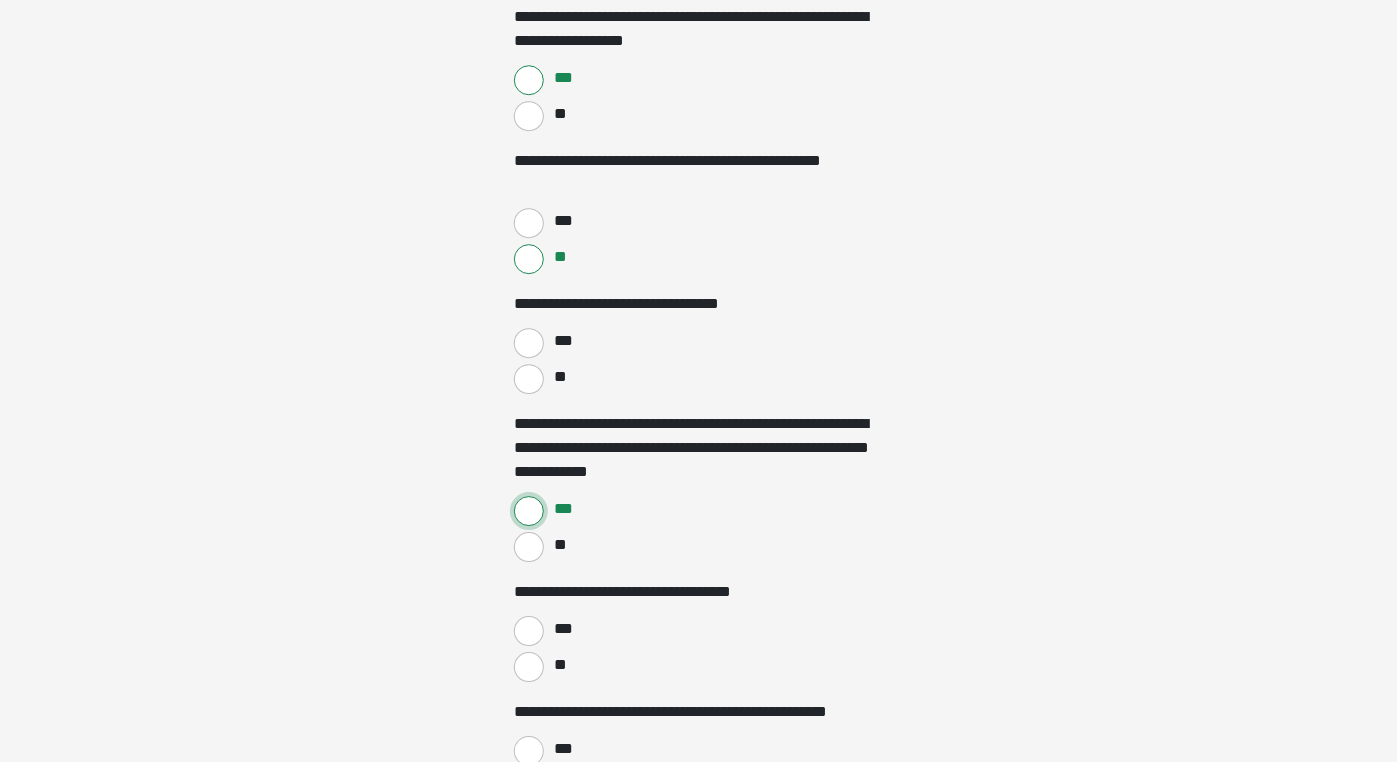 scroll, scrollTop: 2108, scrollLeft: 0, axis: vertical 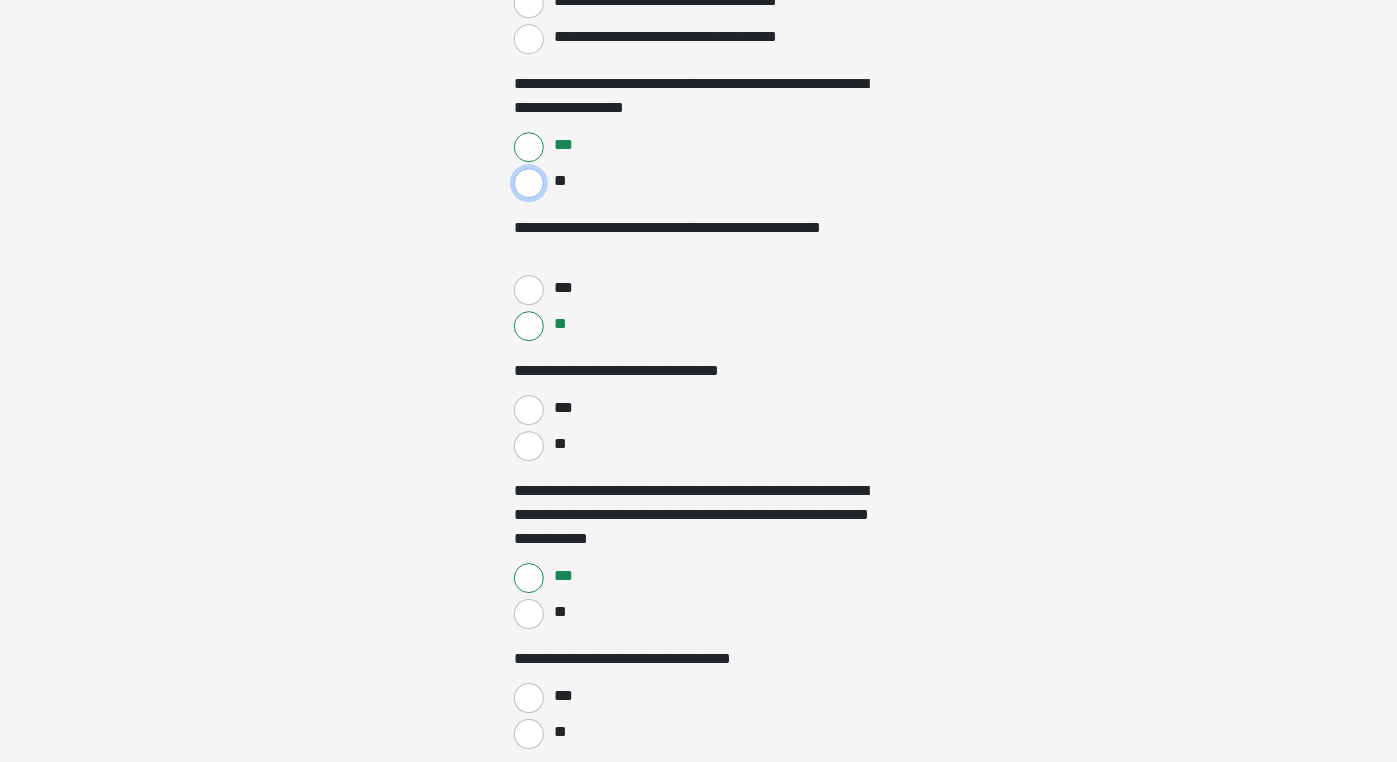 click on "**" at bounding box center [529, 183] 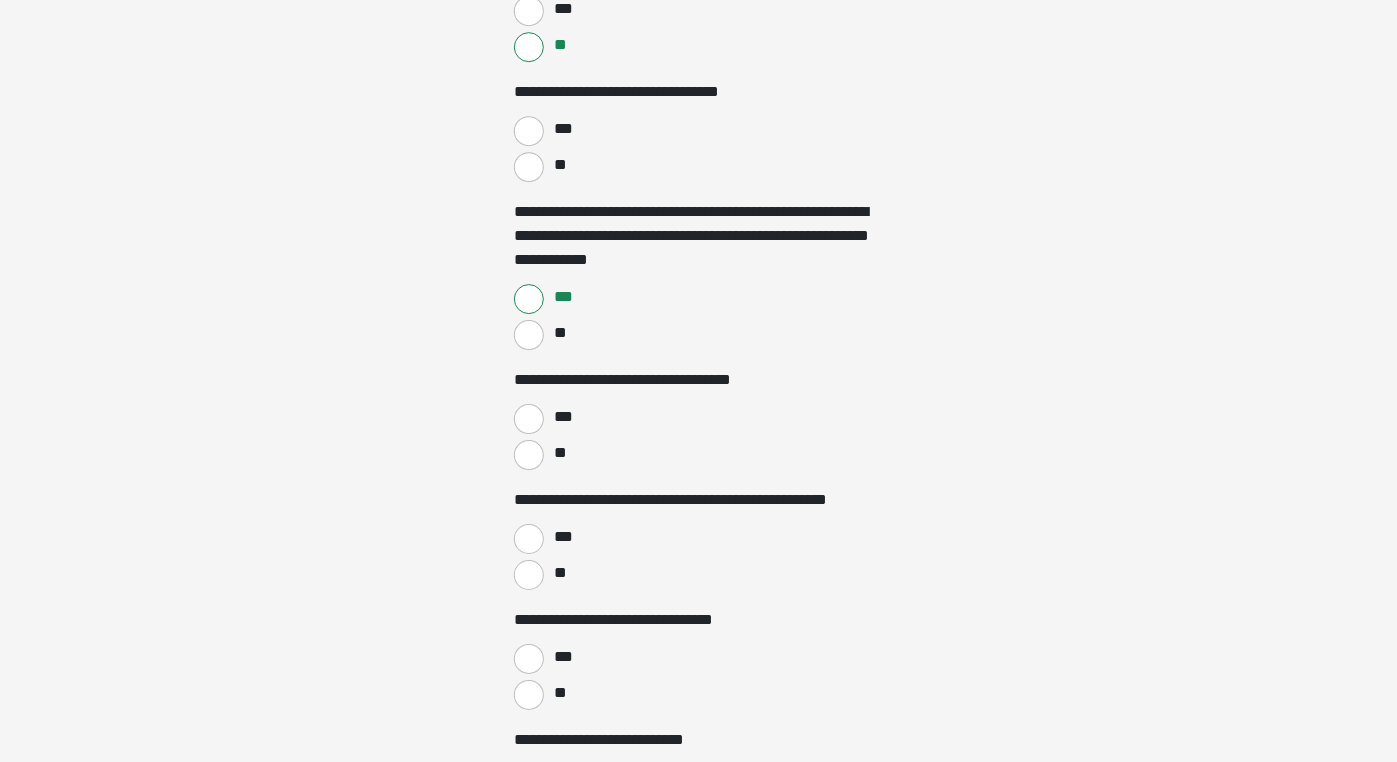 scroll, scrollTop: 2414, scrollLeft: 0, axis: vertical 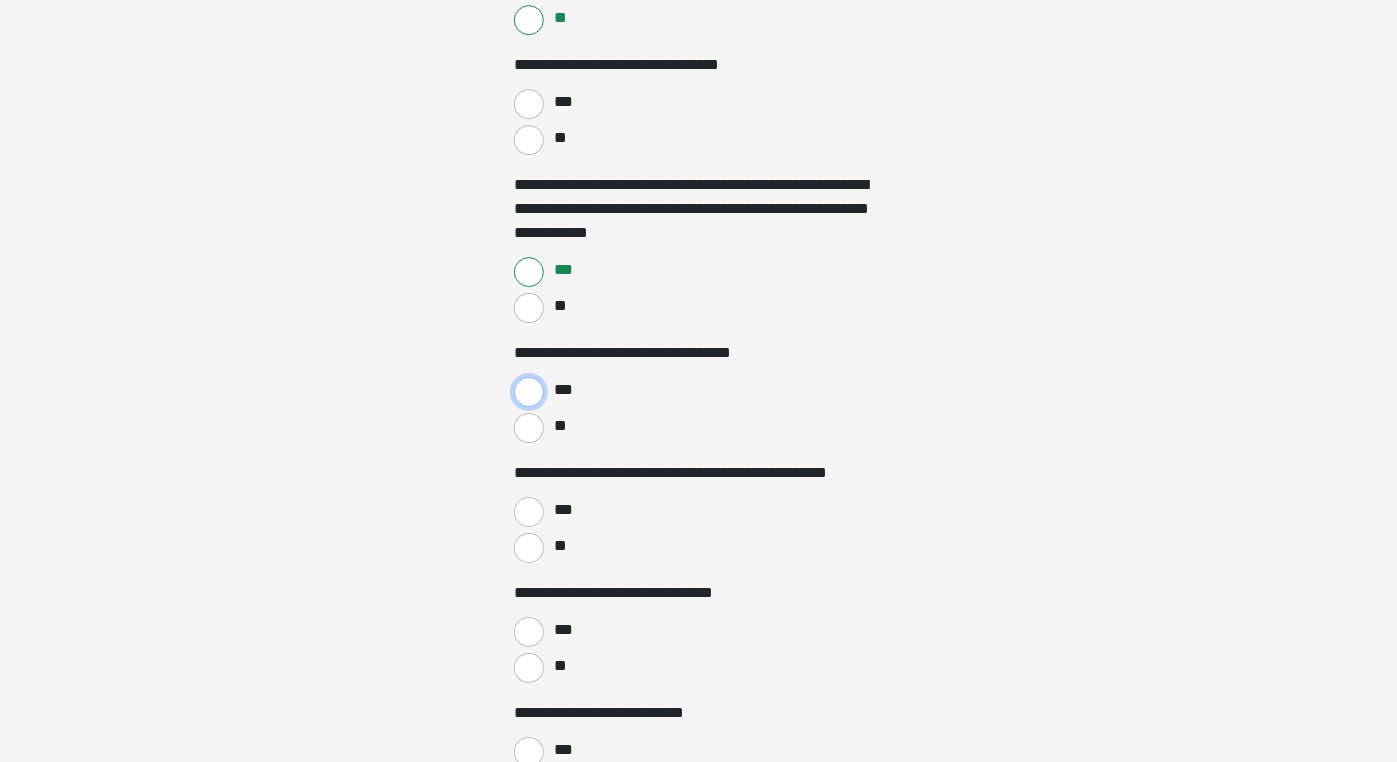 click on "***" at bounding box center [529, 392] 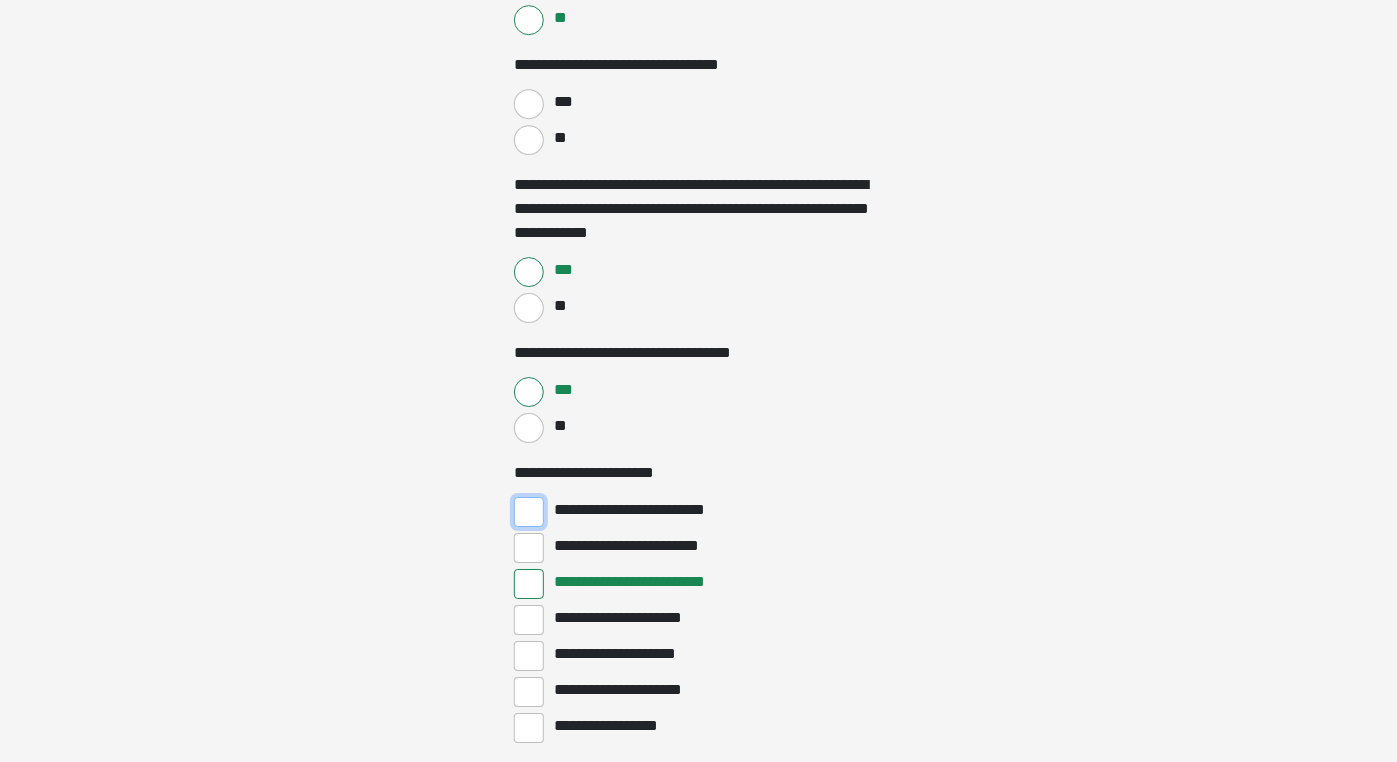 click on "**********" at bounding box center (529, 512) 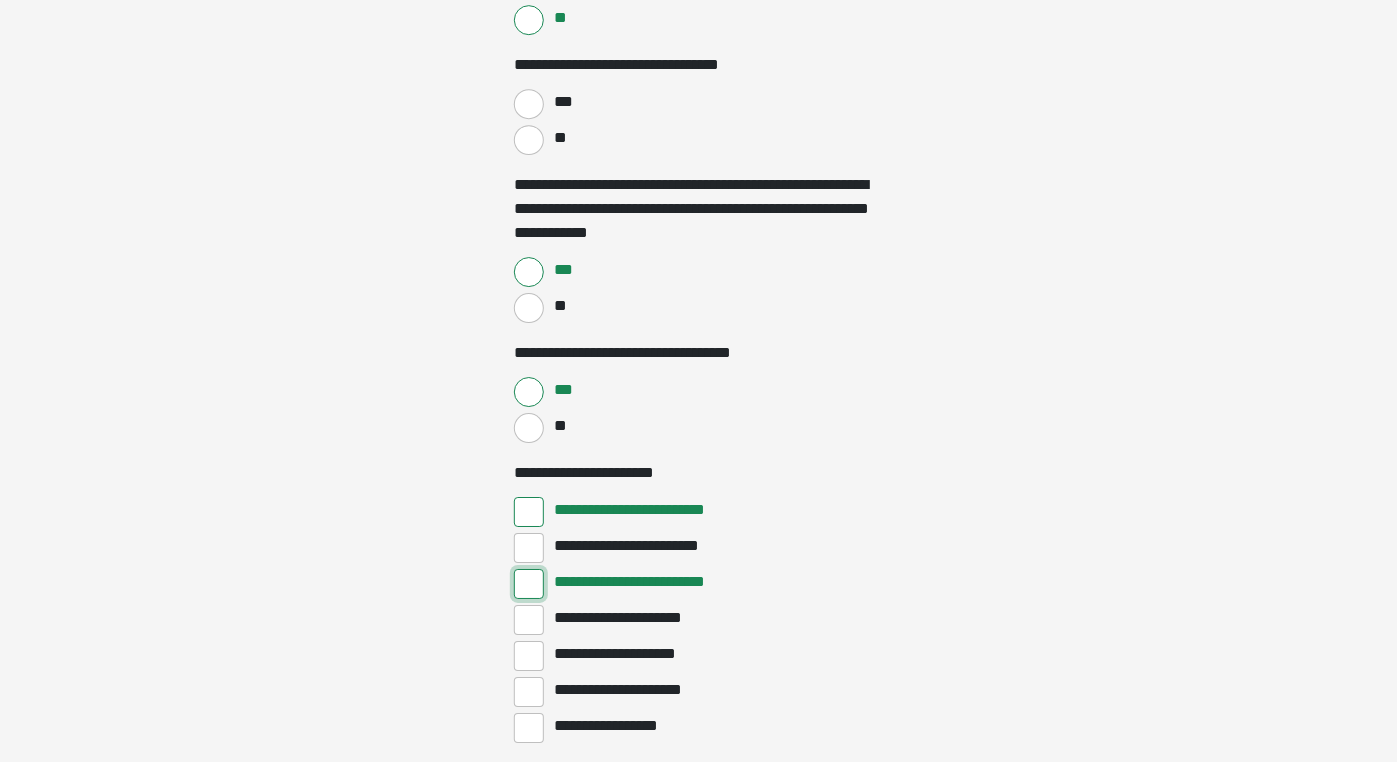 click on "**********" at bounding box center (529, 584) 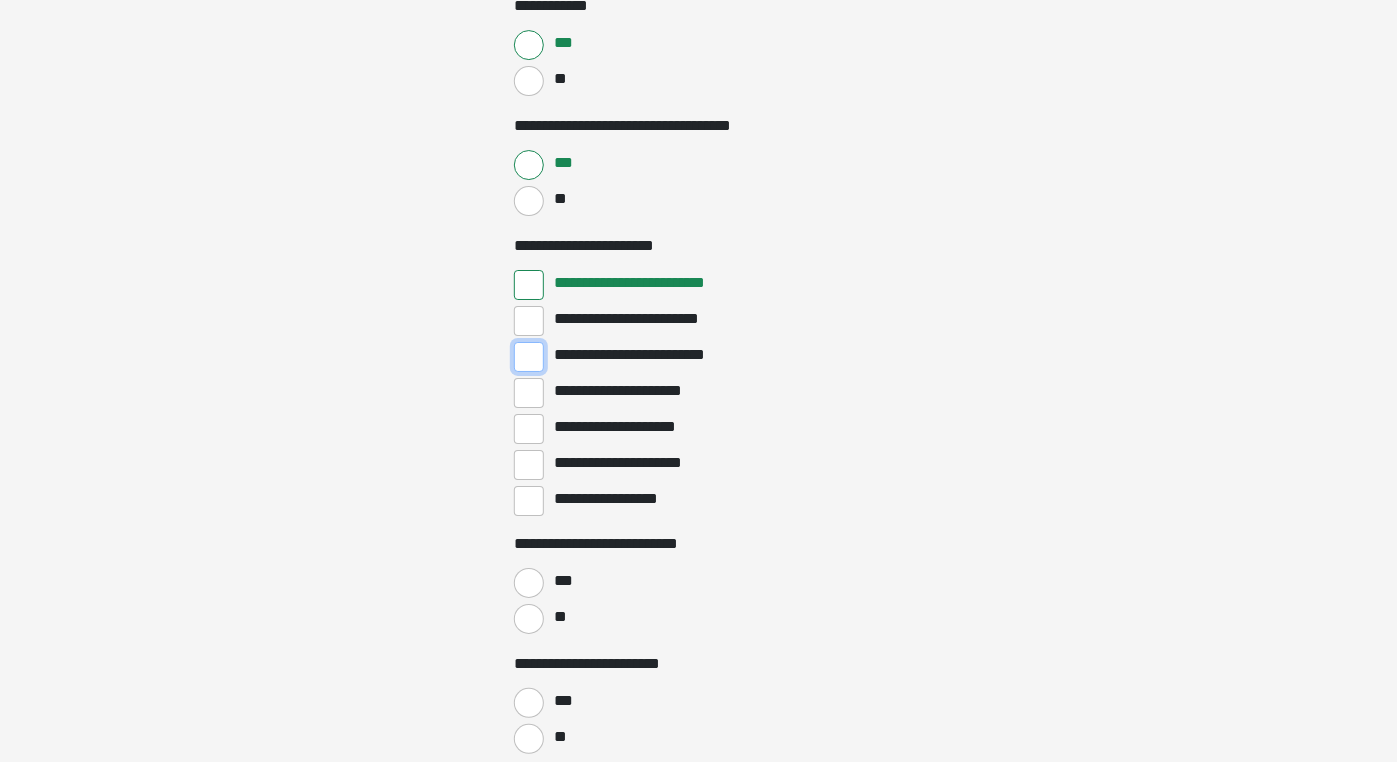 scroll, scrollTop: 2787, scrollLeft: 0, axis: vertical 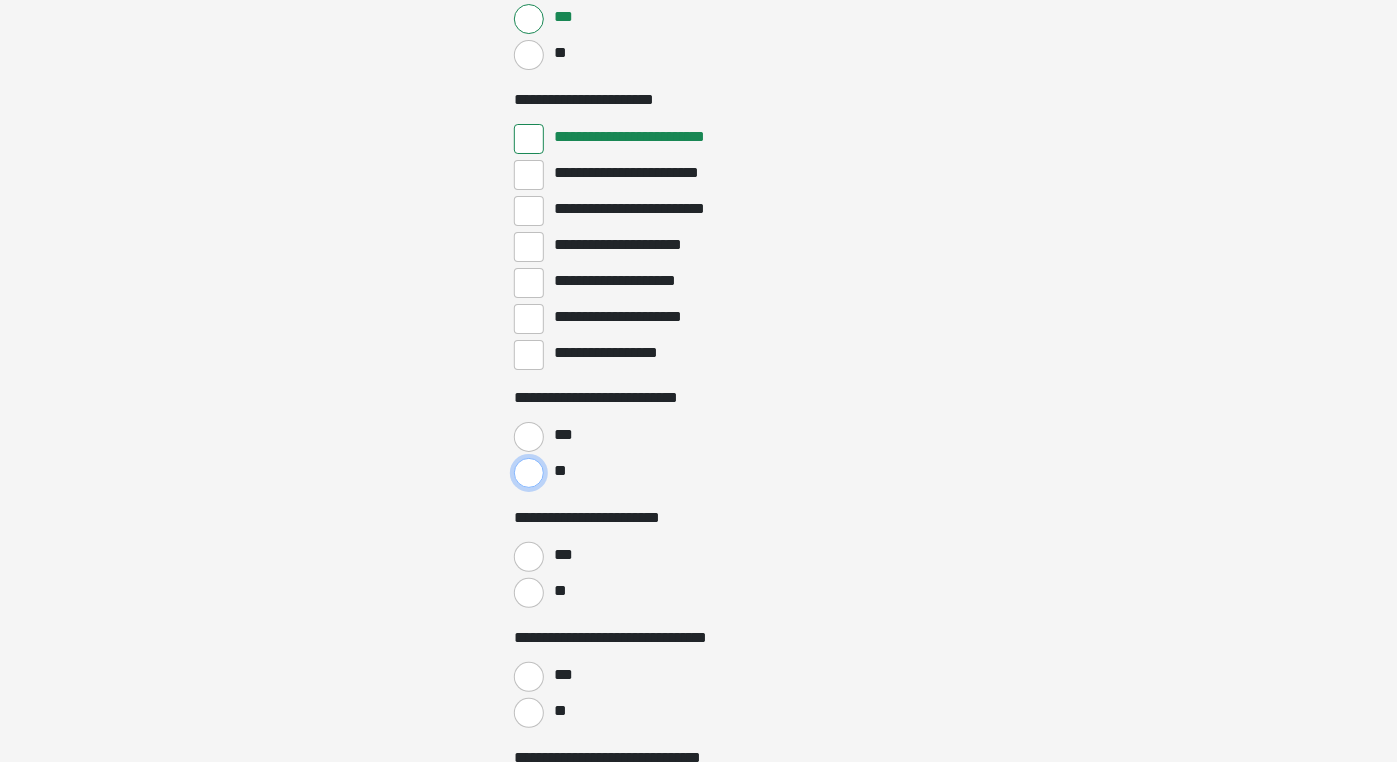 click on "**" at bounding box center [529, 473] 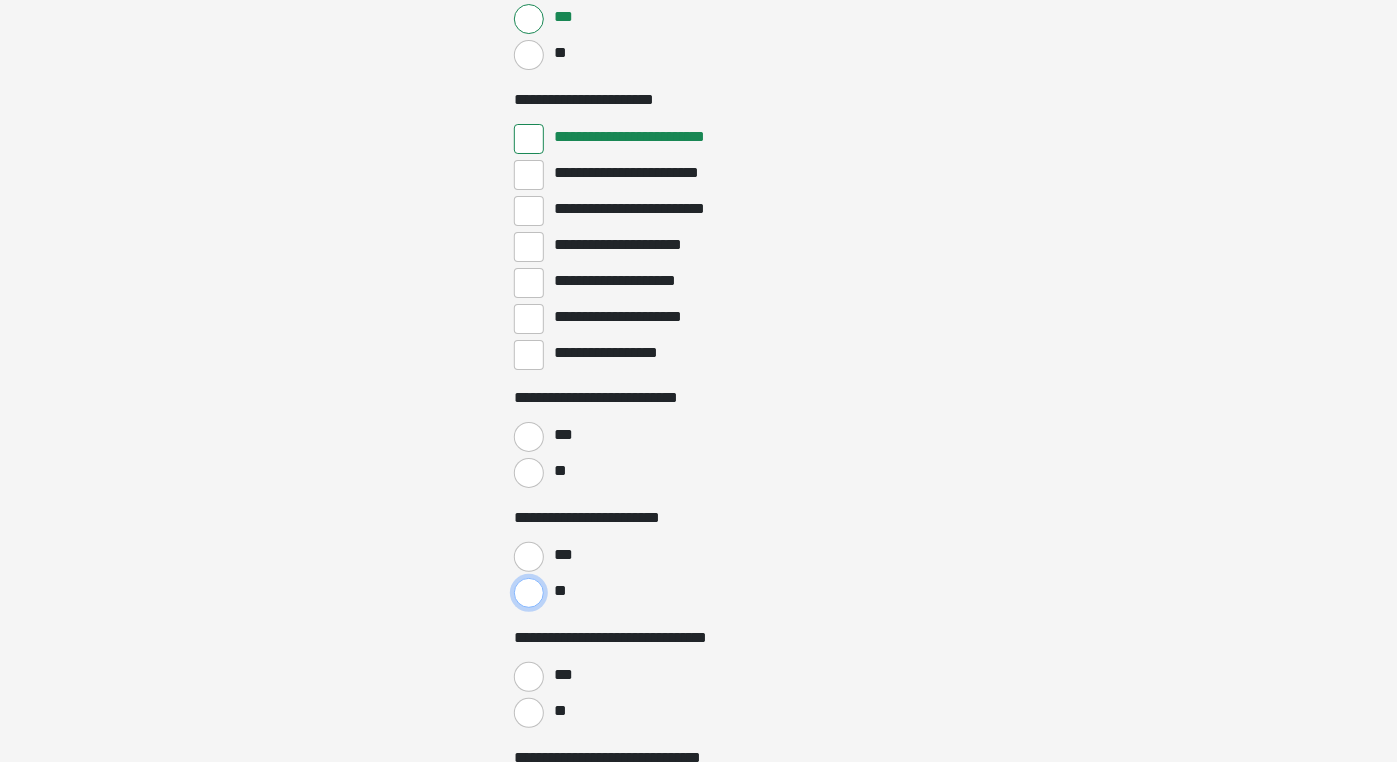 click on "**" at bounding box center (529, 593) 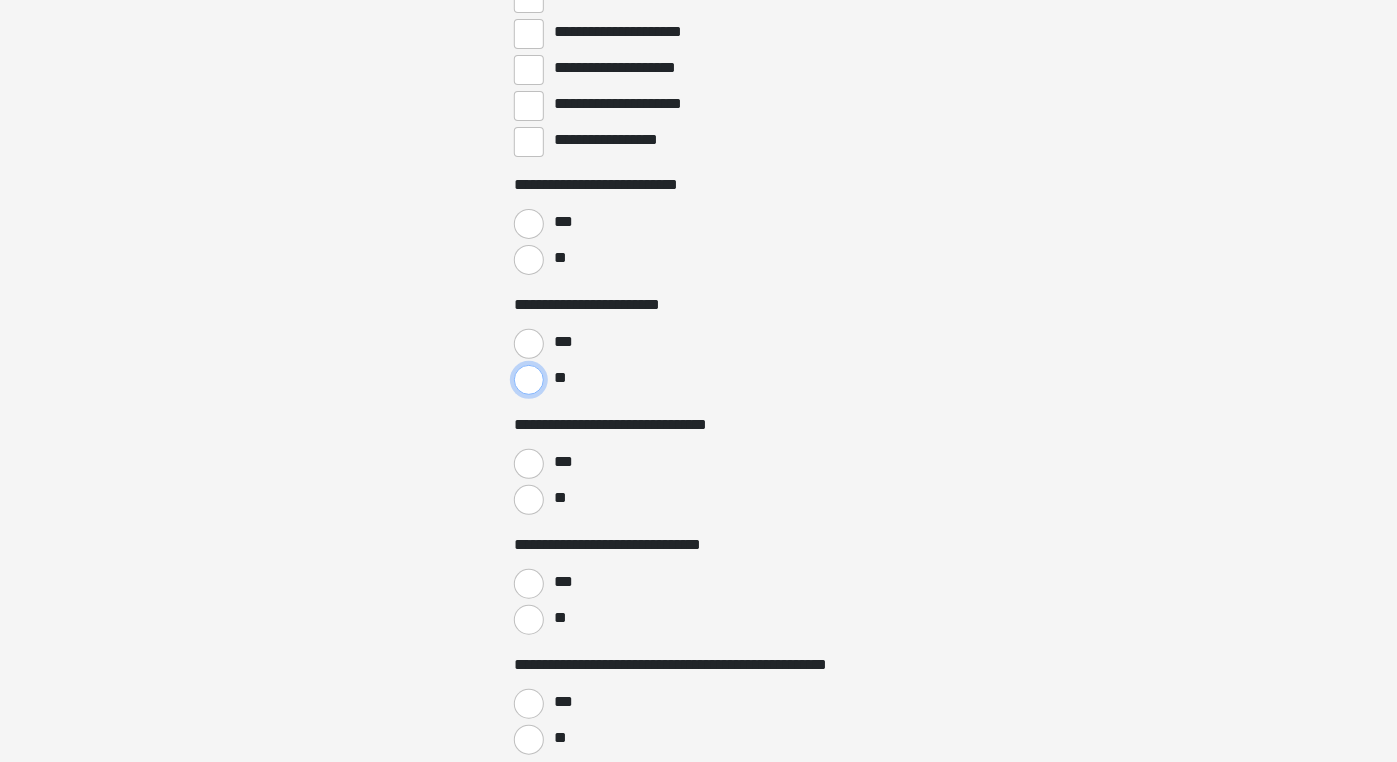 scroll, scrollTop: 3108, scrollLeft: 0, axis: vertical 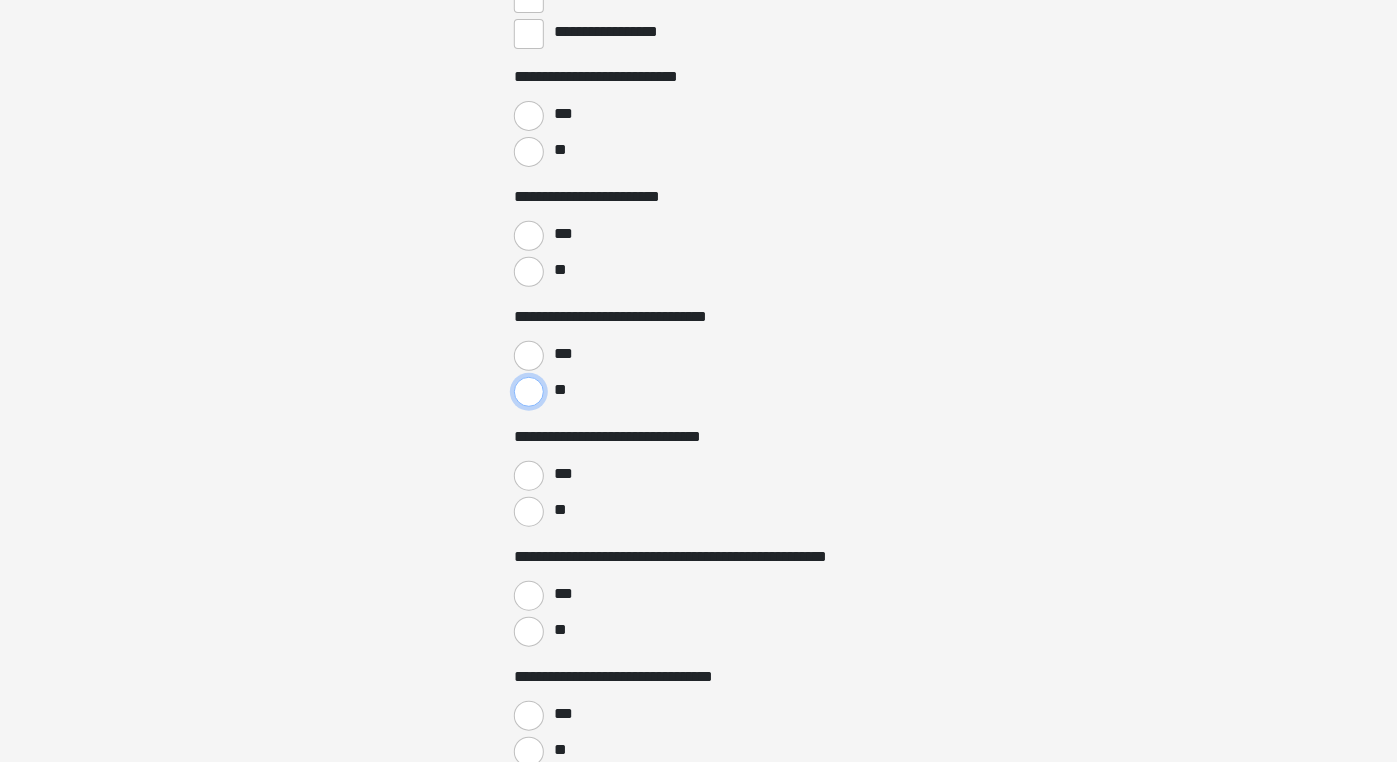 click on "**" at bounding box center (529, 392) 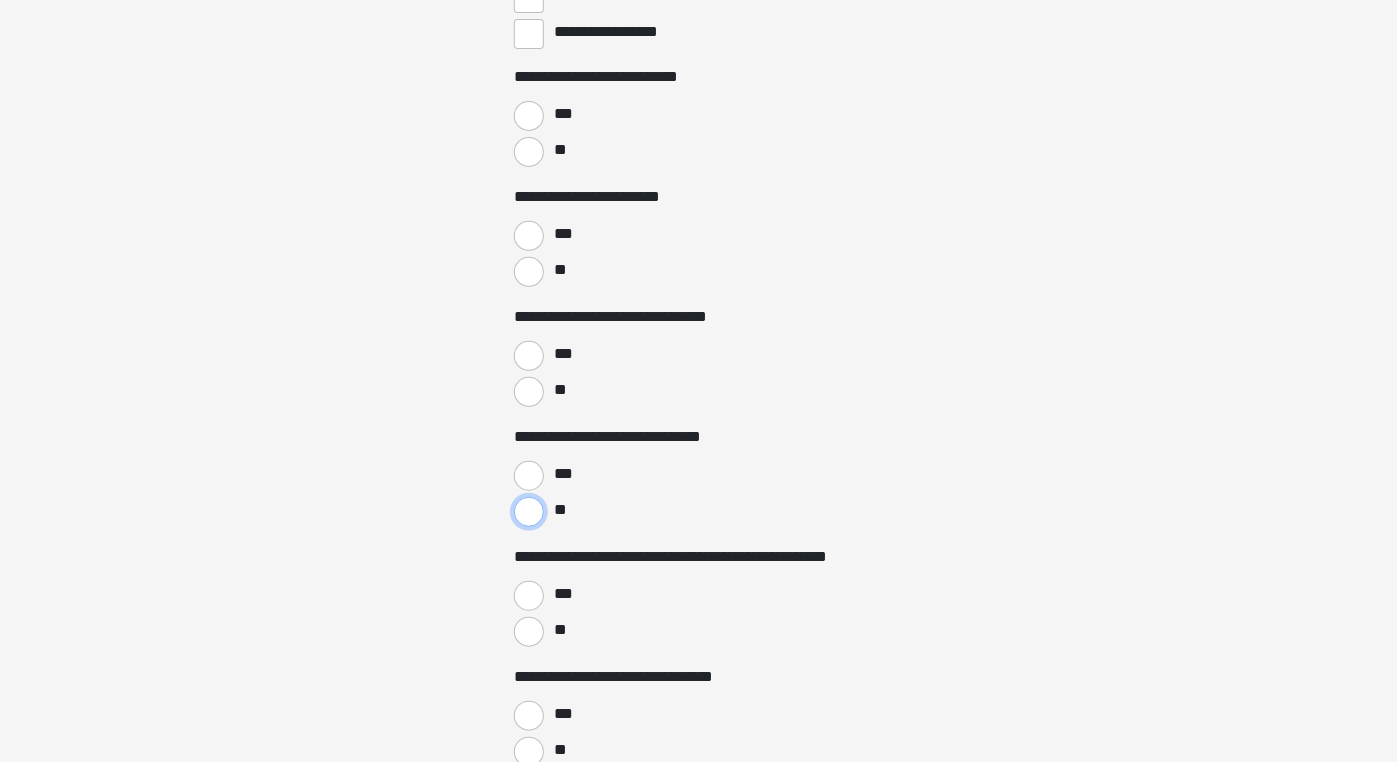 click on "**" at bounding box center (529, 512) 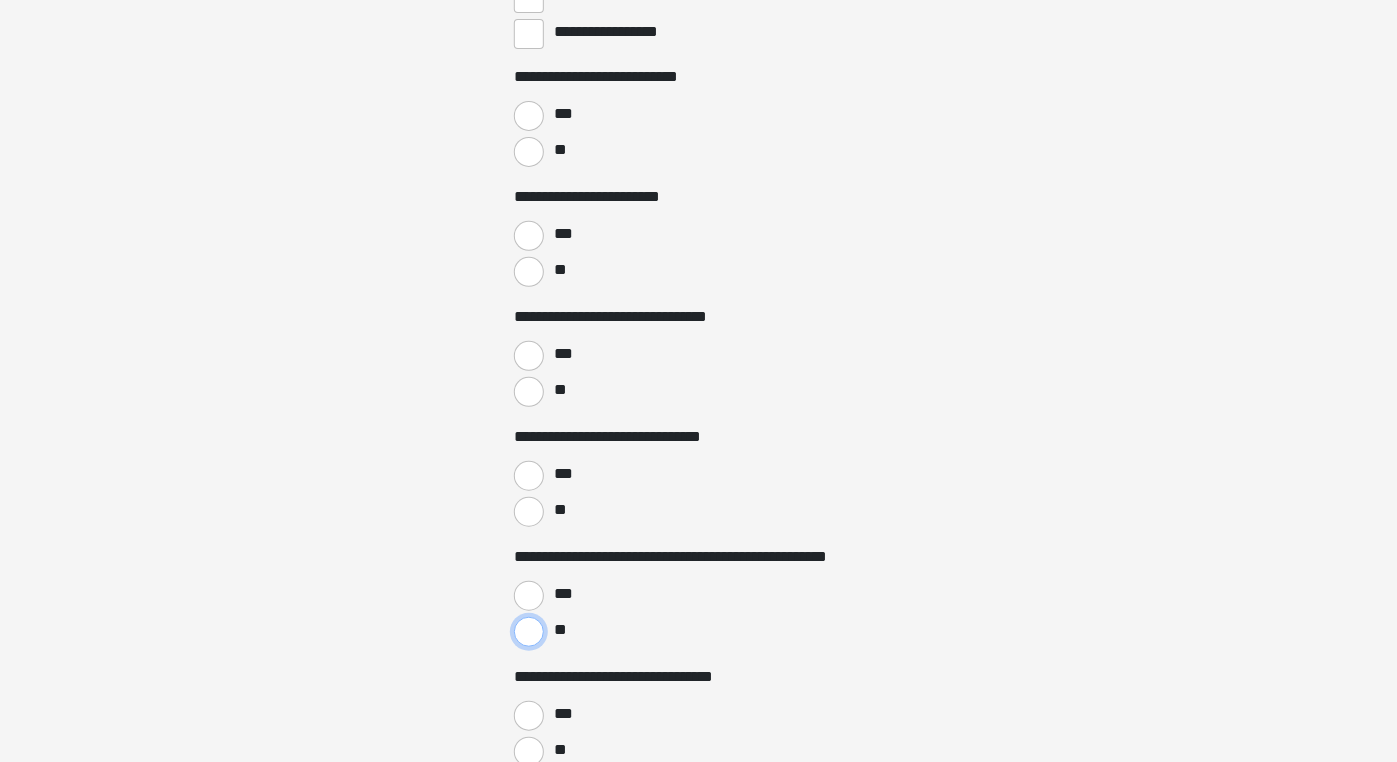 click on "**" at bounding box center [529, 632] 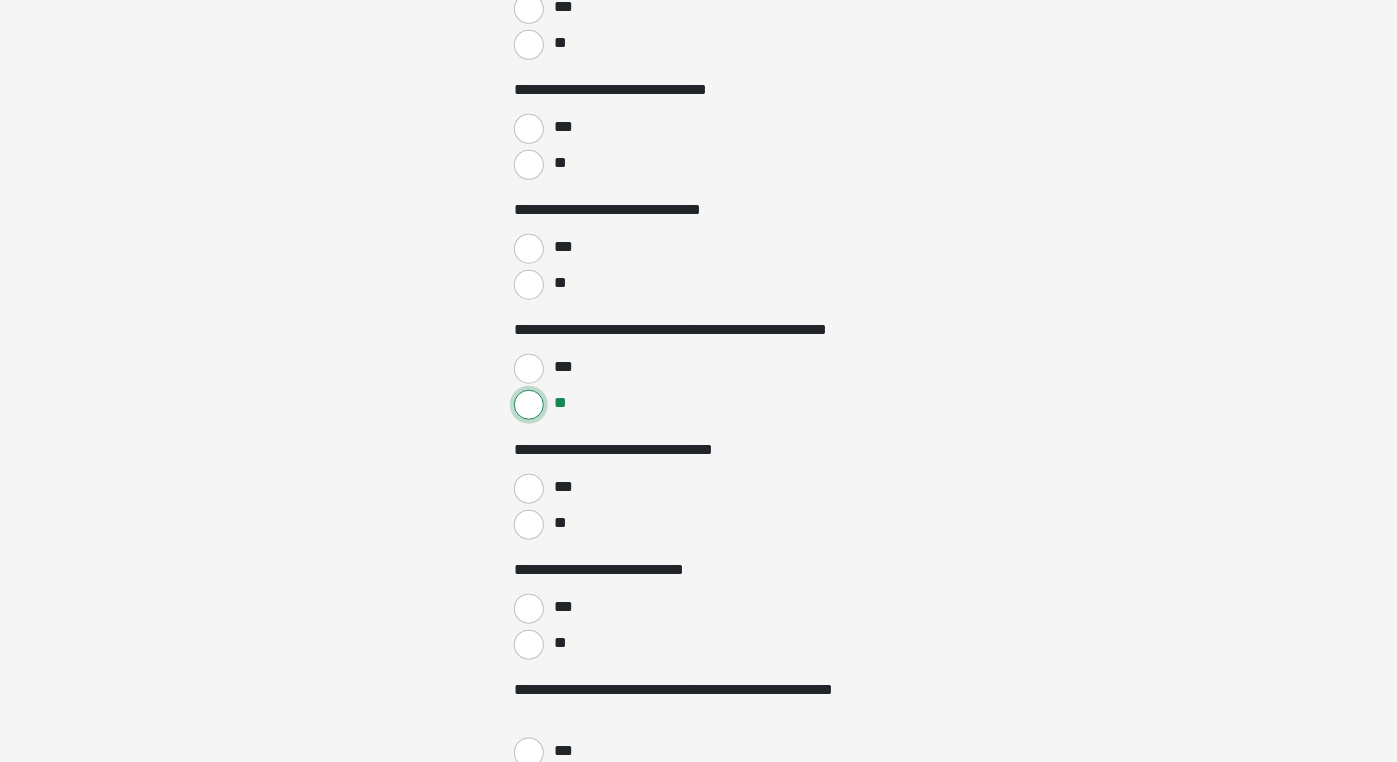 scroll, scrollTop: 3508, scrollLeft: 0, axis: vertical 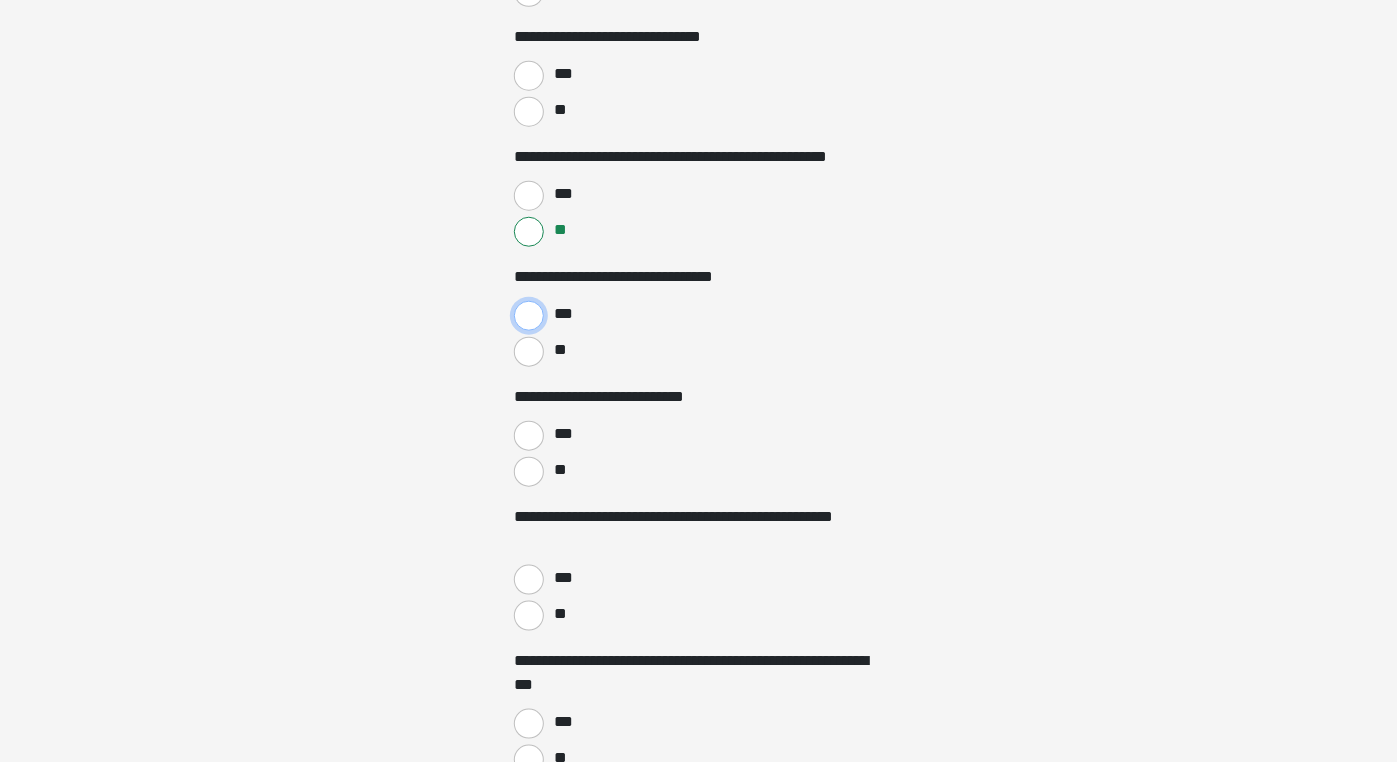 click on "***" at bounding box center (529, 316) 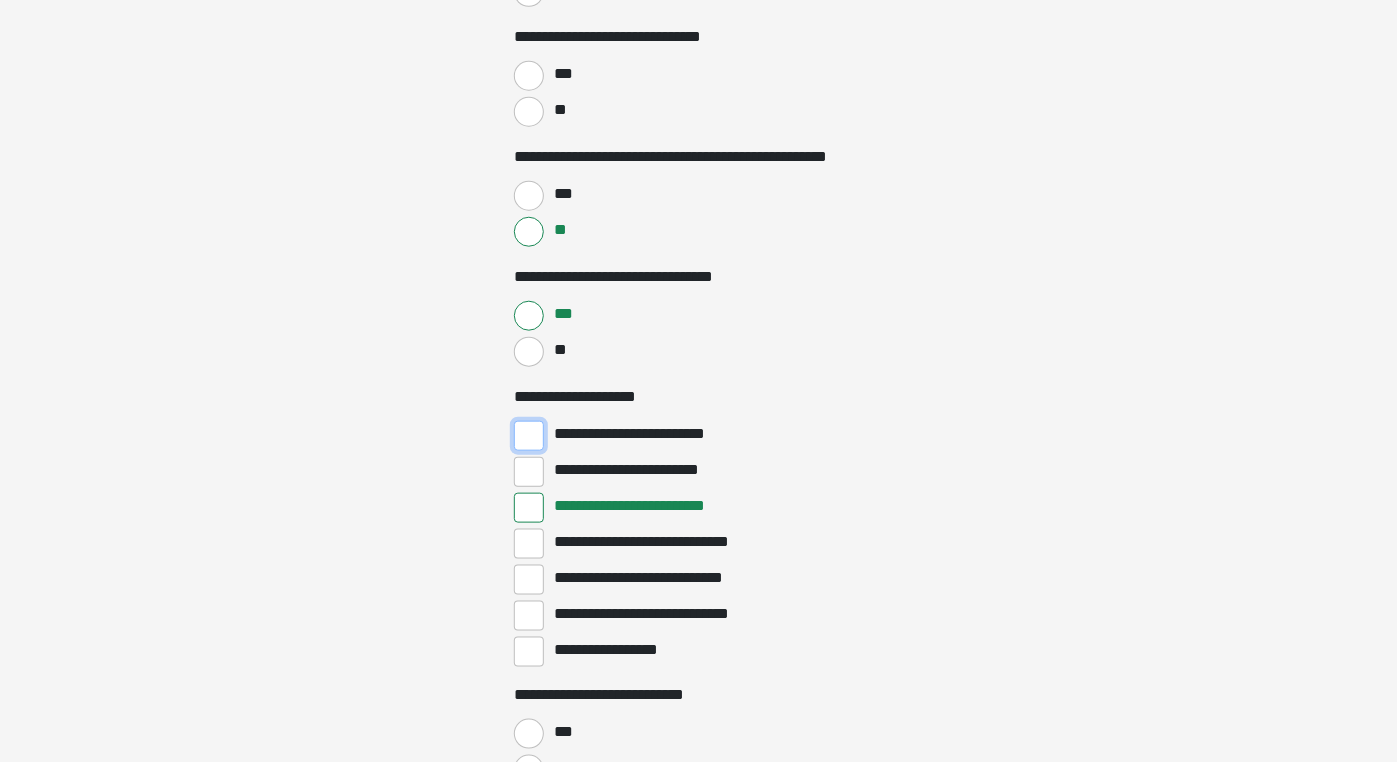 click on "**********" at bounding box center [529, 436] 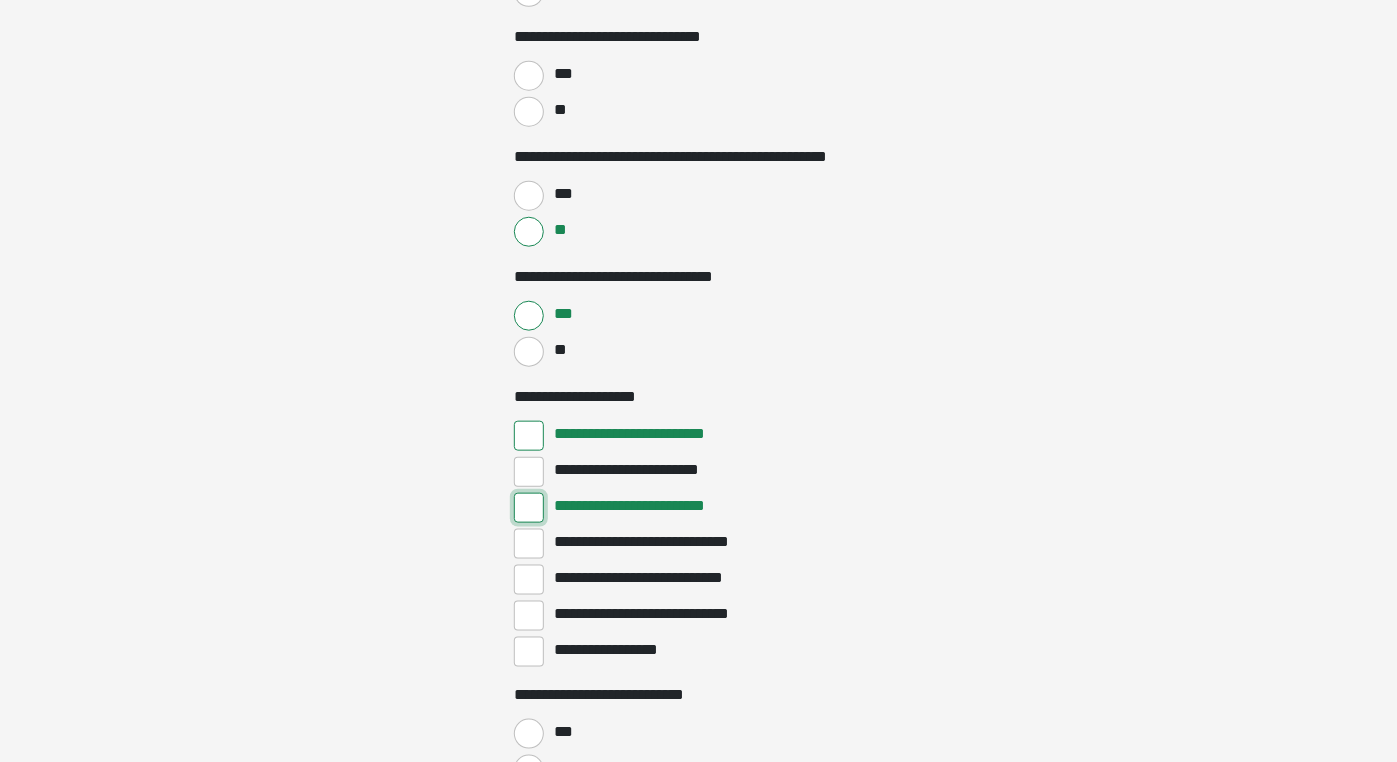 click on "**********" at bounding box center [529, 508] 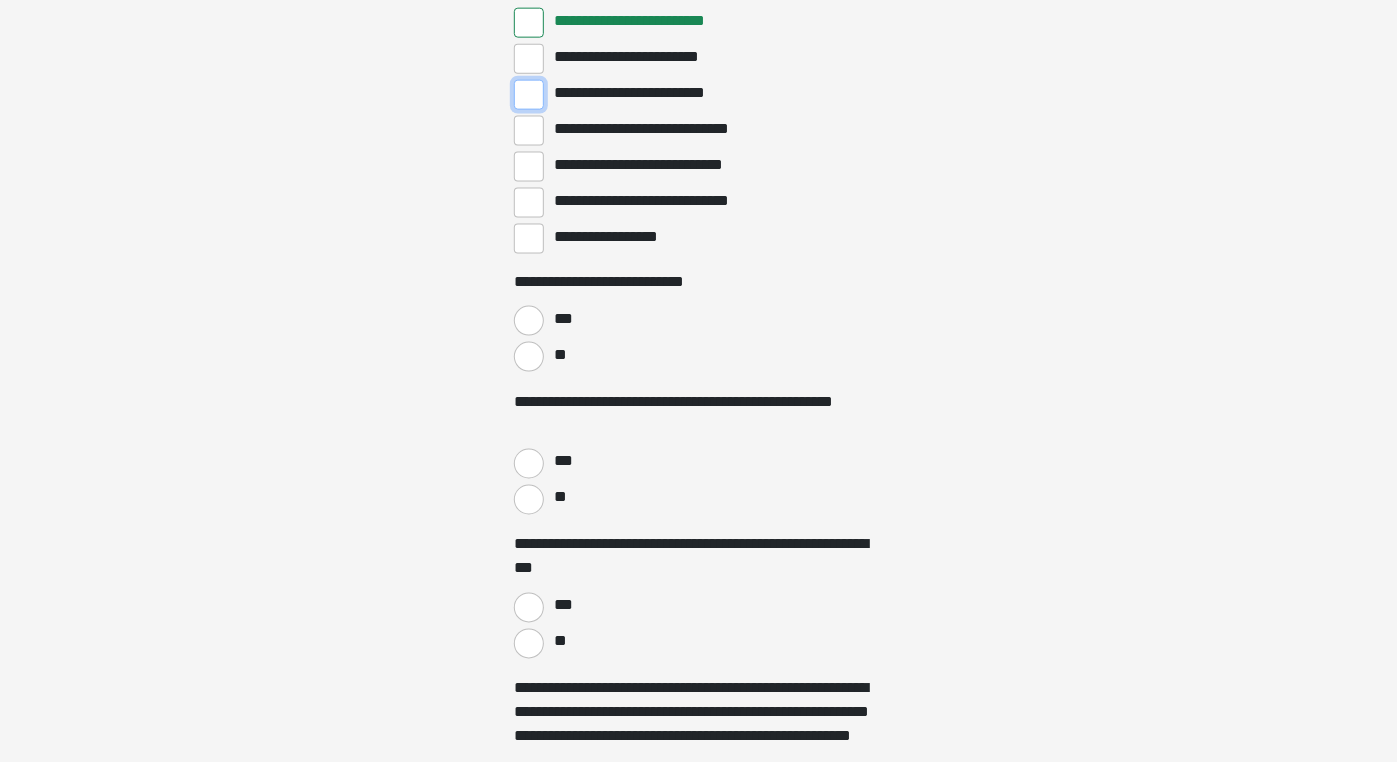 scroll, scrollTop: 3935, scrollLeft: 0, axis: vertical 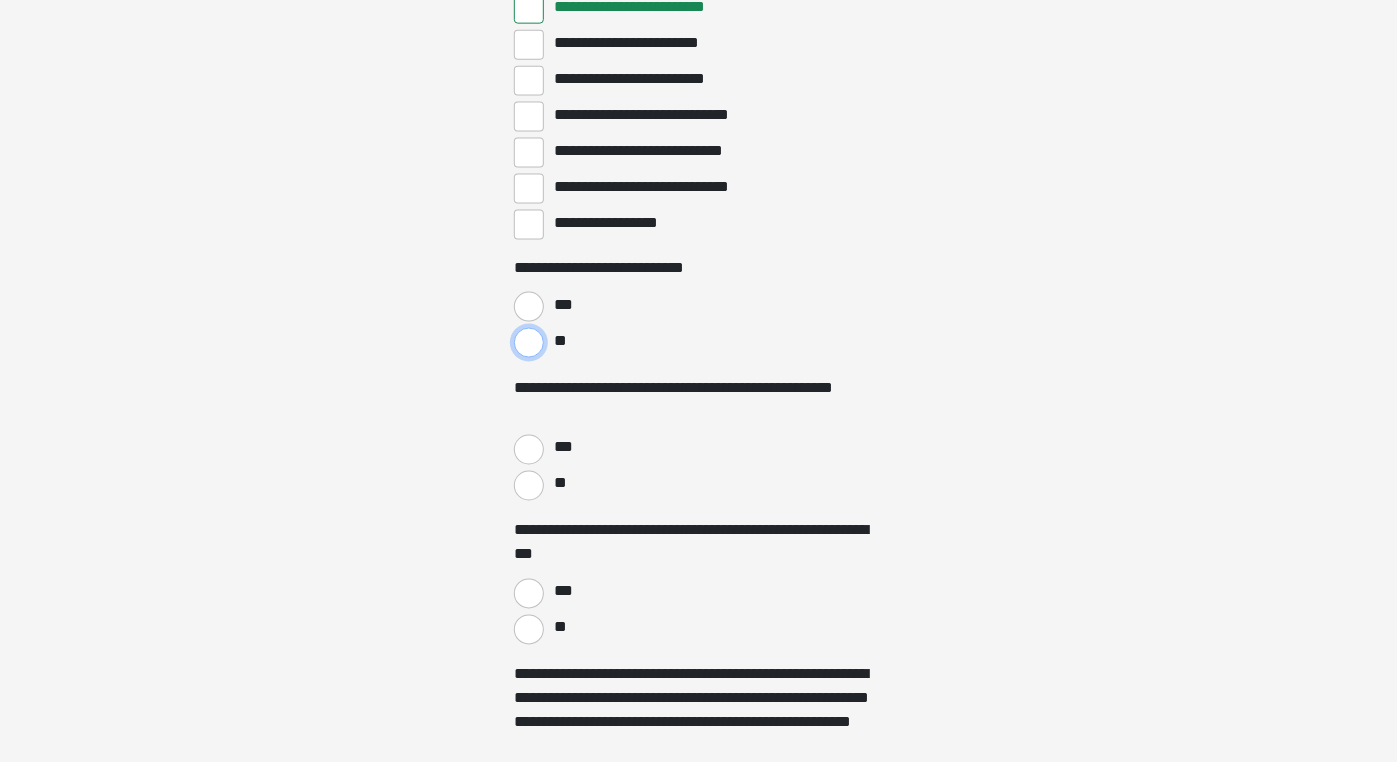 click on "**" at bounding box center (529, 343) 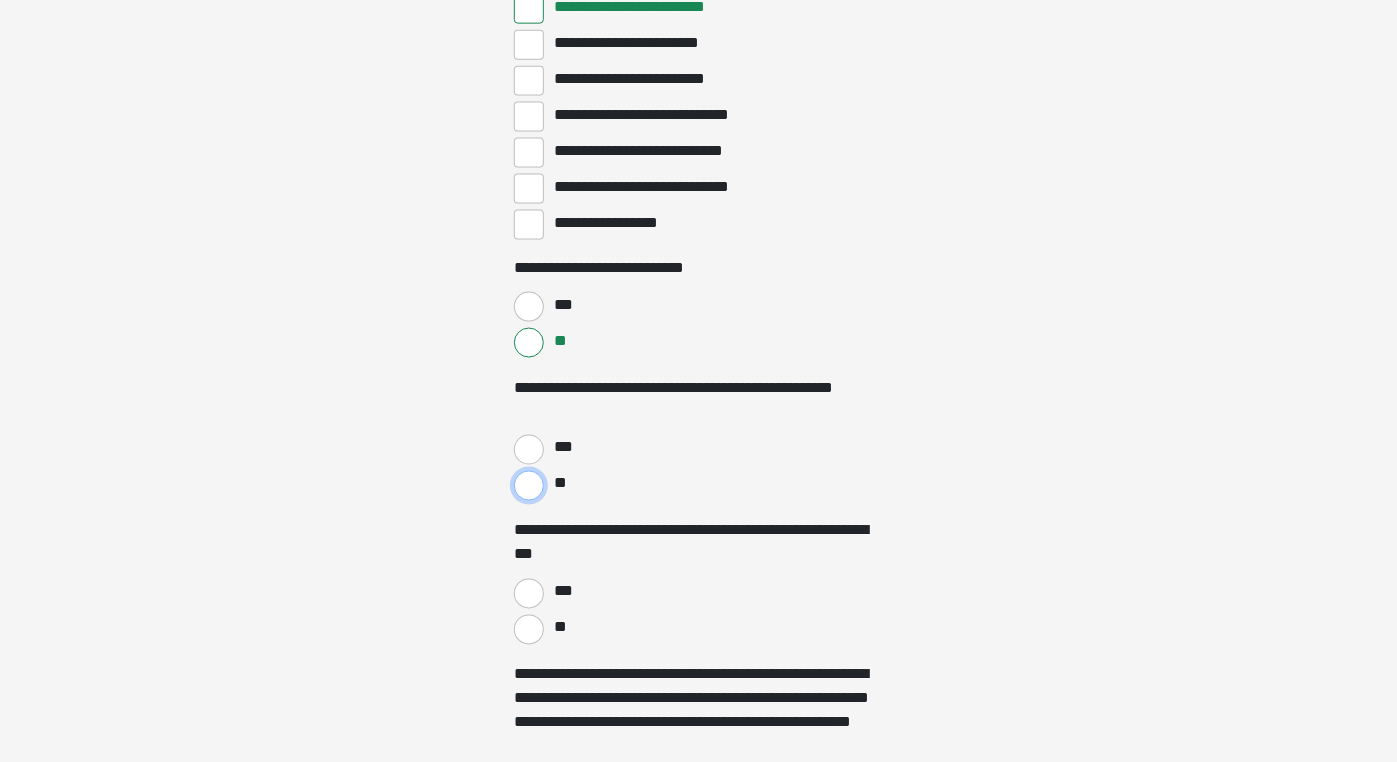 click on "**" at bounding box center (529, 486) 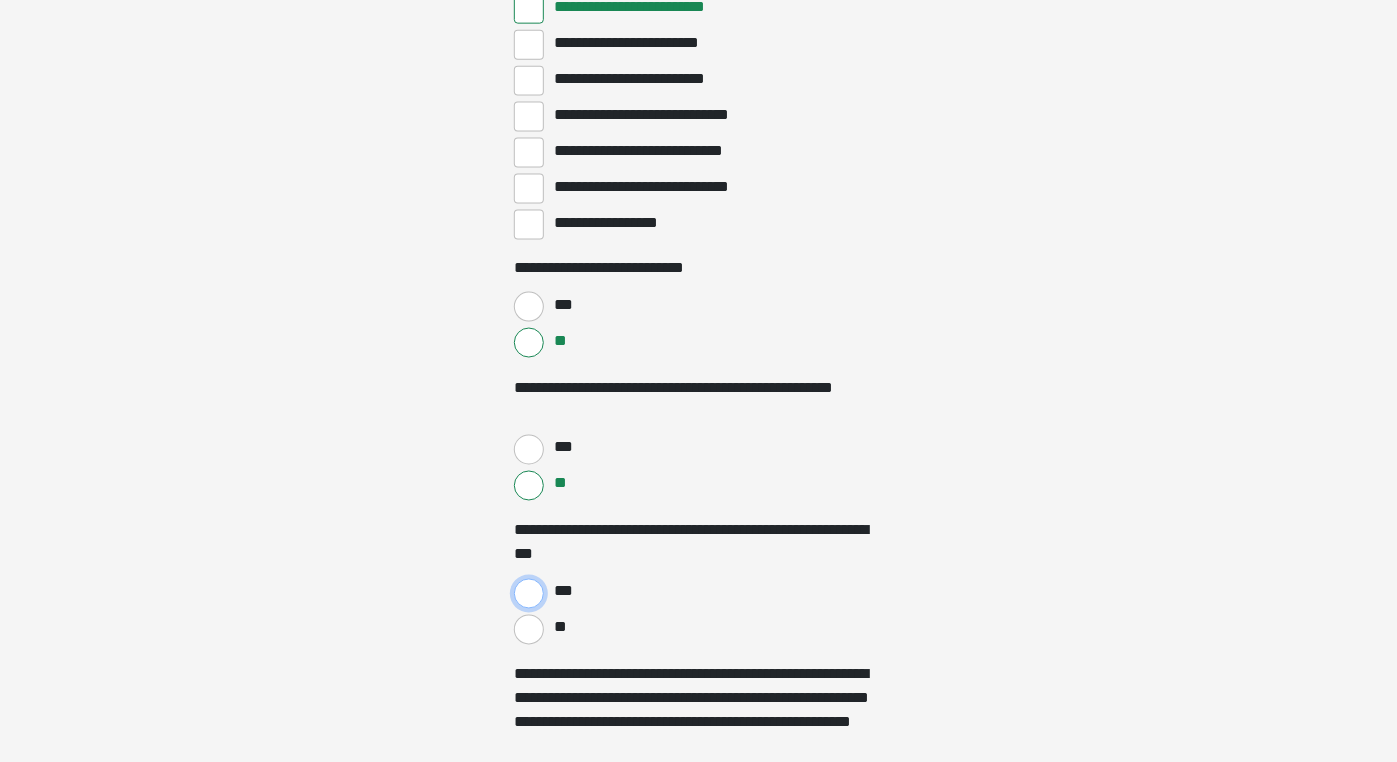 click on "***" at bounding box center (529, 594) 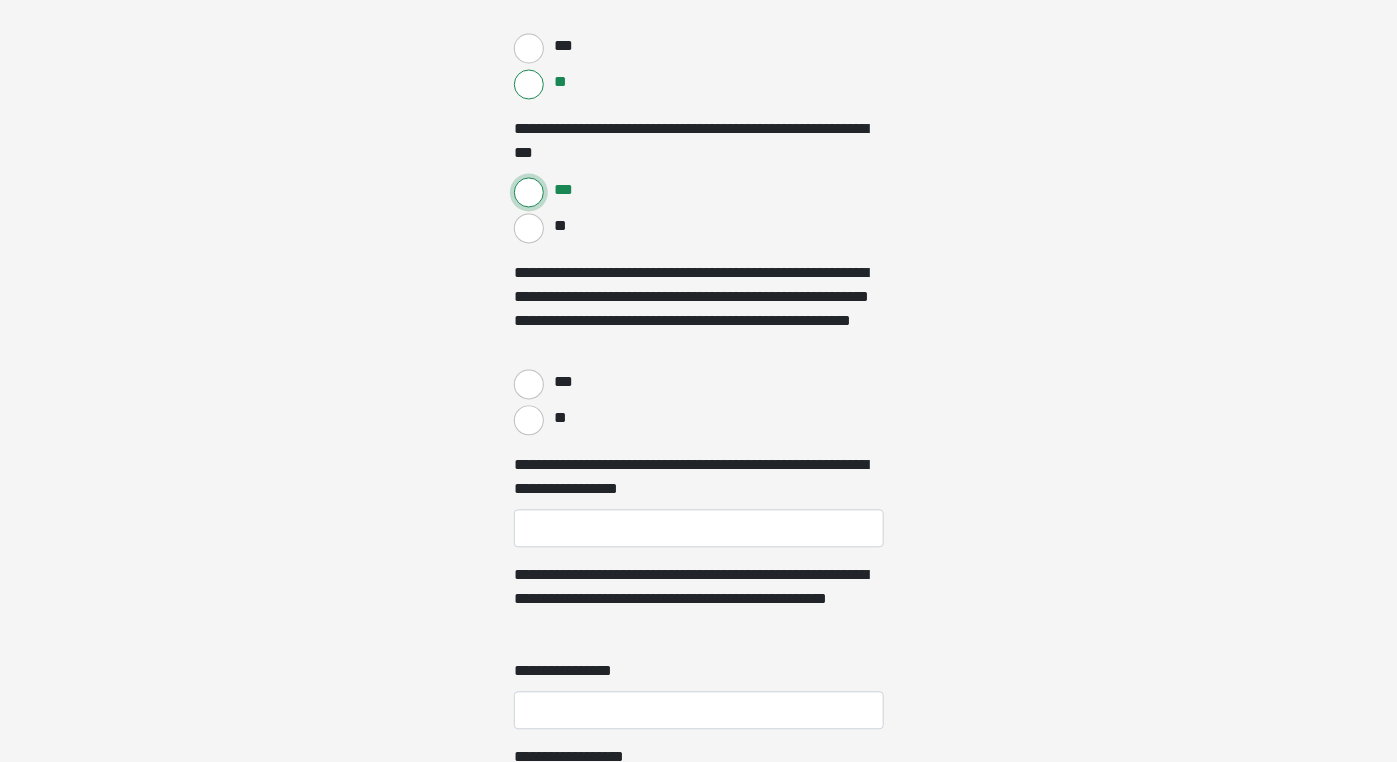 scroll, scrollTop: 4442, scrollLeft: 0, axis: vertical 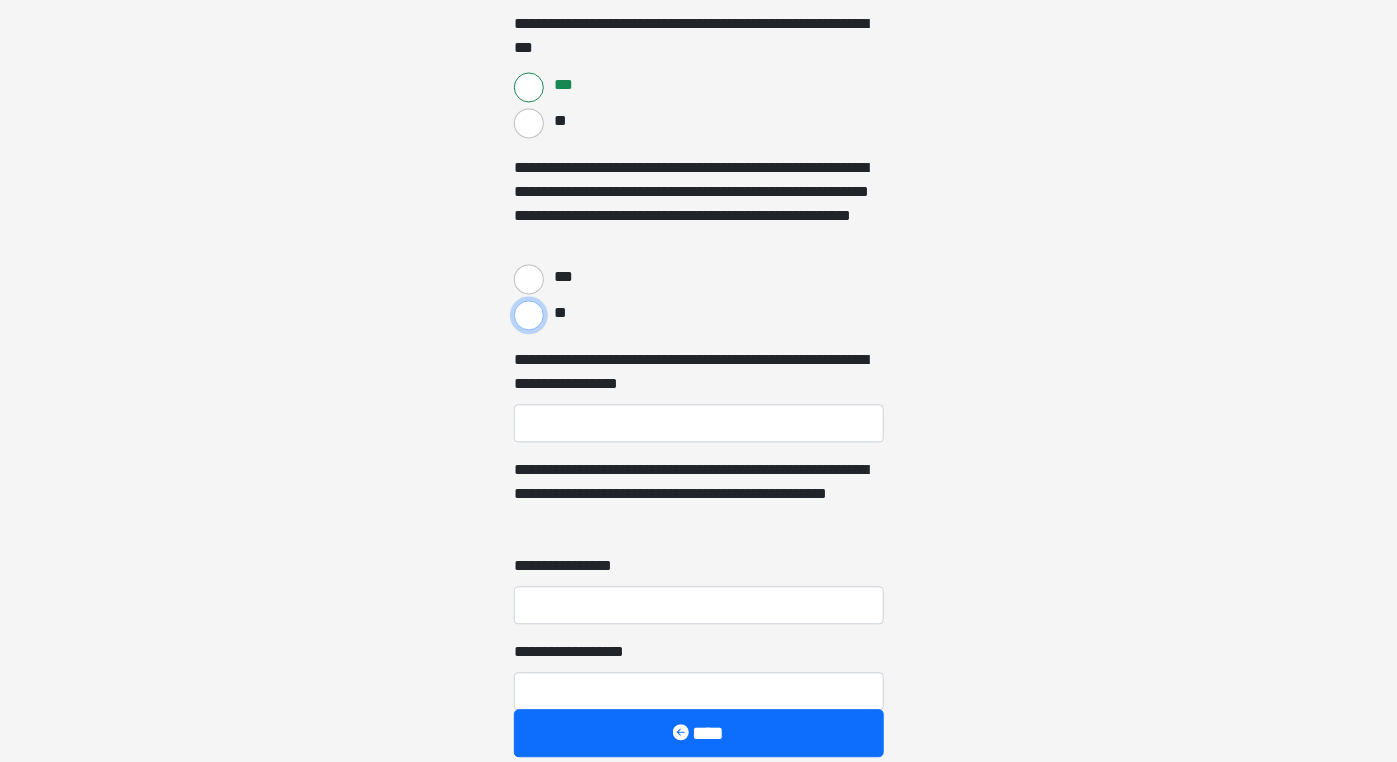 click on "**" at bounding box center [529, 315] 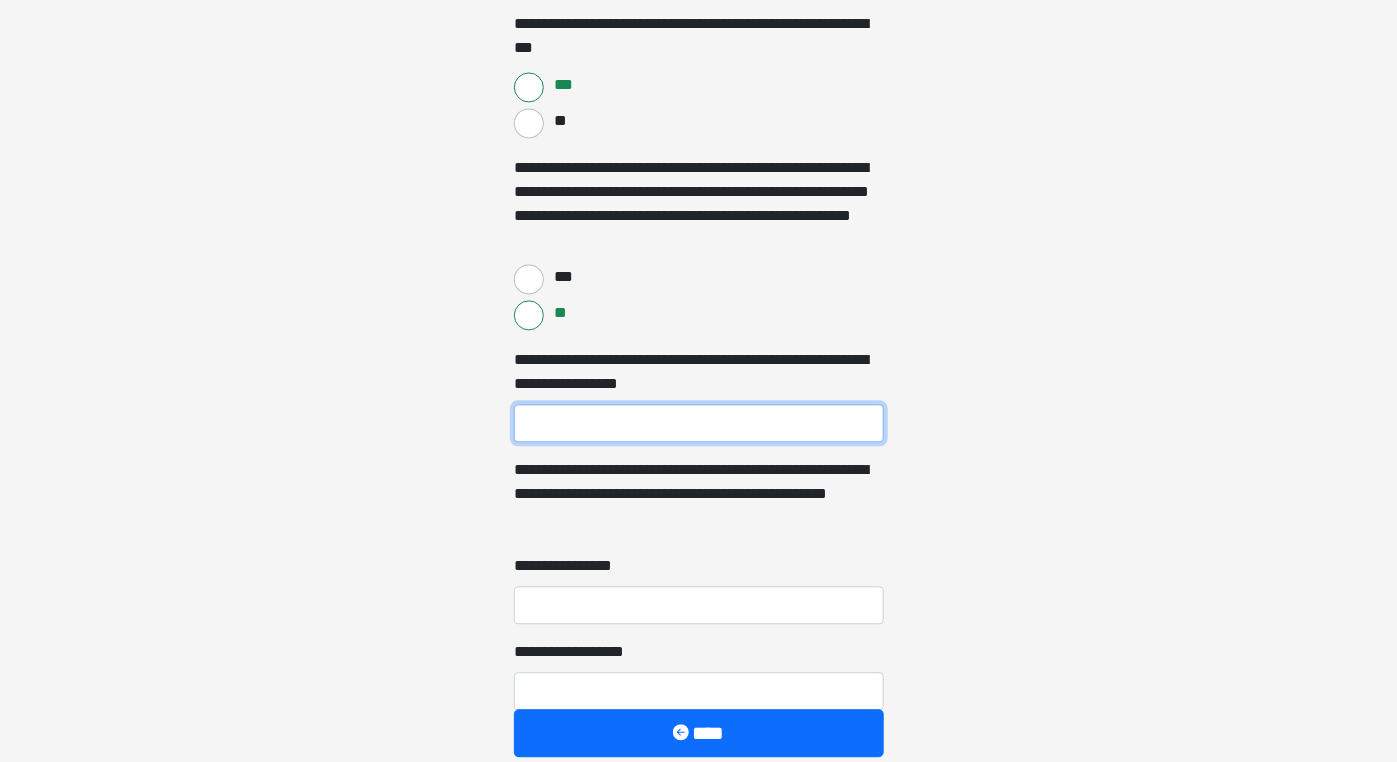 click on "**********" at bounding box center (699, 423) 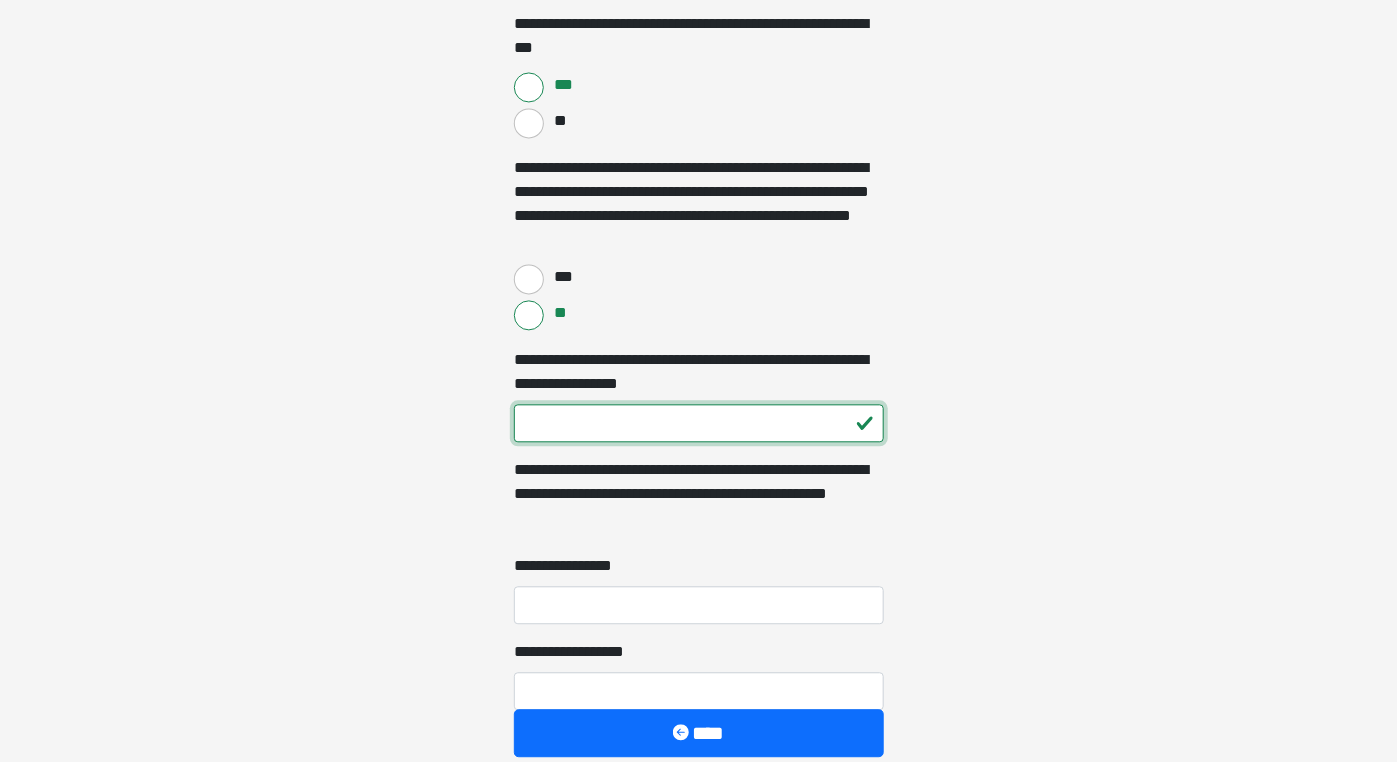 type on "***" 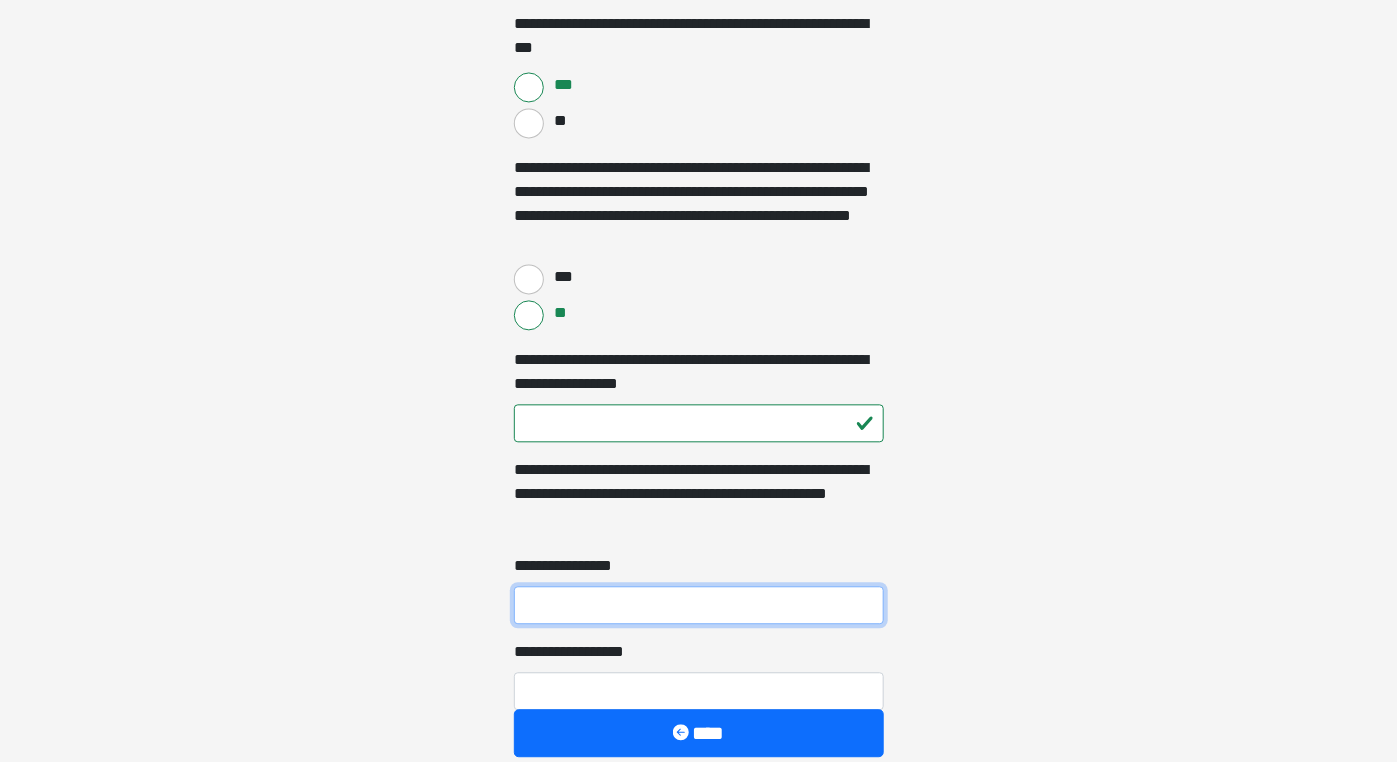 click on "**********" at bounding box center (699, -1735) 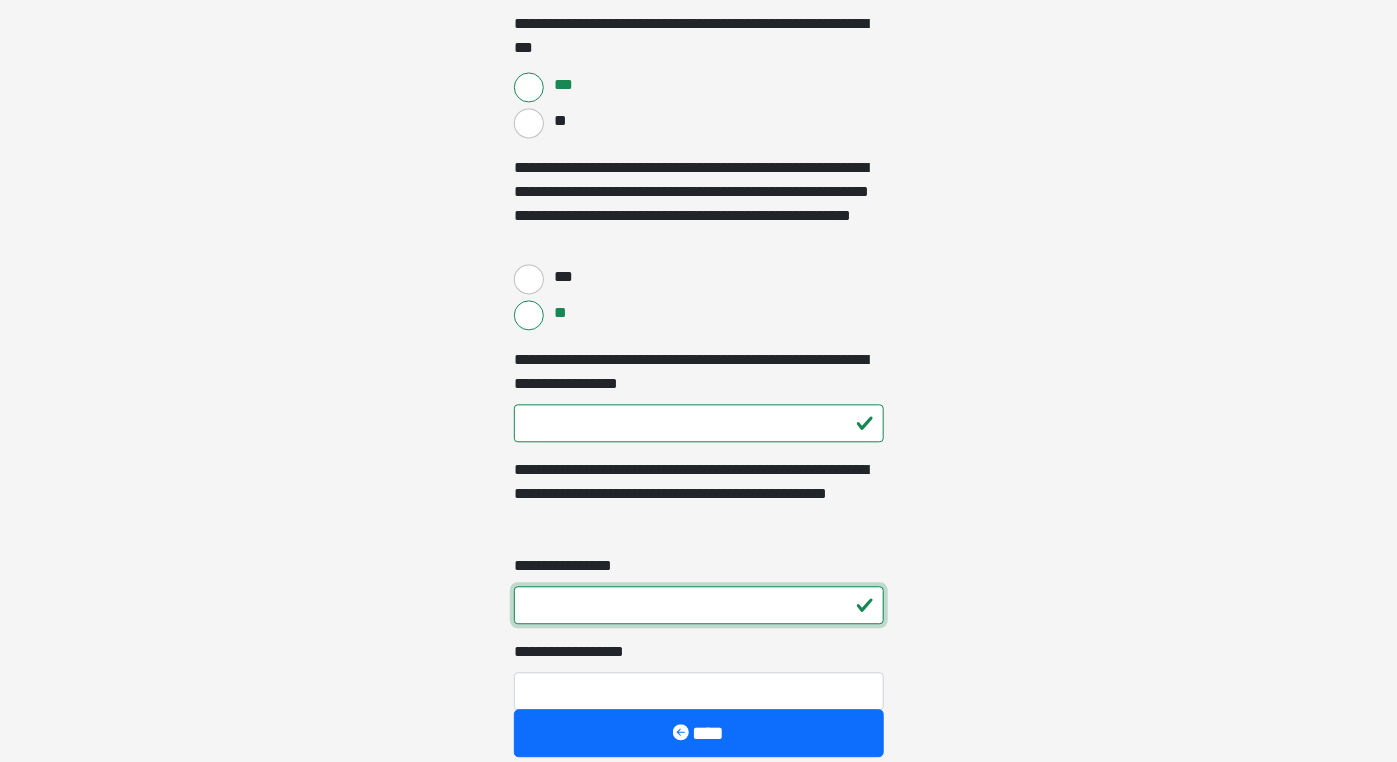 type on "*" 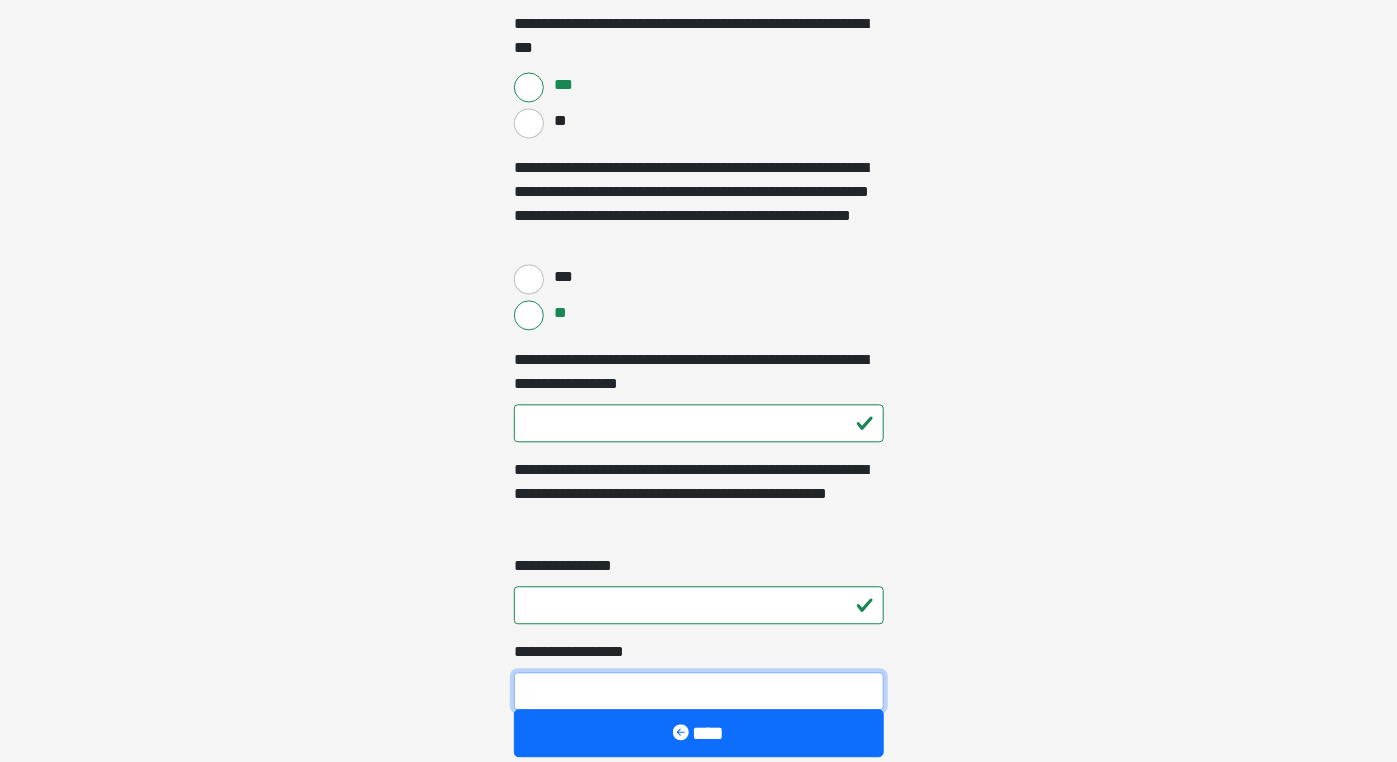 click on "**********" at bounding box center (699, 691) 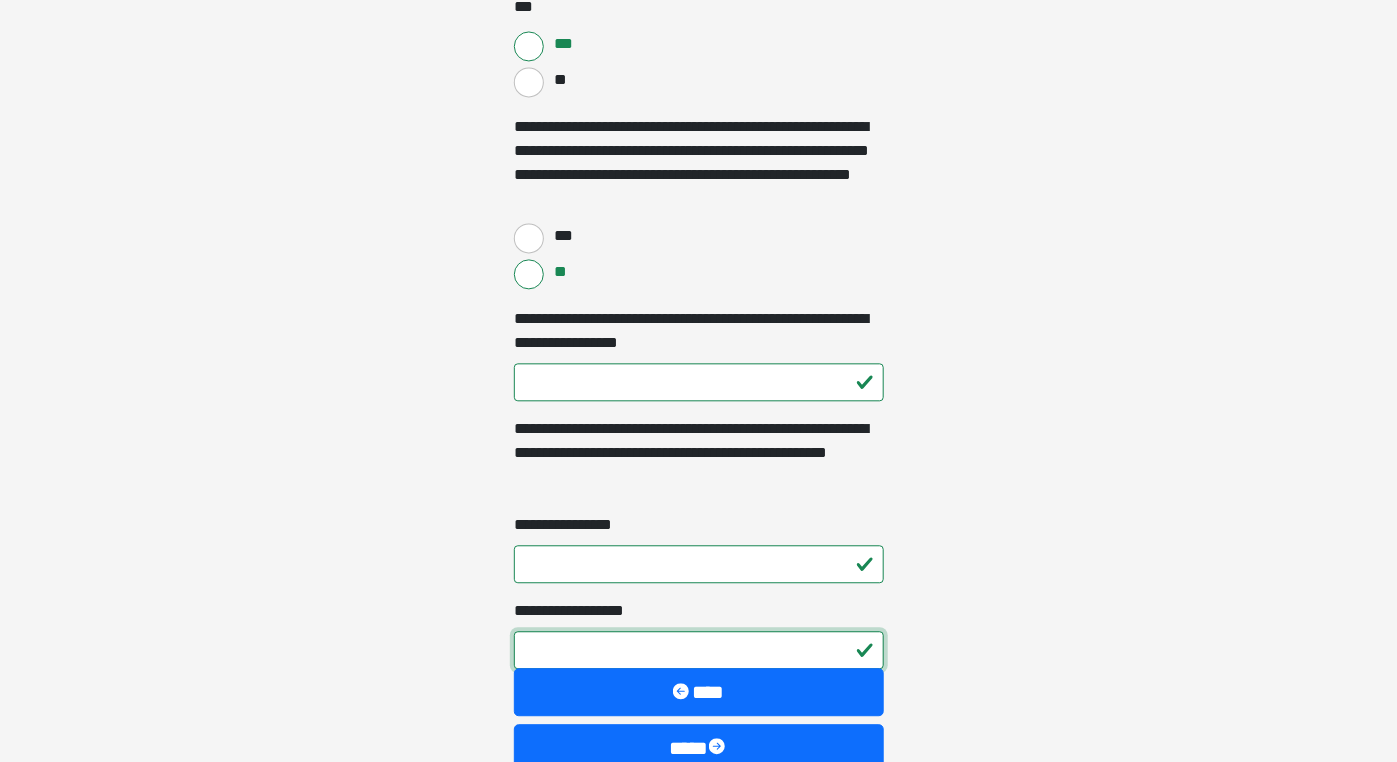 scroll, scrollTop: 4611, scrollLeft: 0, axis: vertical 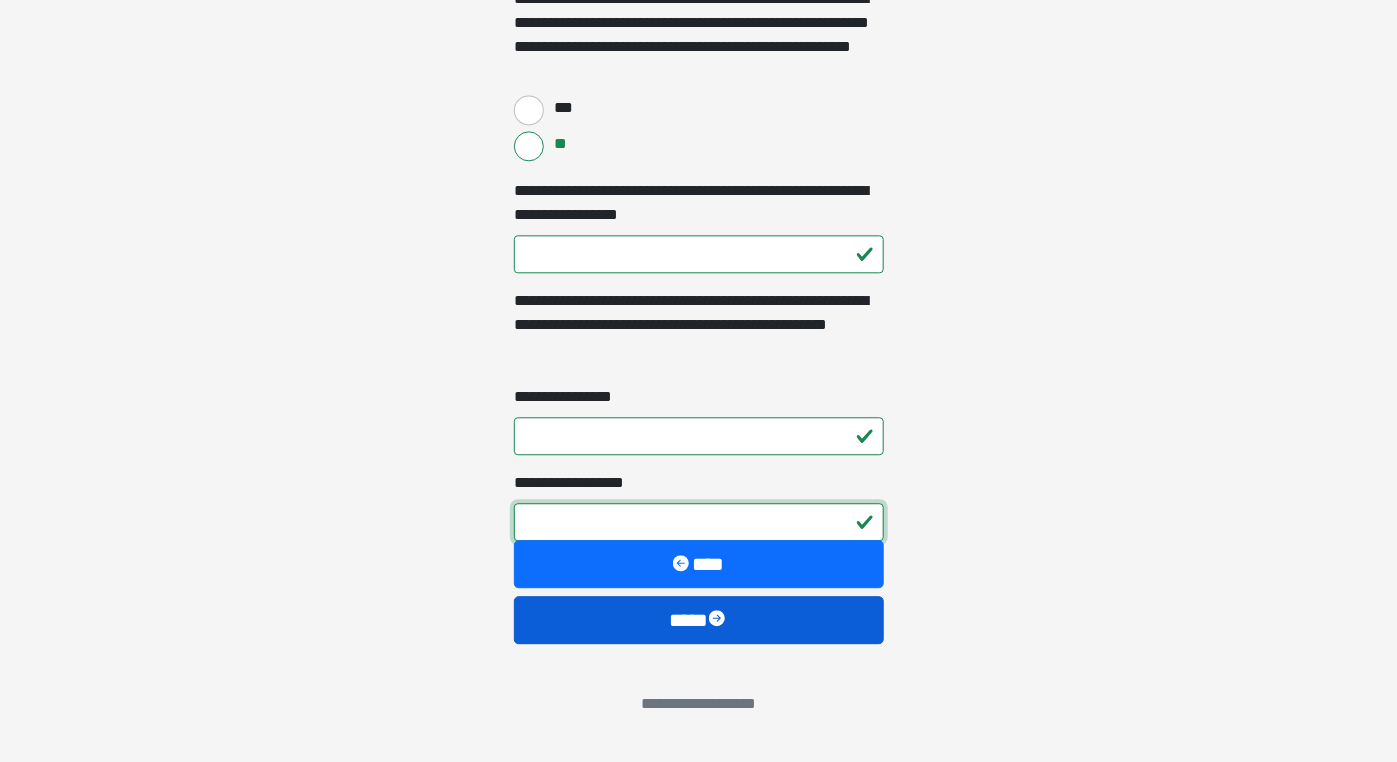 type on "*" 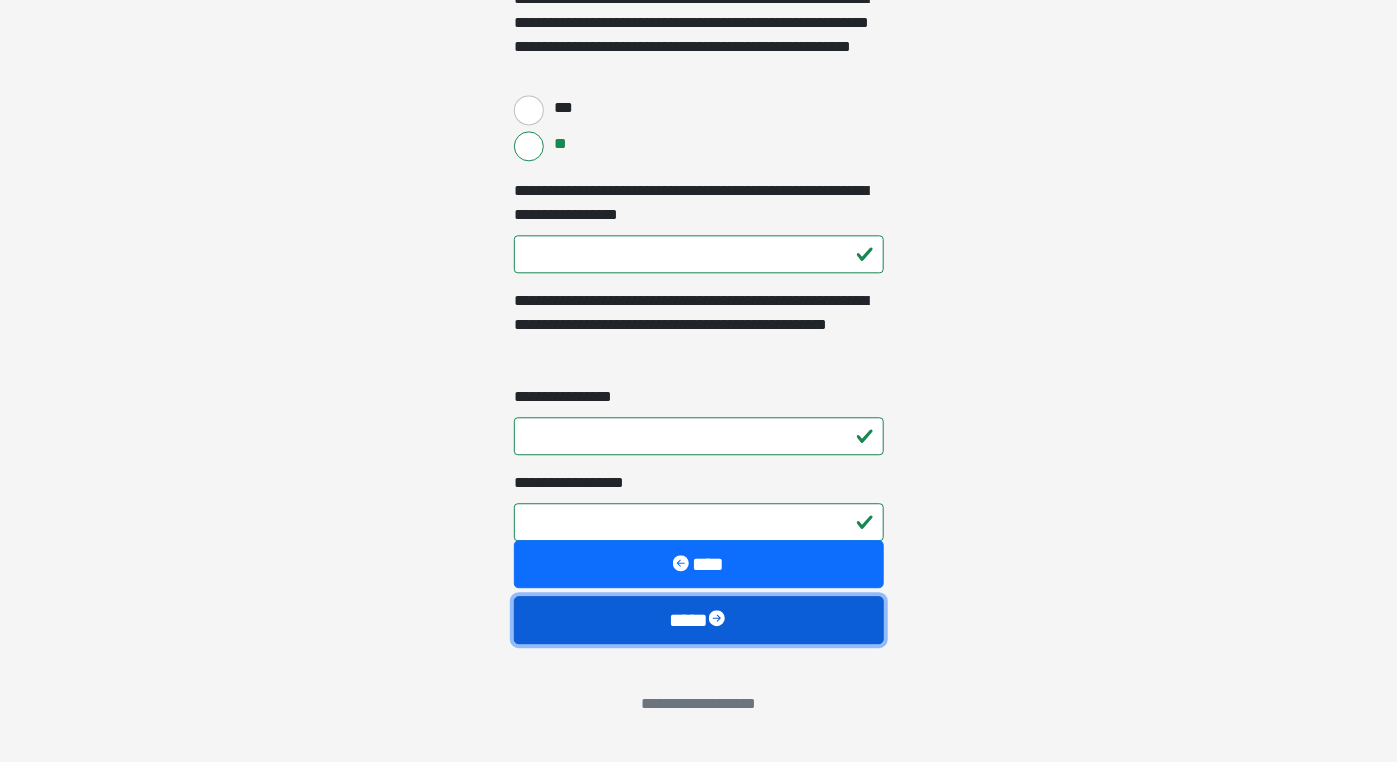 click on "****" at bounding box center [699, 620] 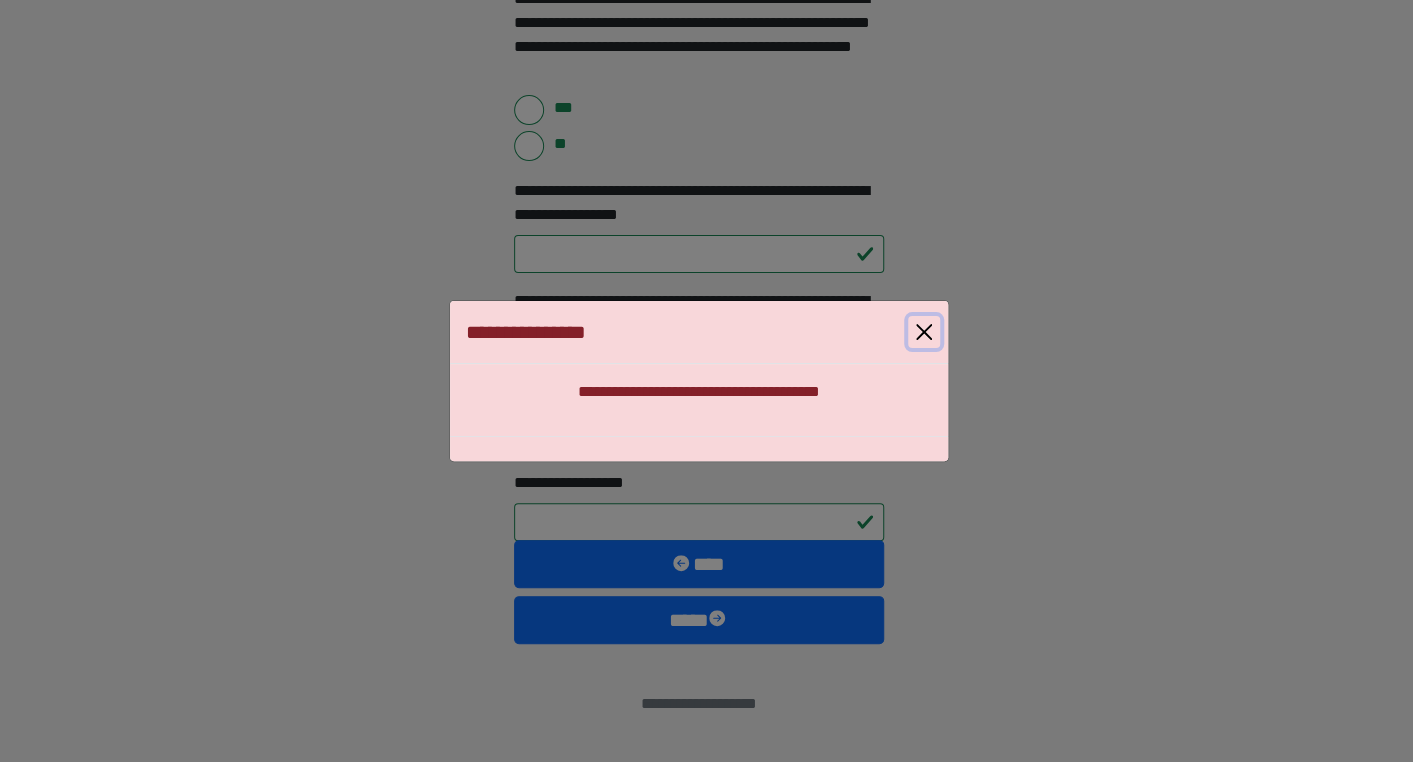 click at bounding box center (924, 332) 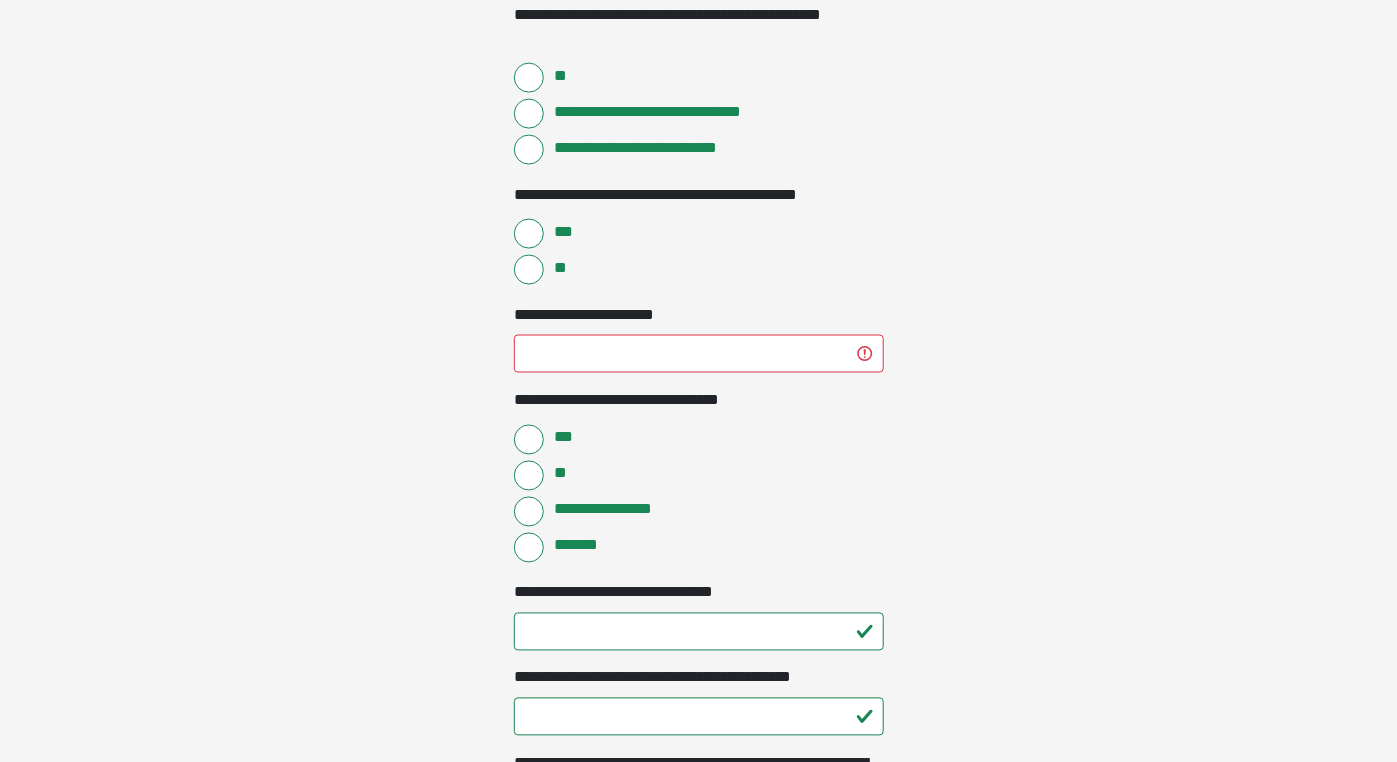 scroll, scrollTop: 1035, scrollLeft: 0, axis: vertical 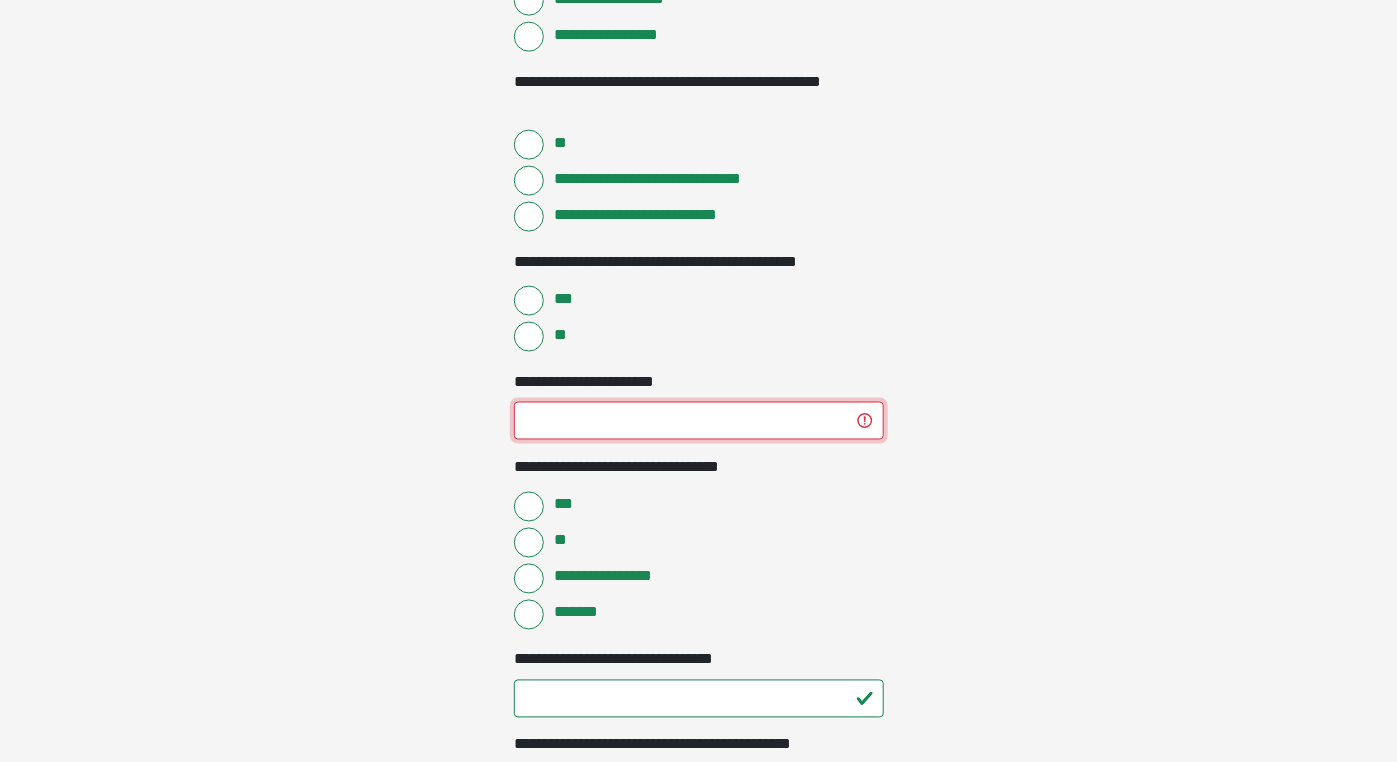drag, startPoint x: 613, startPoint y: 409, endPoint x: 468, endPoint y: 423, distance: 145.6743 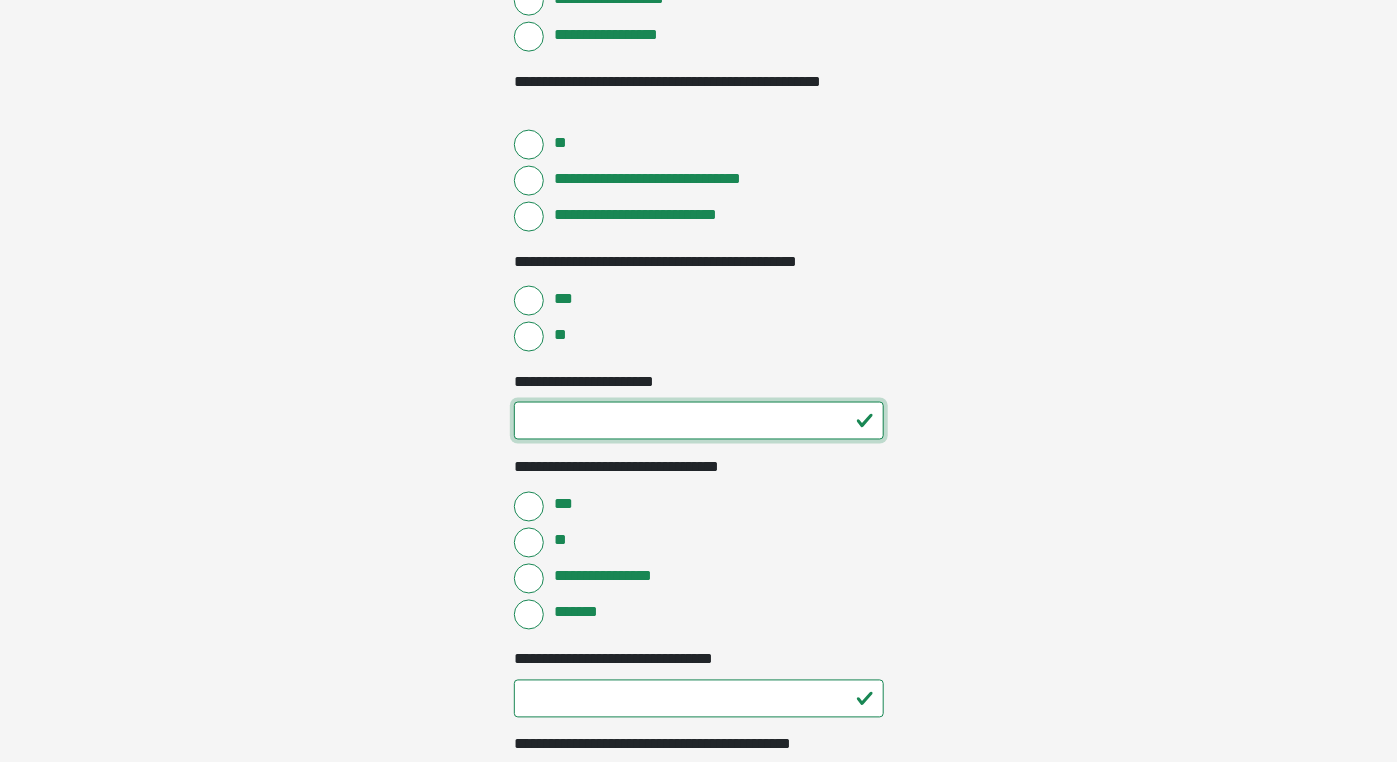type on "**" 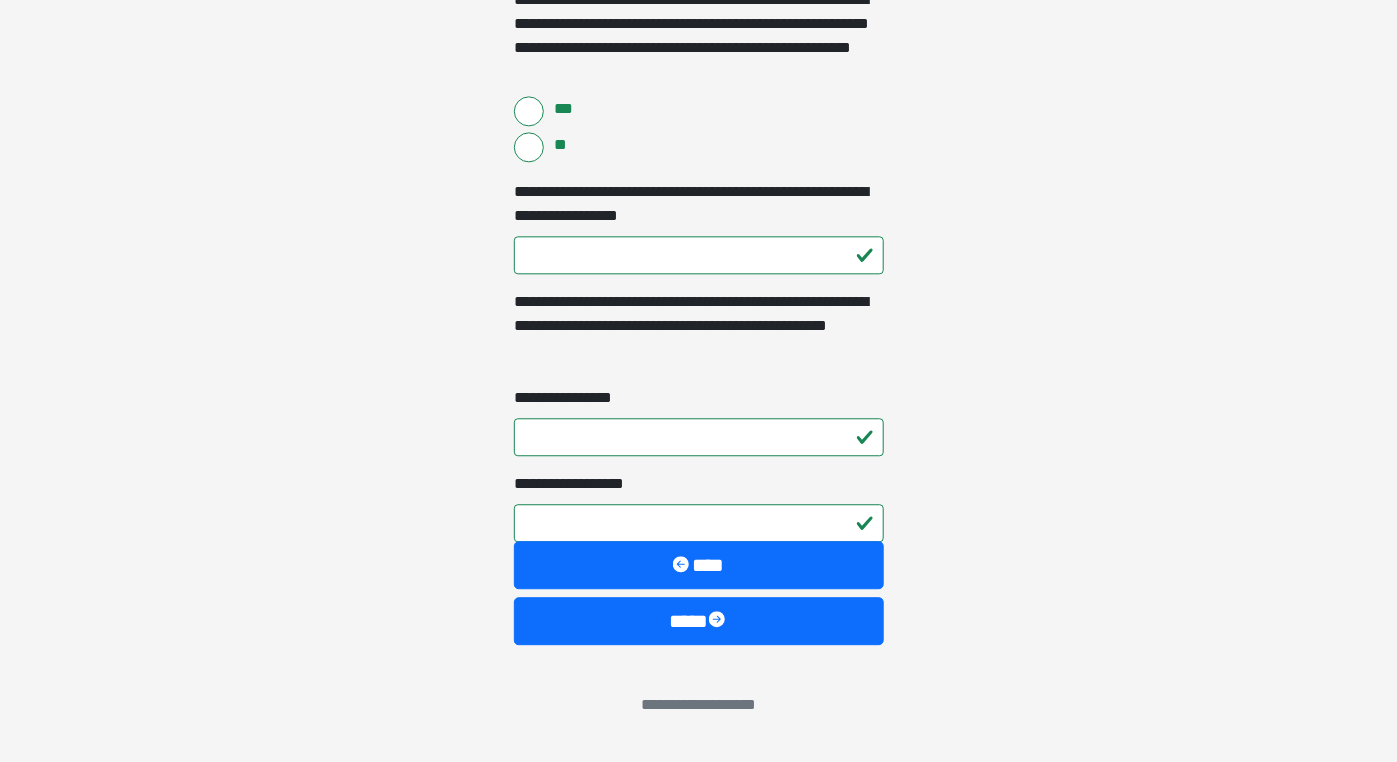 scroll, scrollTop: 4611, scrollLeft: 0, axis: vertical 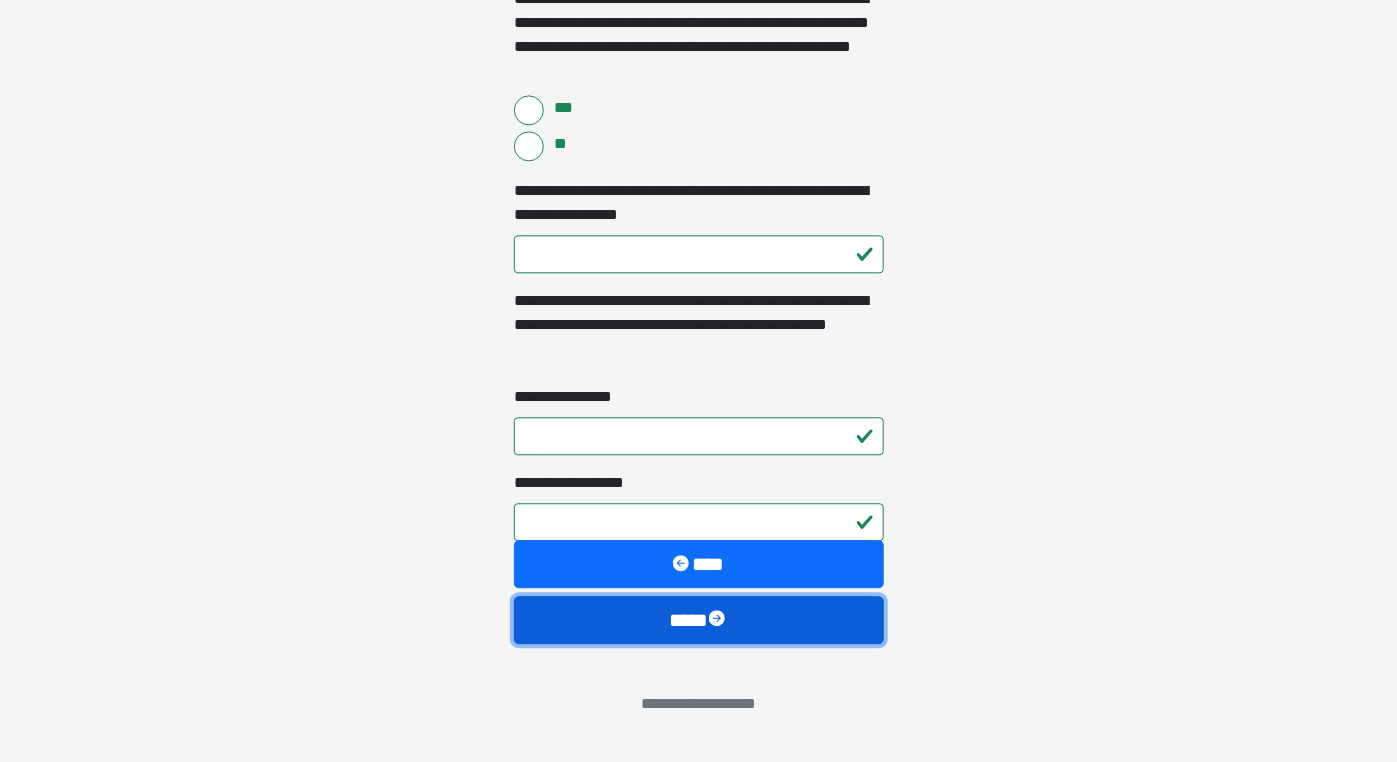 click on "****" at bounding box center [699, 620] 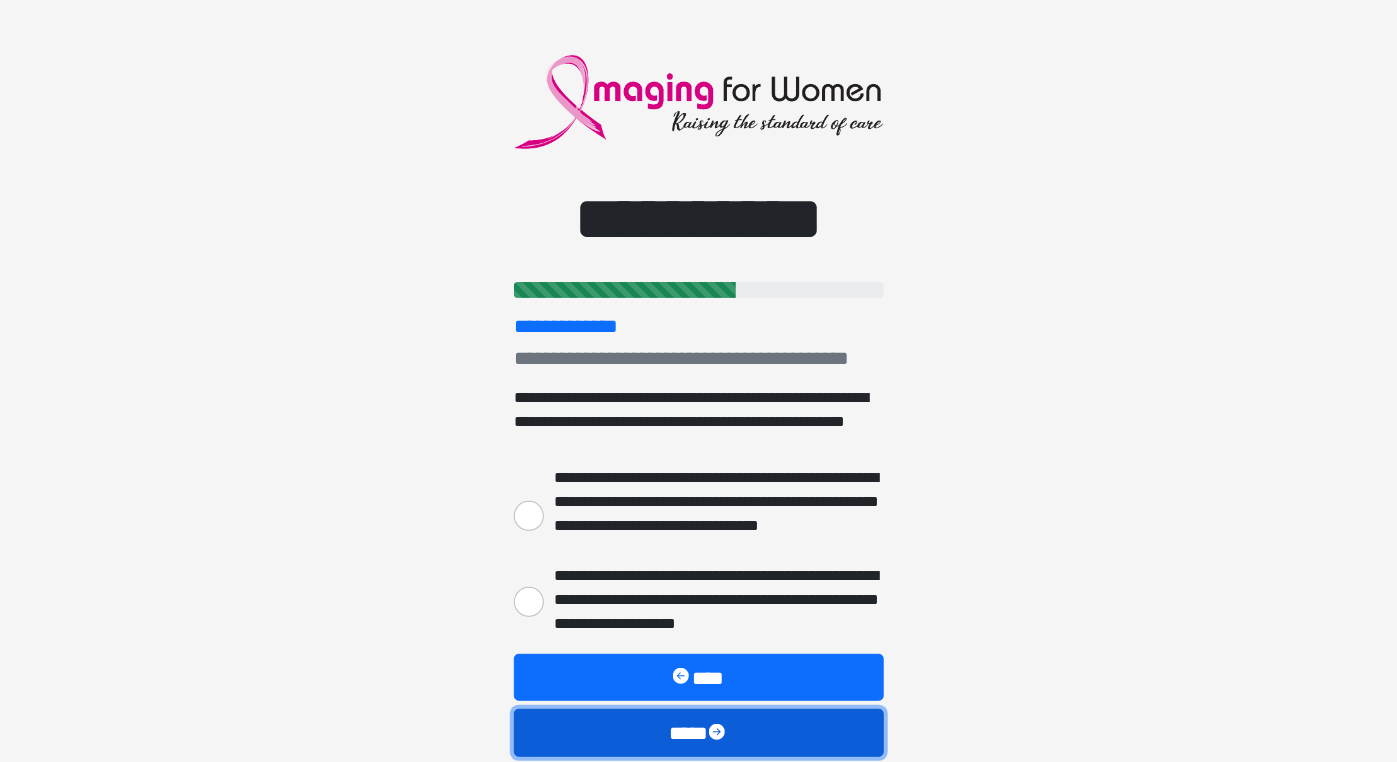 scroll, scrollTop: 97, scrollLeft: 0, axis: vertical 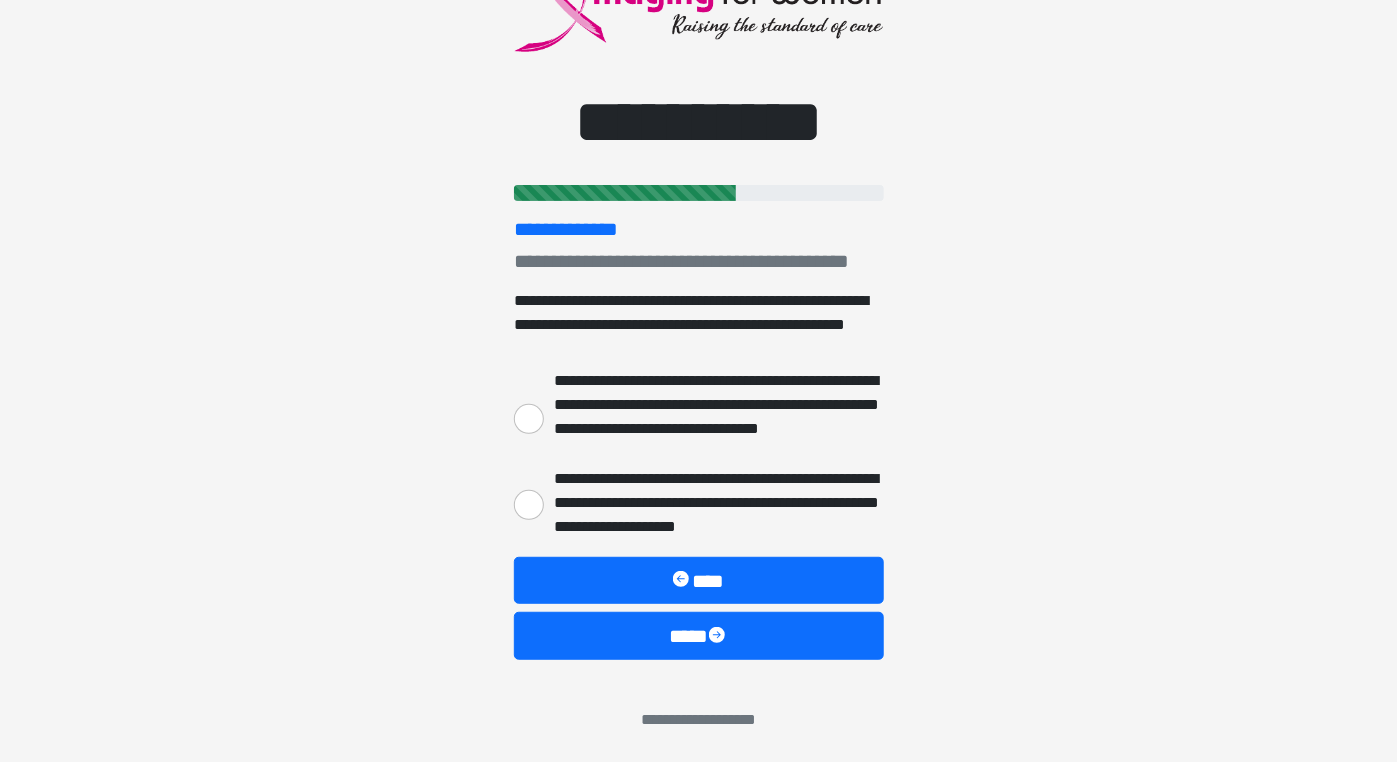 click on "**********" at bounding box center [699, 417] 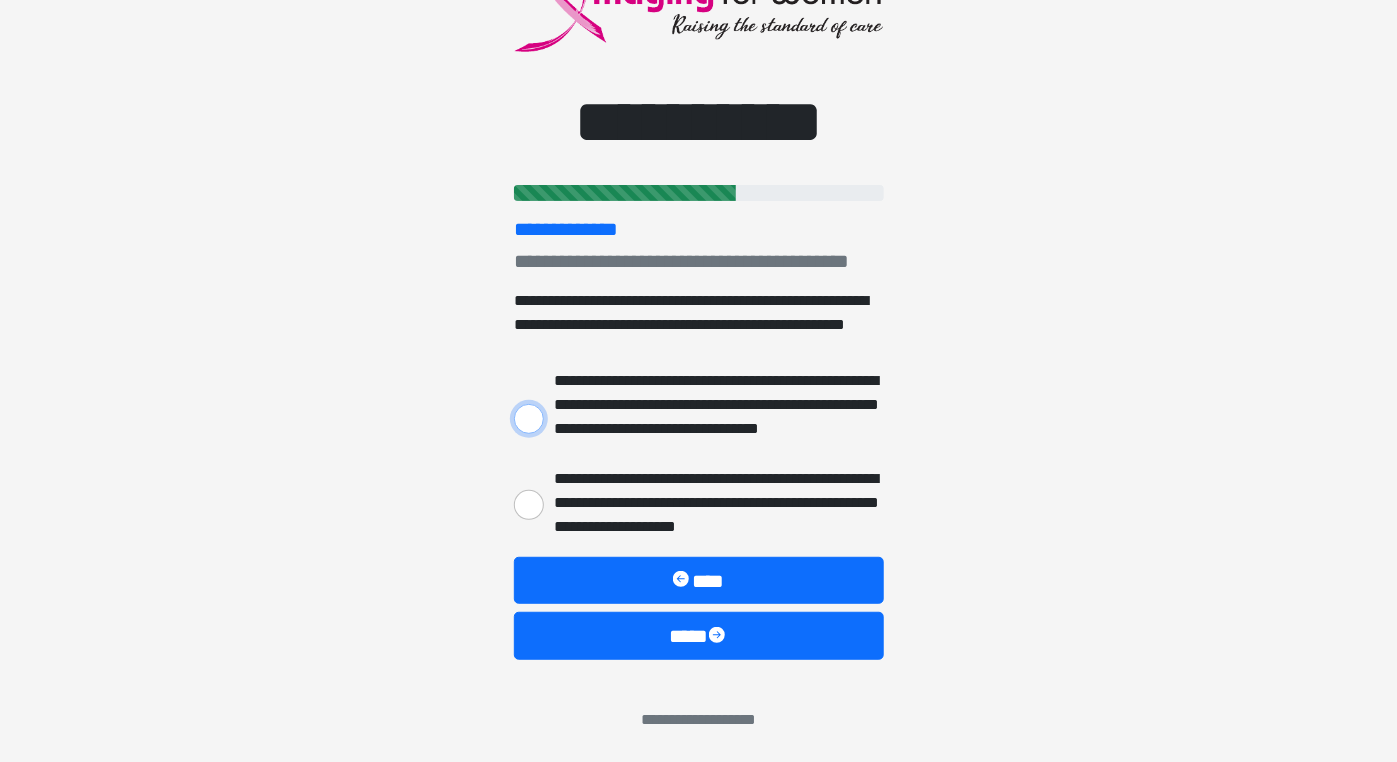 click on "**********" at bounding box center (529, 419) 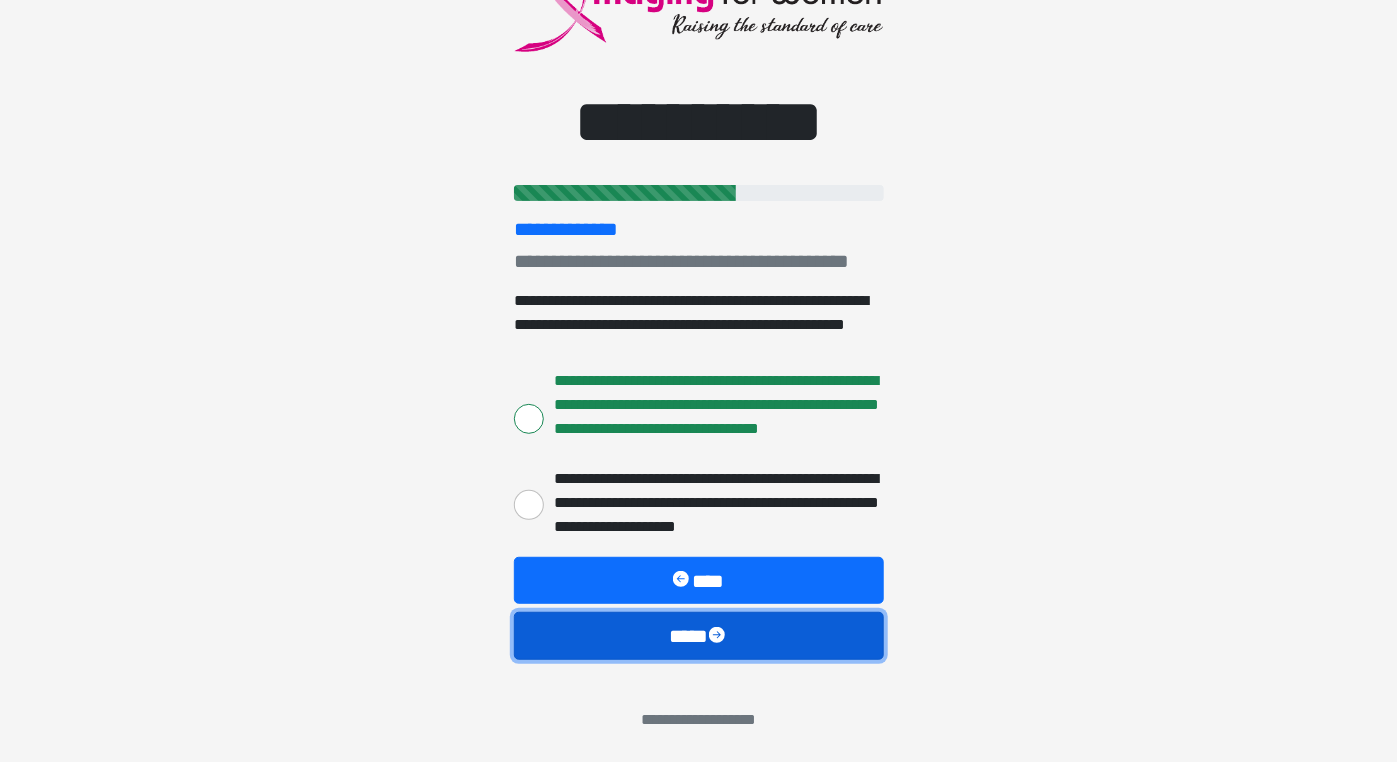 click on "****" at bounding box center (699, 636) 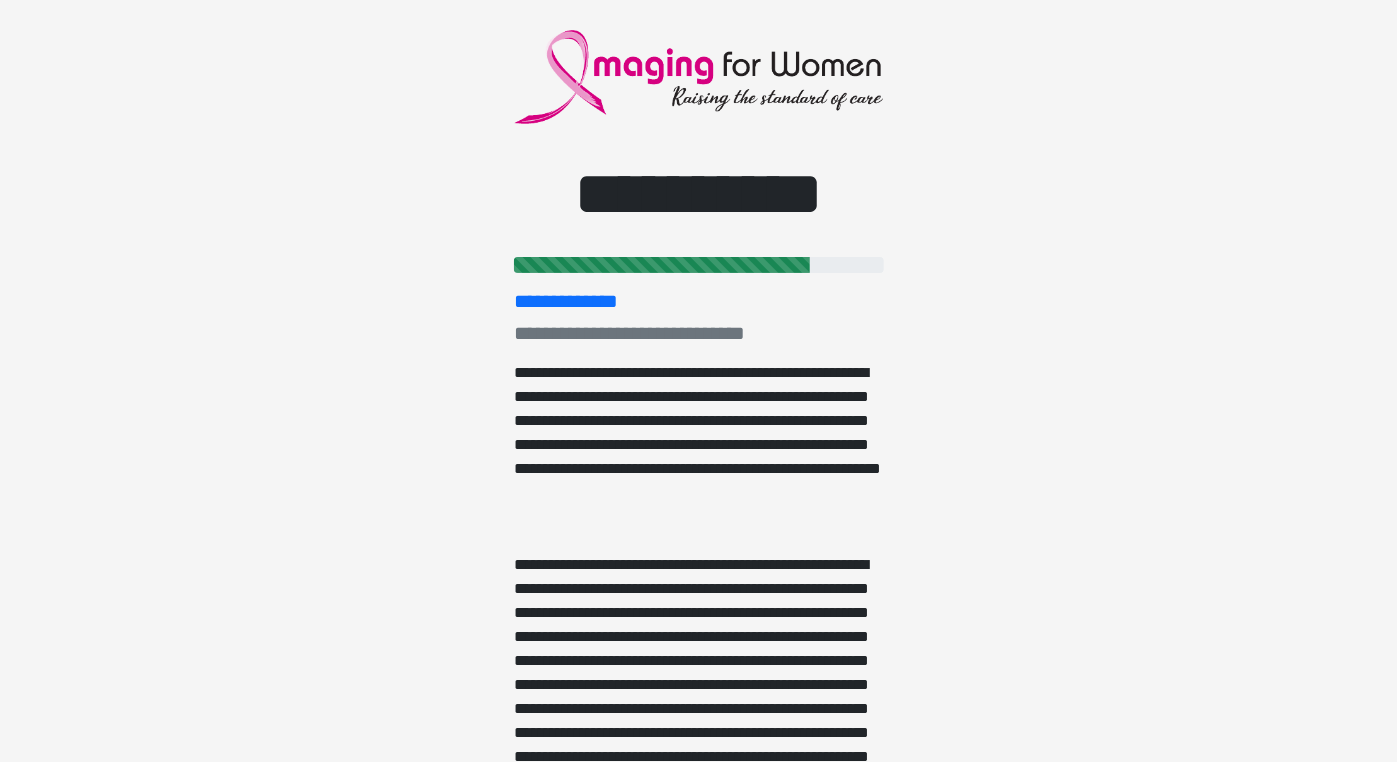 scroll, scrollTop: 0, scrollLeft: 0, axis: both 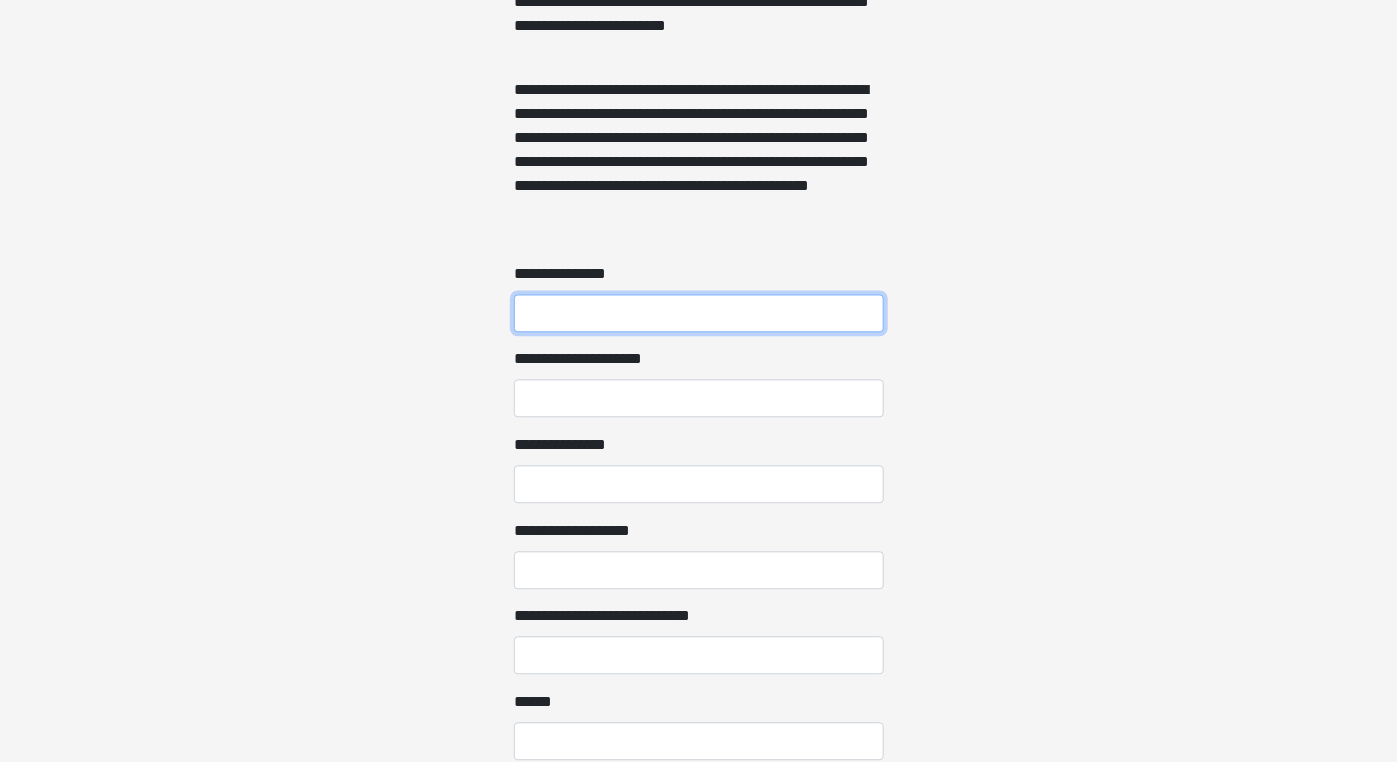 click on "**********" at bounding box center [699, 313] 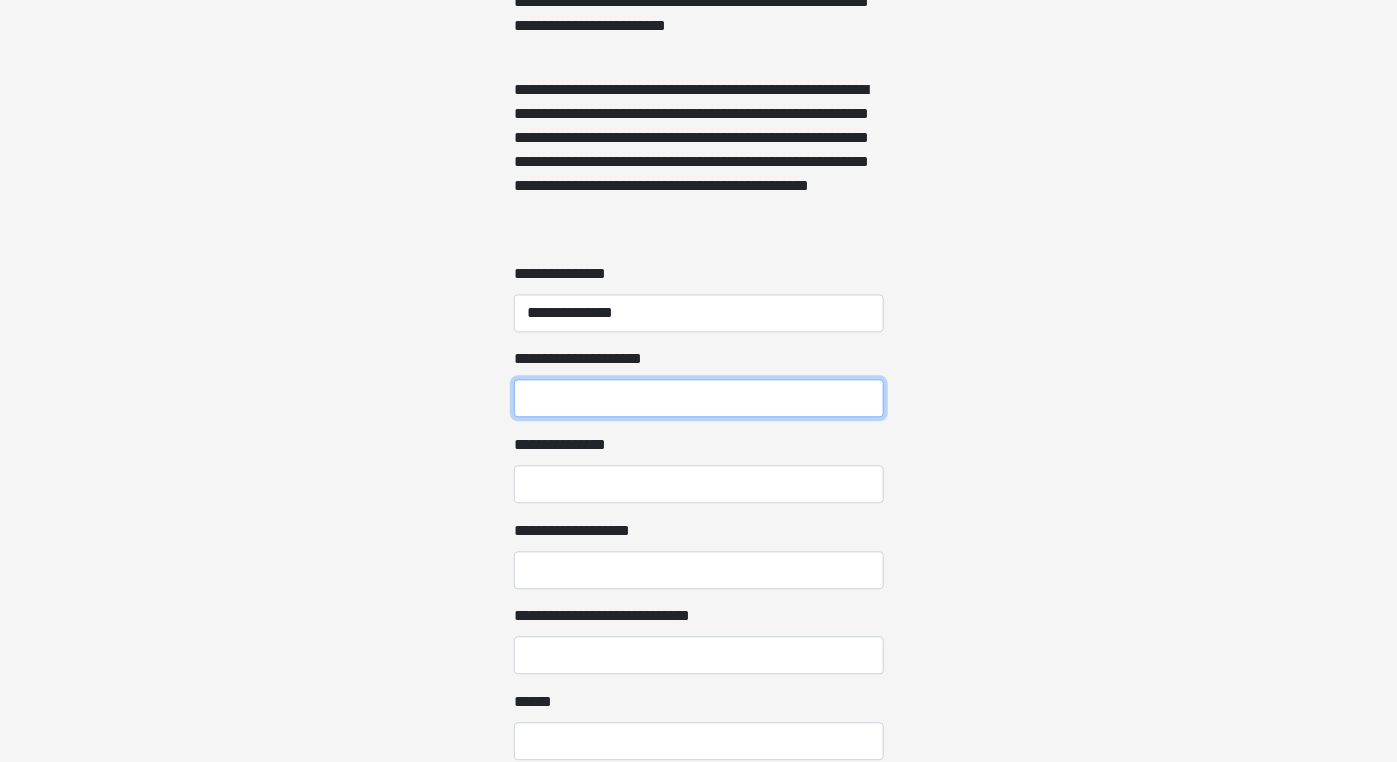 type on "**********" 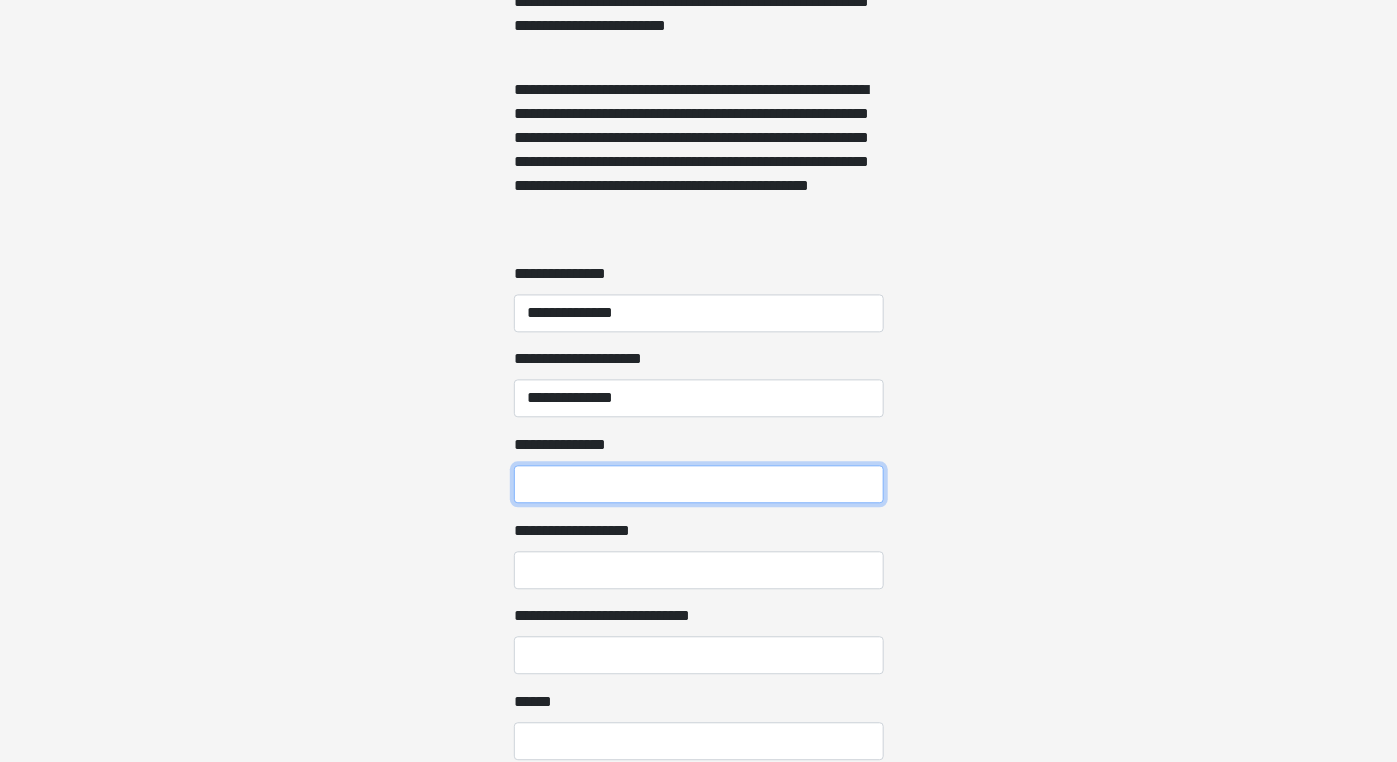 type on "**********" 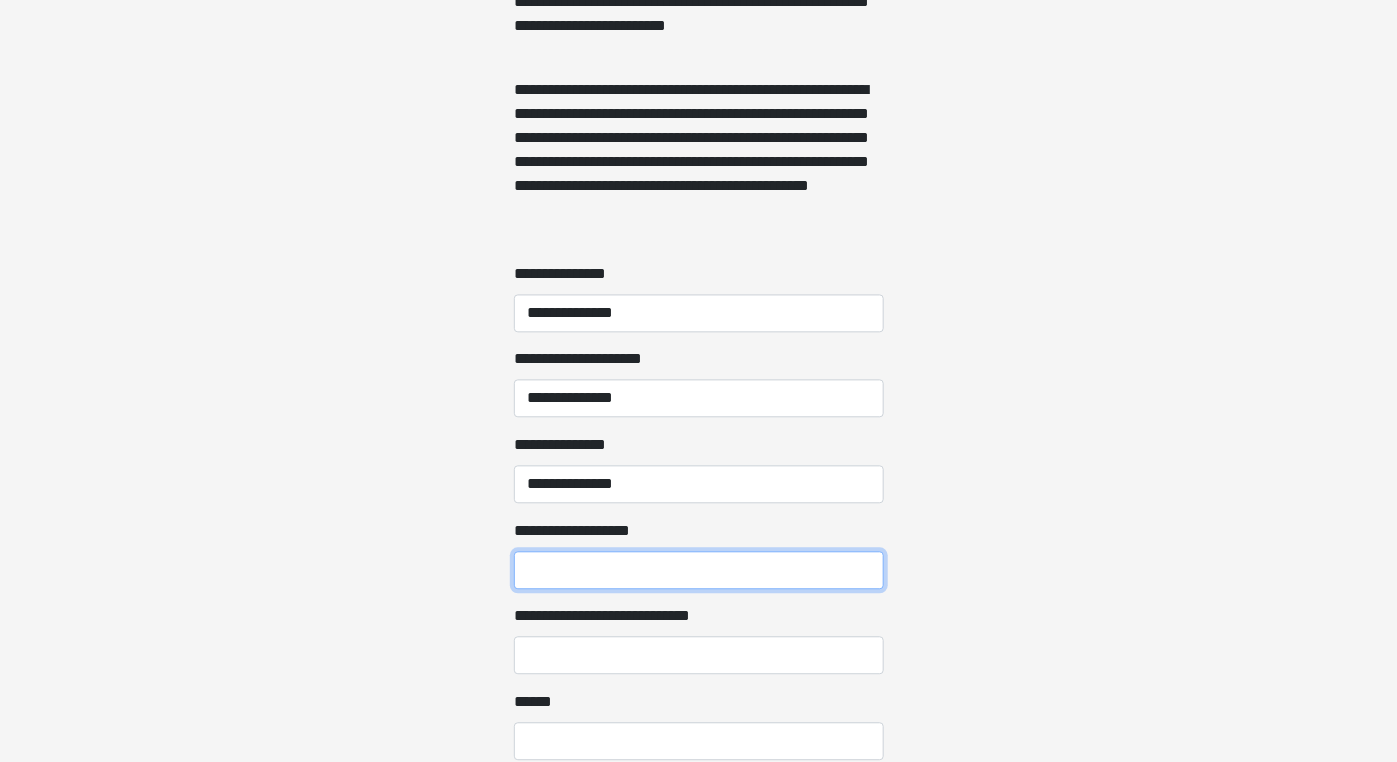 type on "*****" 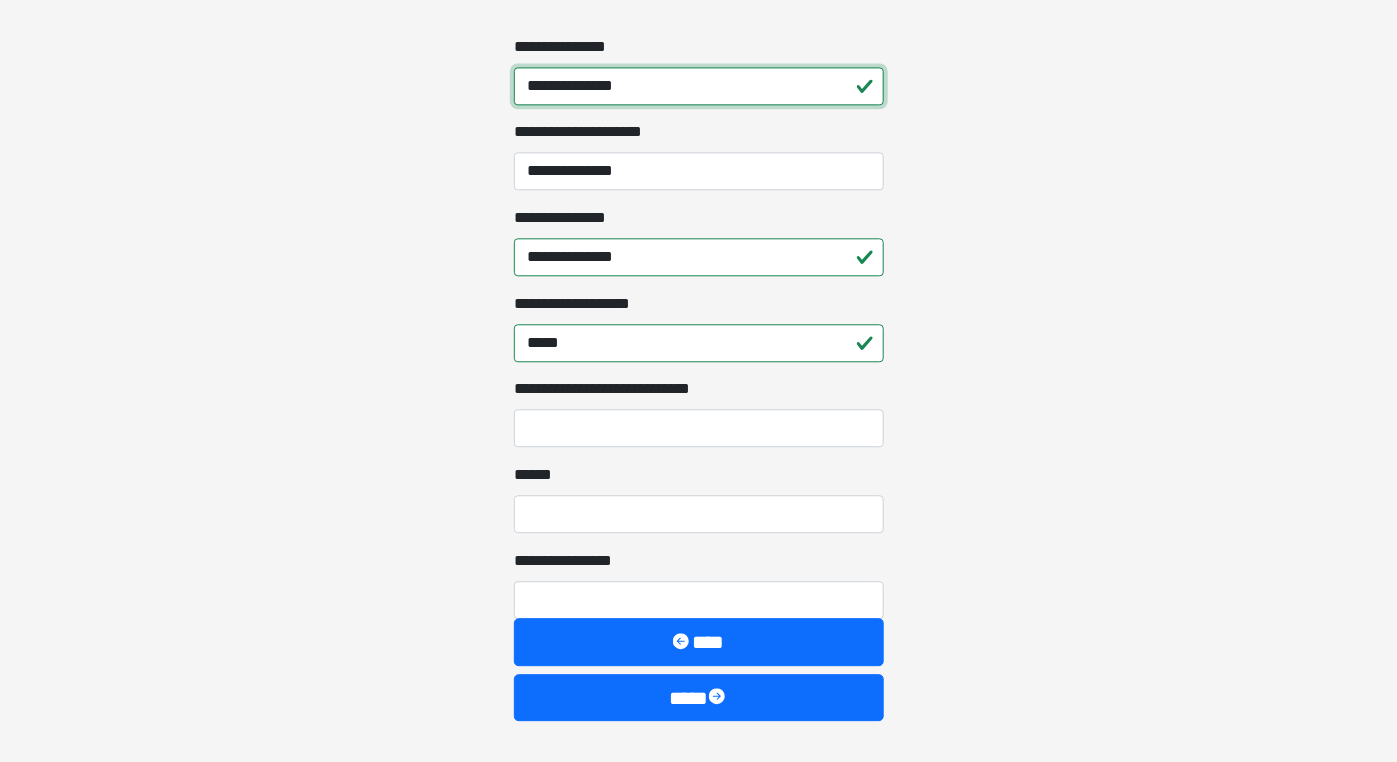scroll, scrollTop: 1774, scrollLeft: 0, axis: vertical 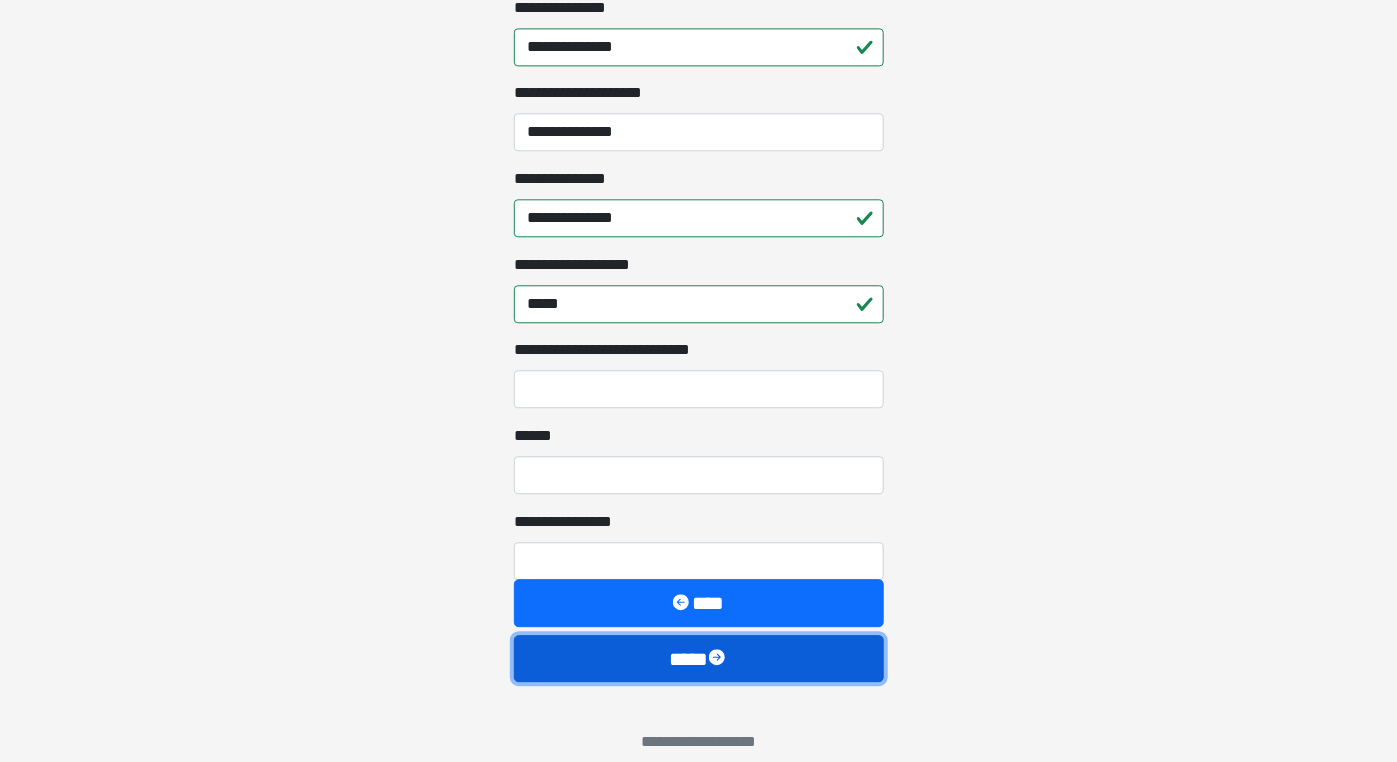 click on "****" at bounding box center (699, 659) 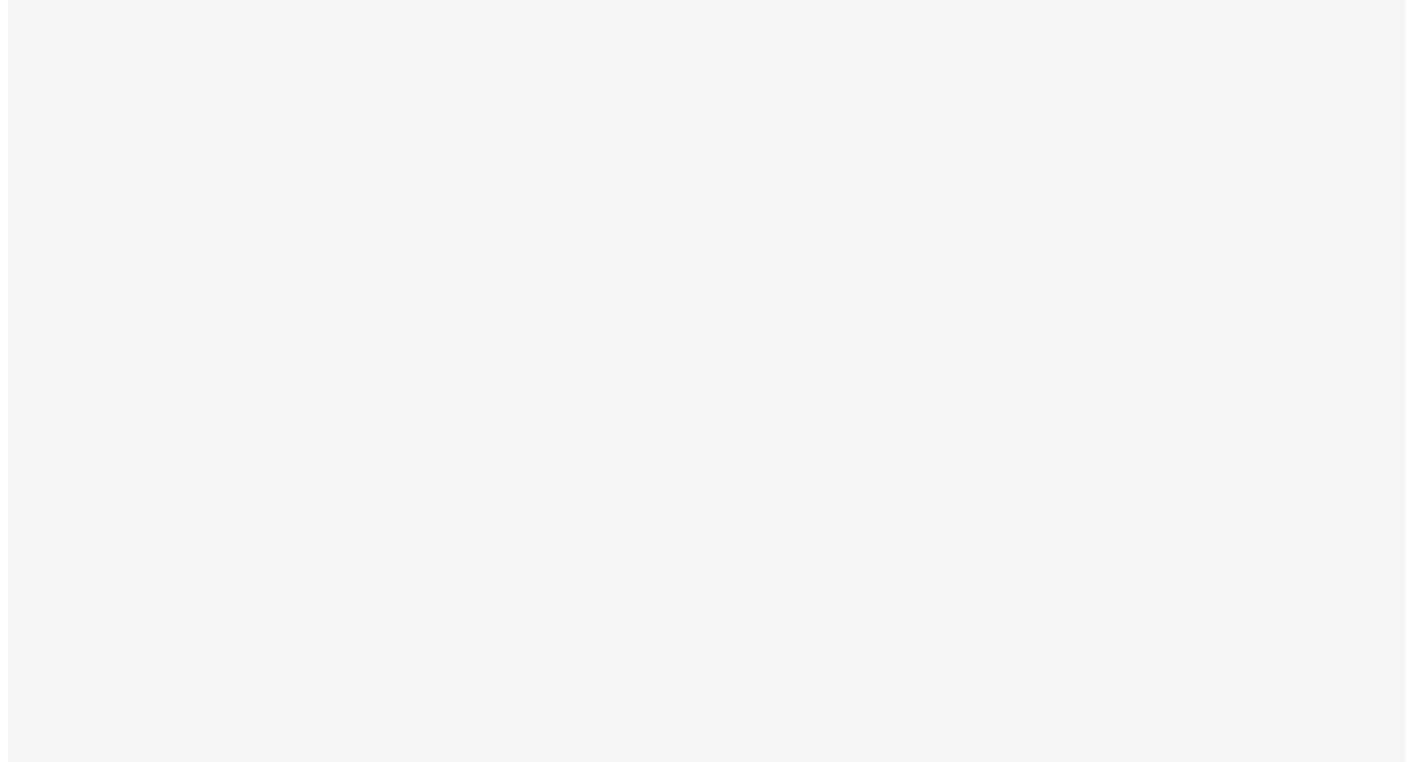 scroll, scrollTop: 0, scrollLeft: 0, axis: both 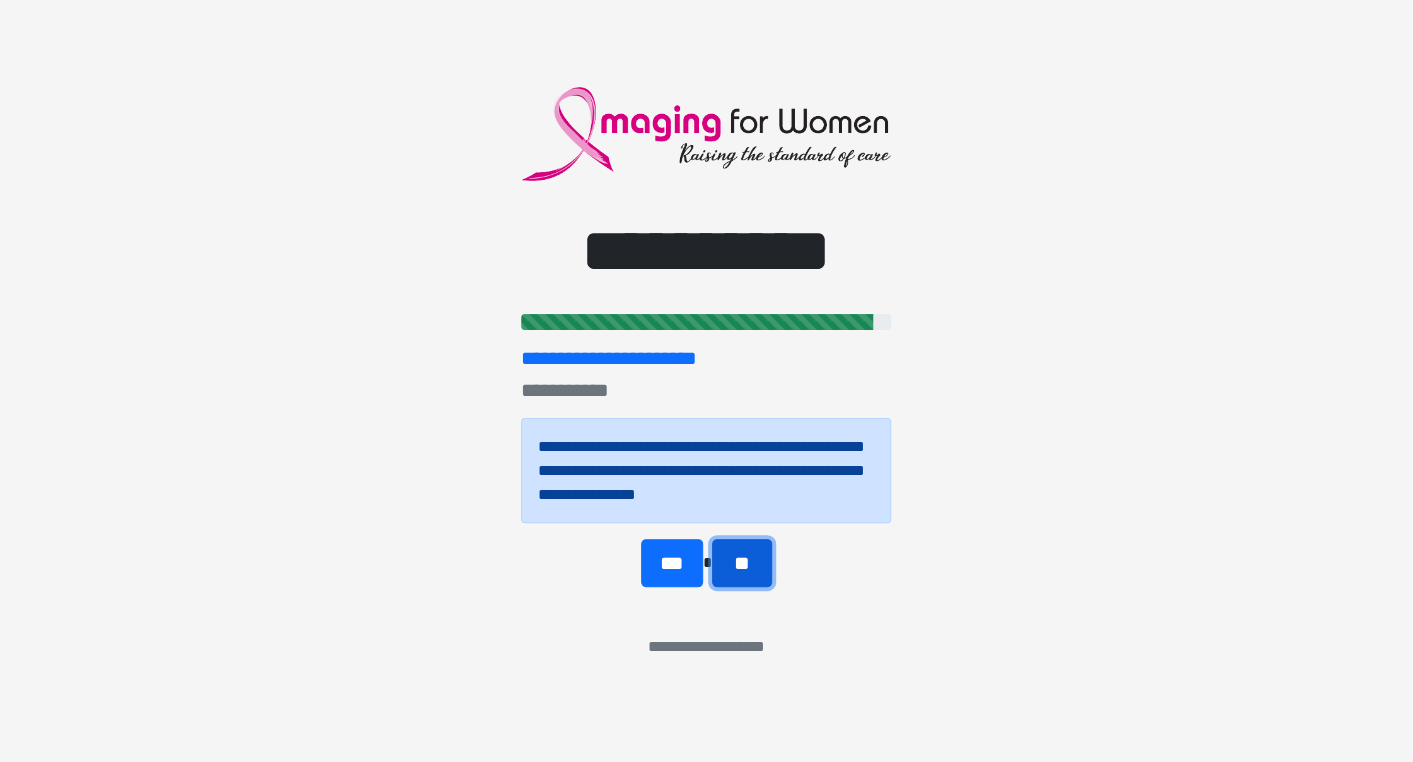 click on "**" at bounding box center (742, 563) 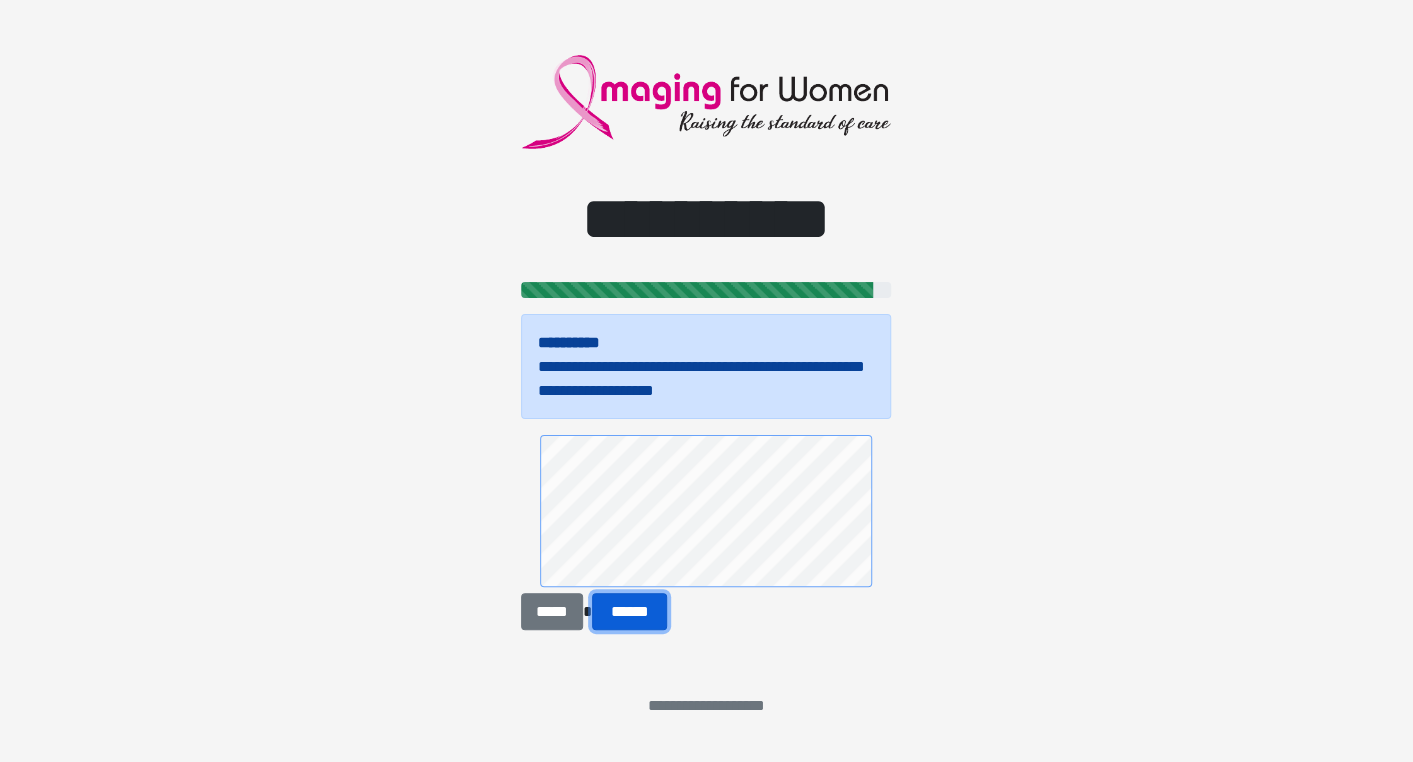 click on "******" at bounding box center [630, 612] 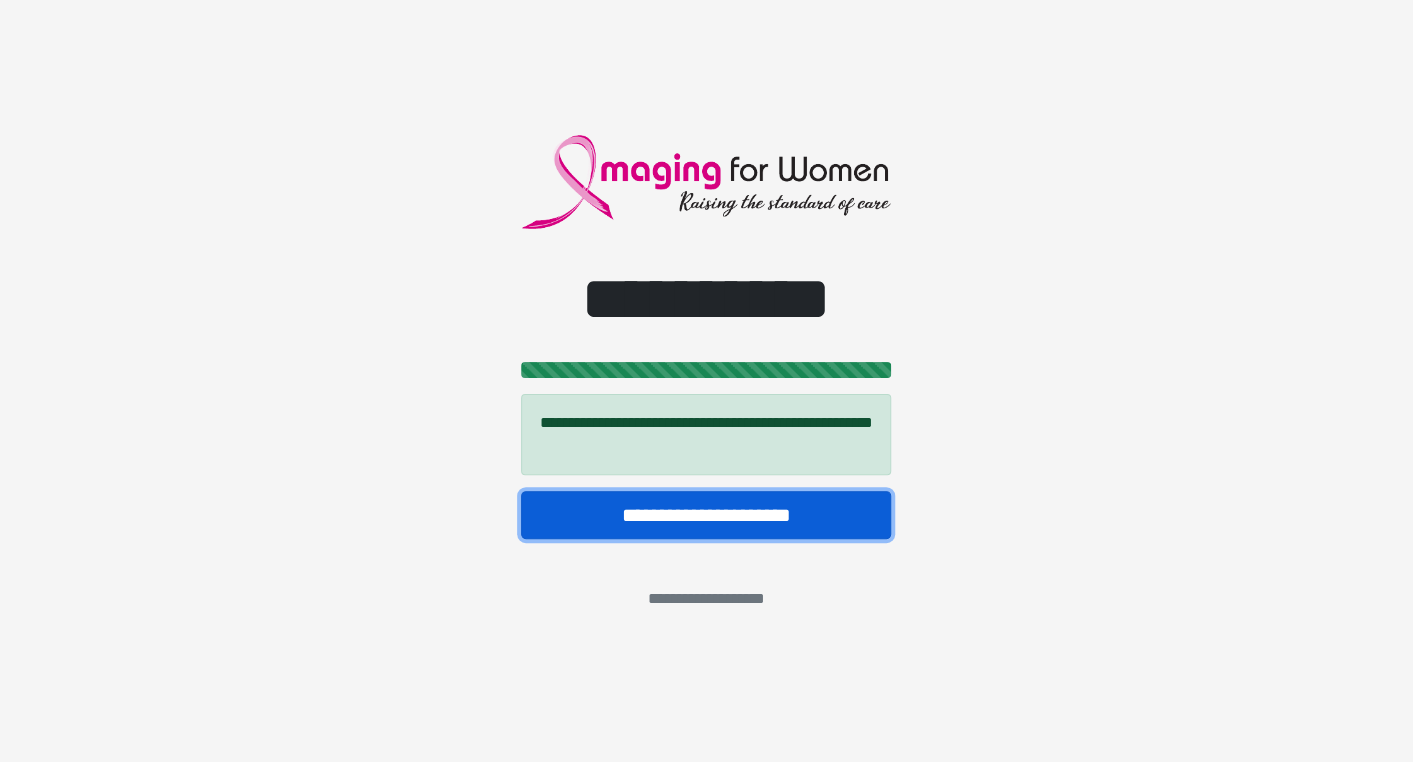 click on "**********" at bounding box center (706, 515) 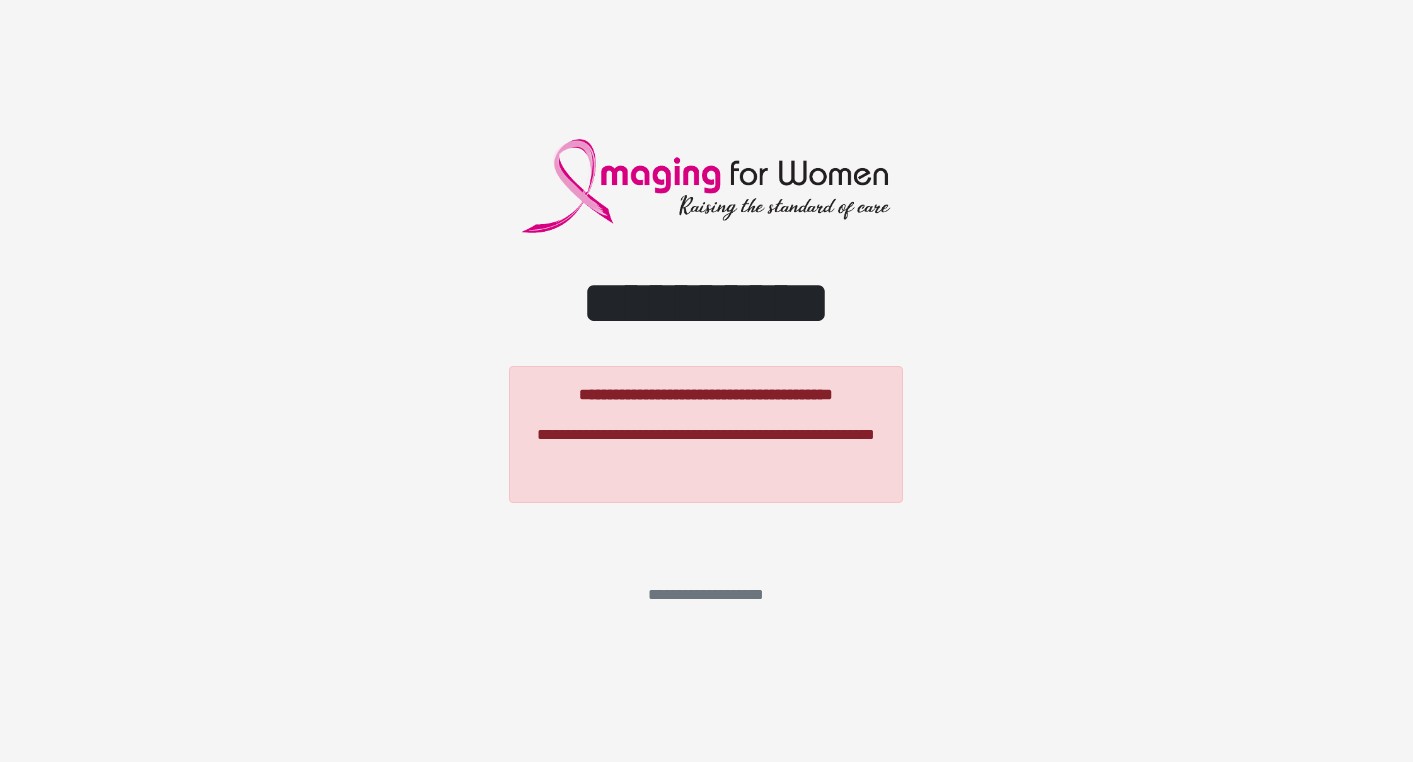 scroll, scrollTop: 0, scrollLeft: 0, axis: both 